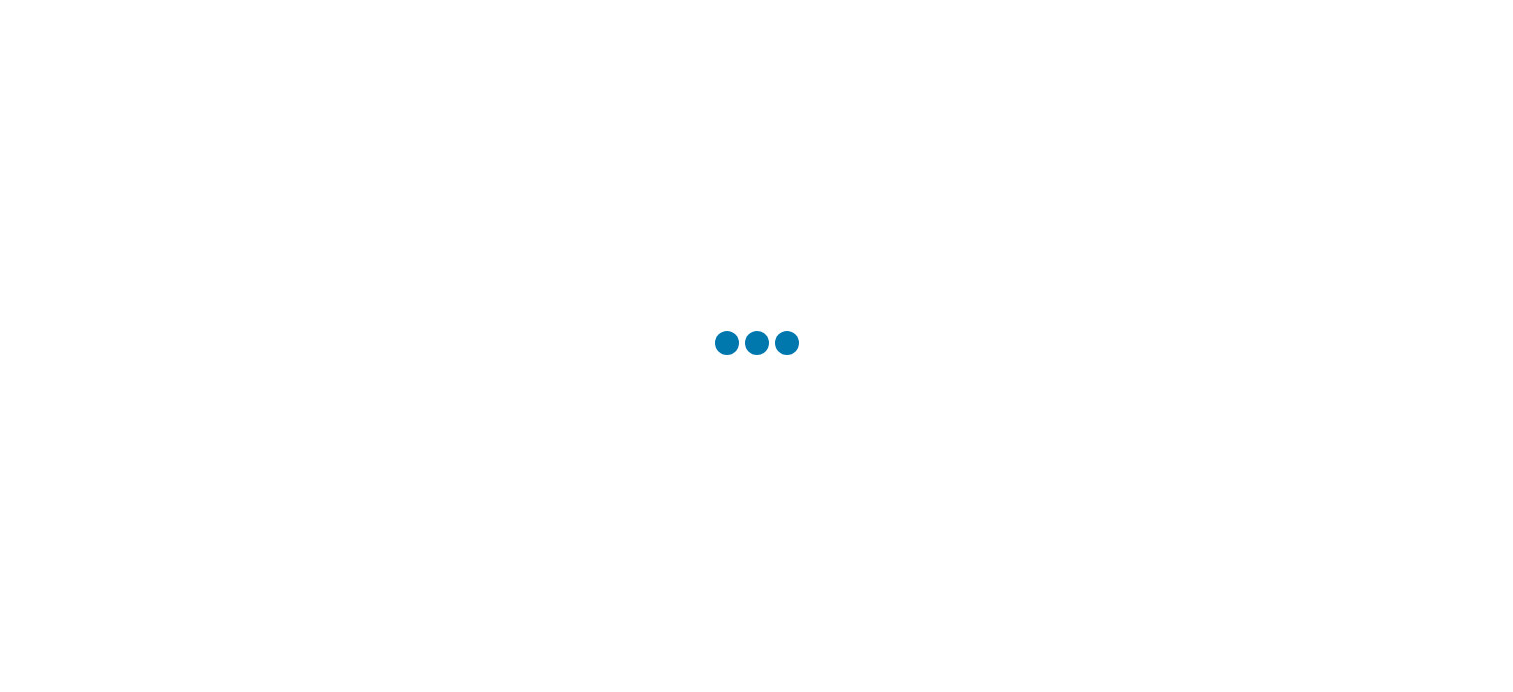 scroll, scrollTop: 0, scrollLeft: 0, axis: both 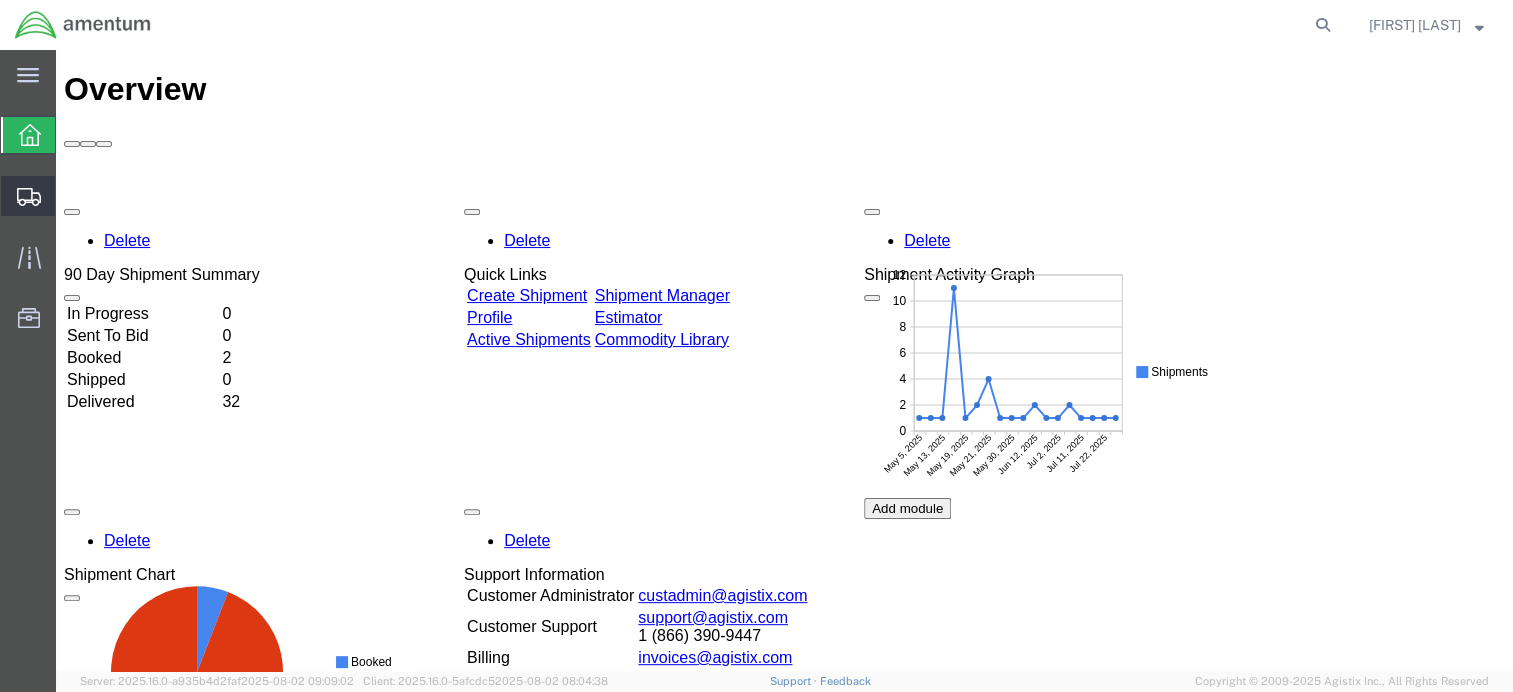 click on "Shipment Manager" 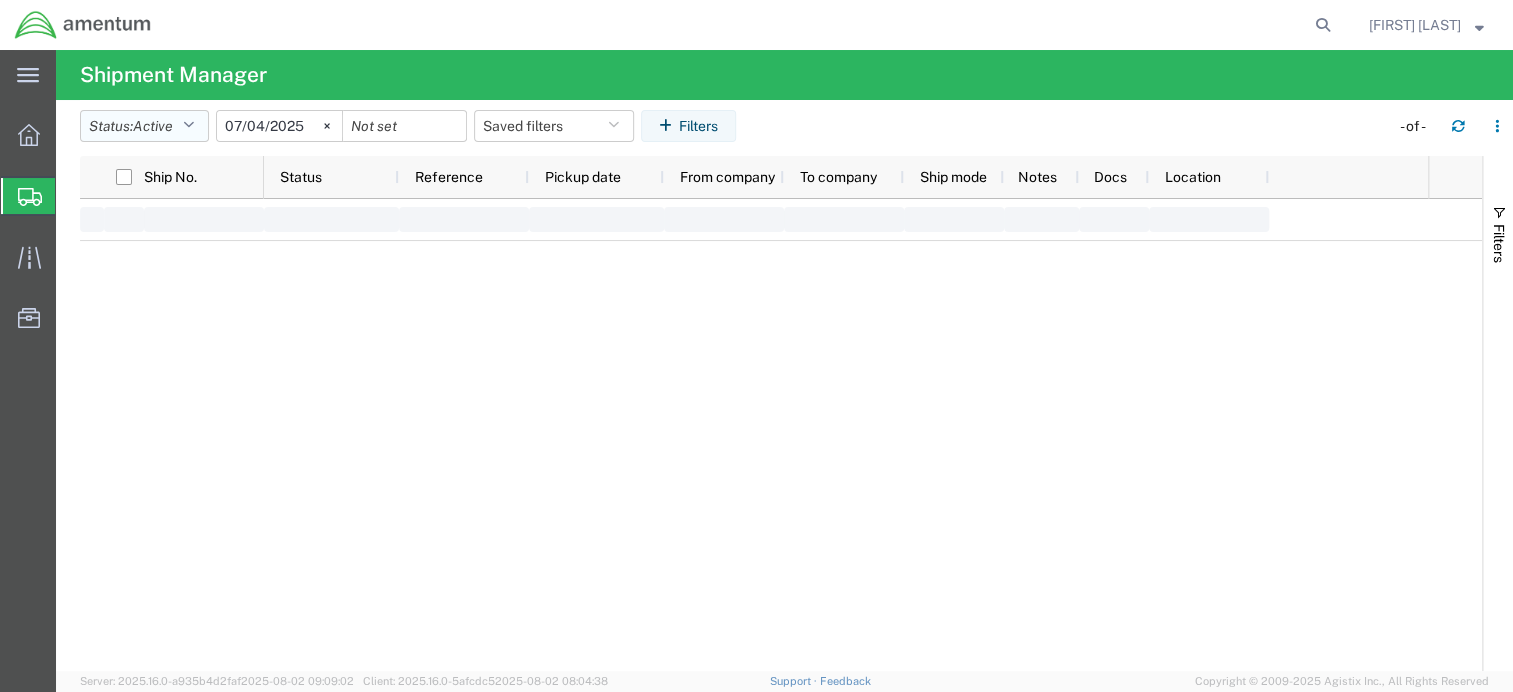 click on "Active" 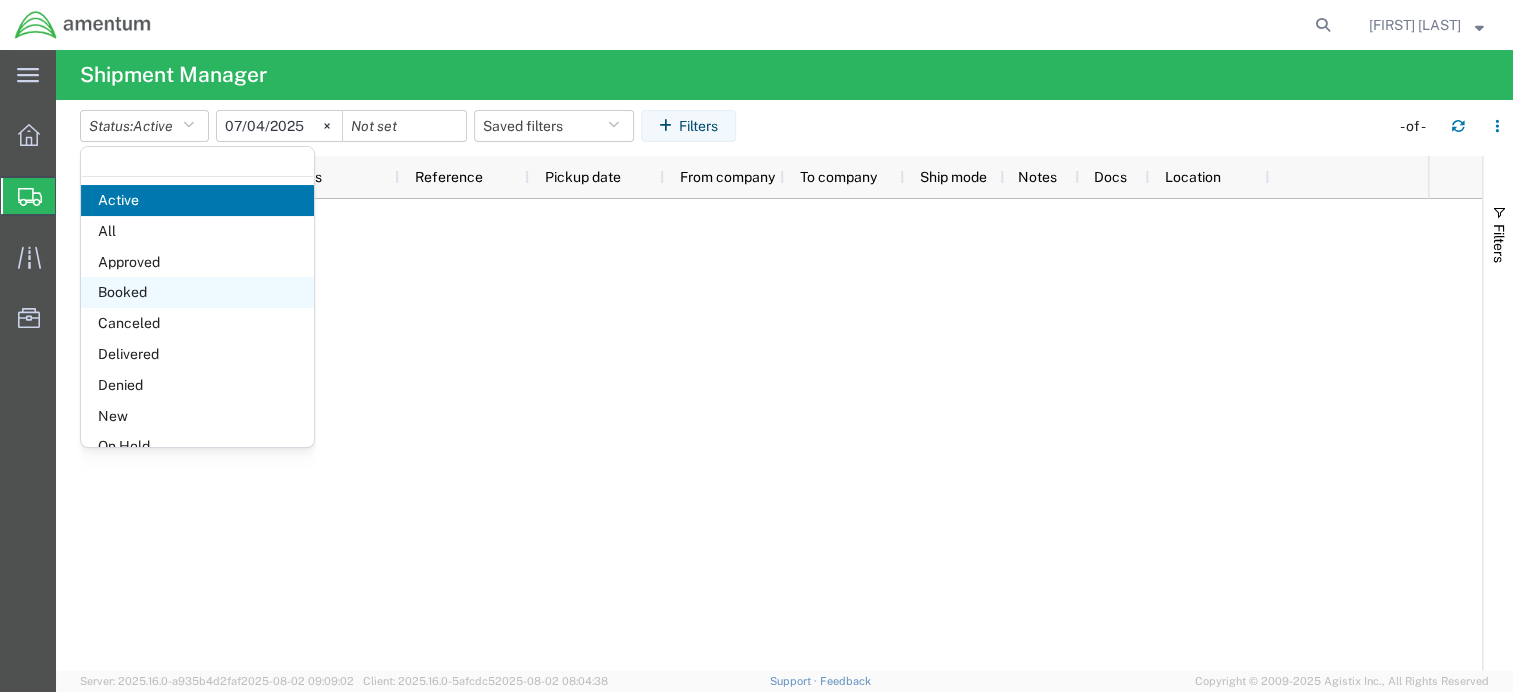 click on "Booked" 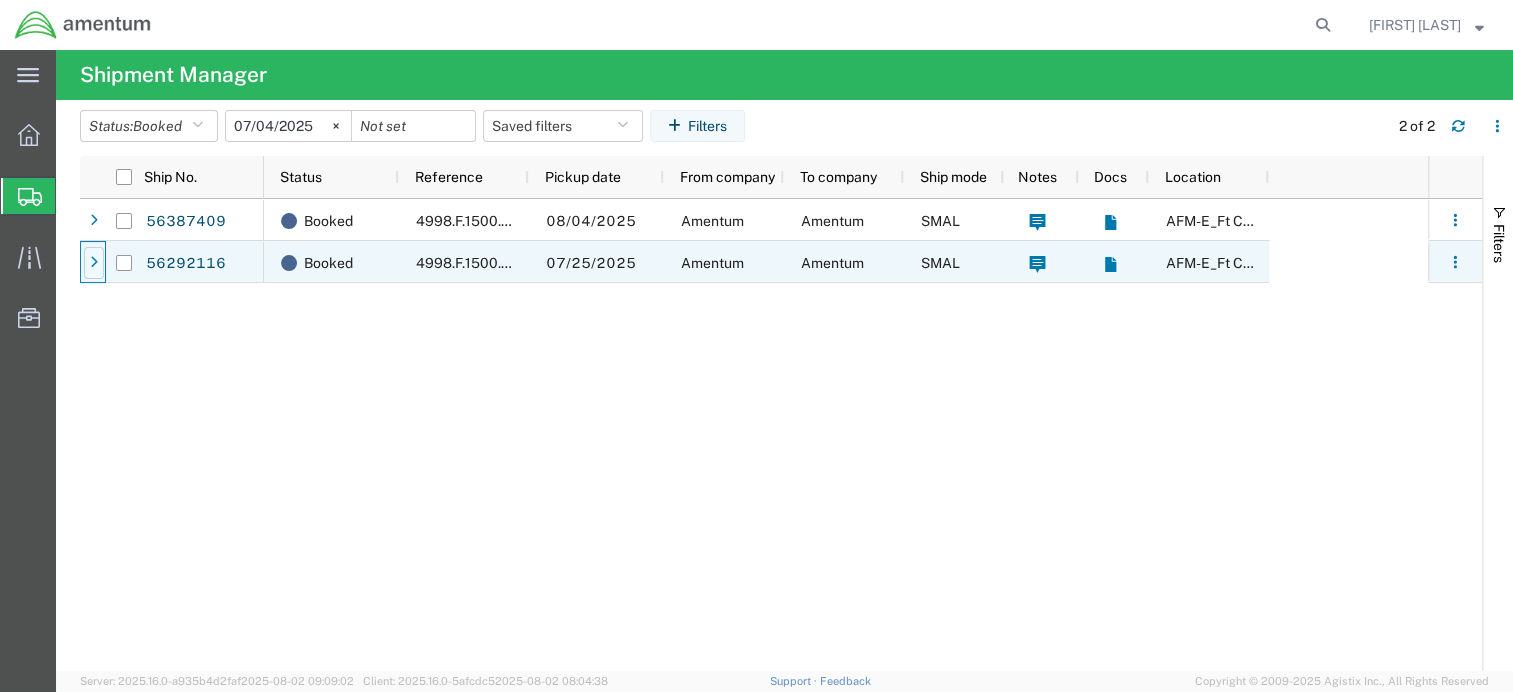 click 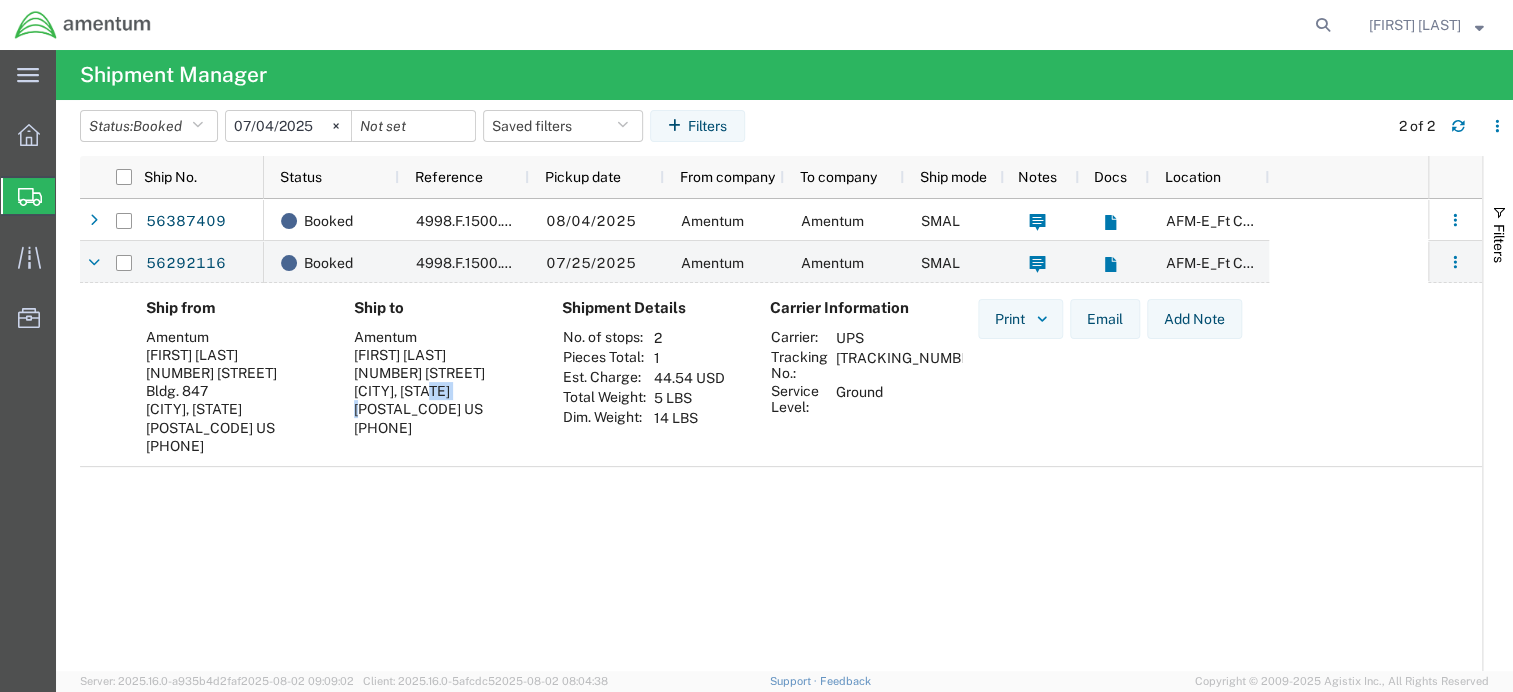 drag, startPoint x: 488, startPoint y: 391, endPoint x: 446, endPoint y: 391, distance: 42 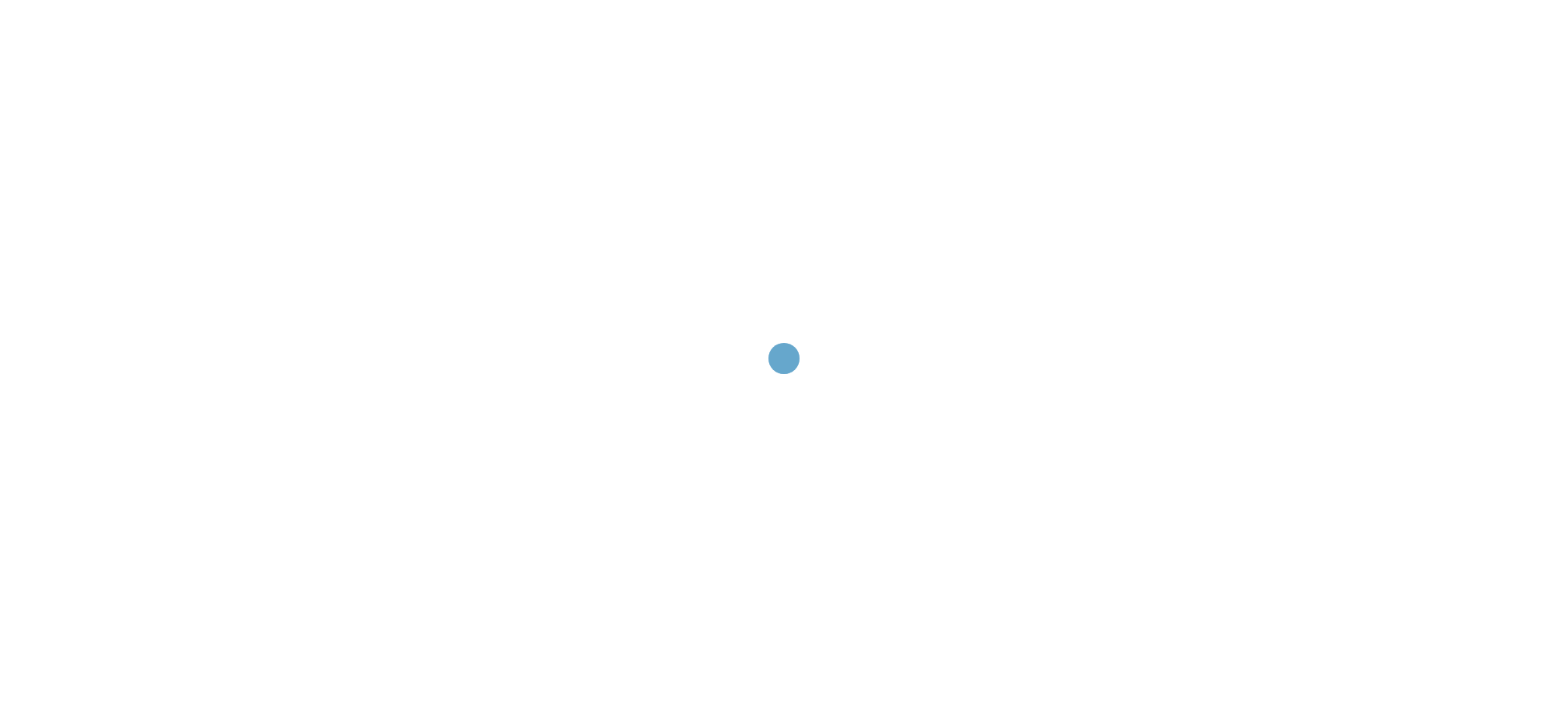scroll, scrollTop: 0, scrollLeft: 0, axis: both 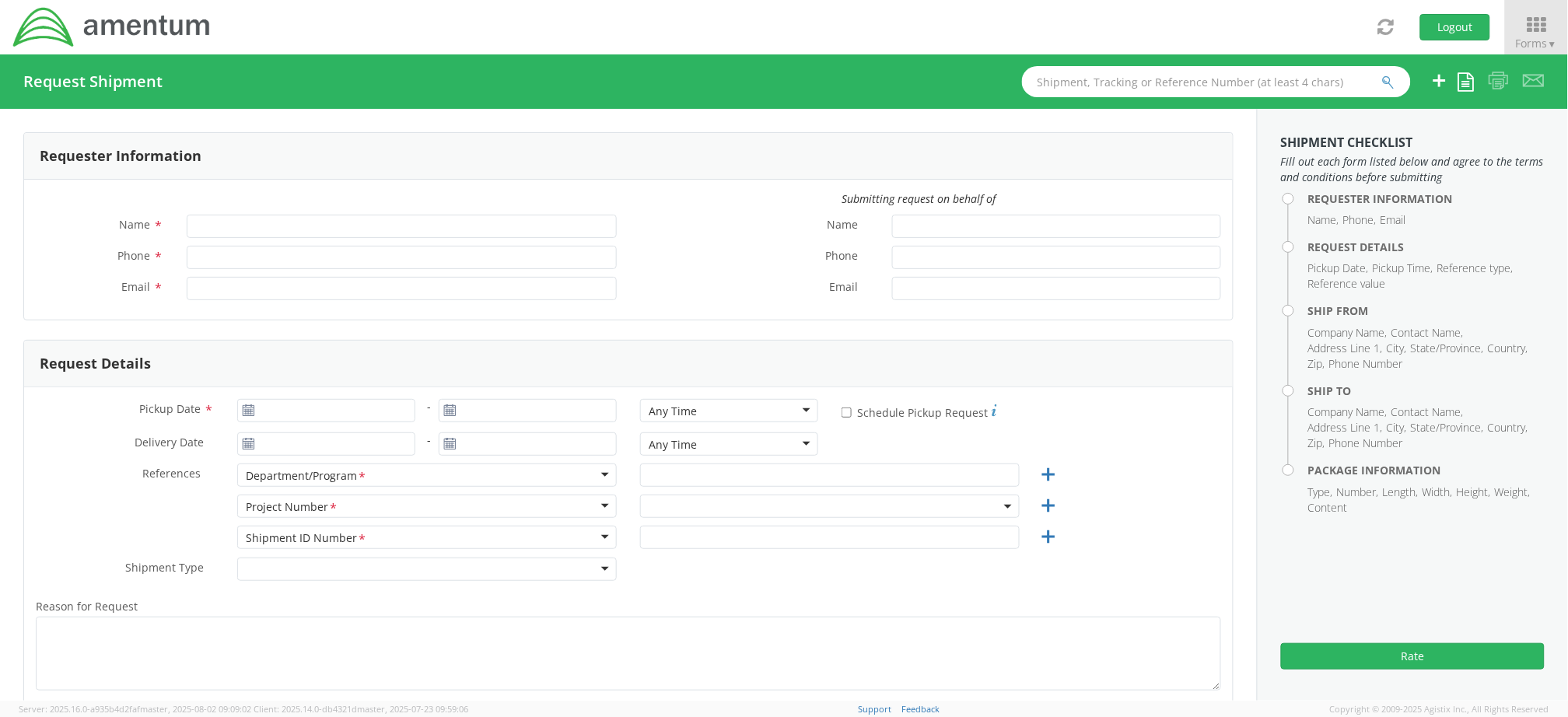 type on "[FIRST] [LAST]" 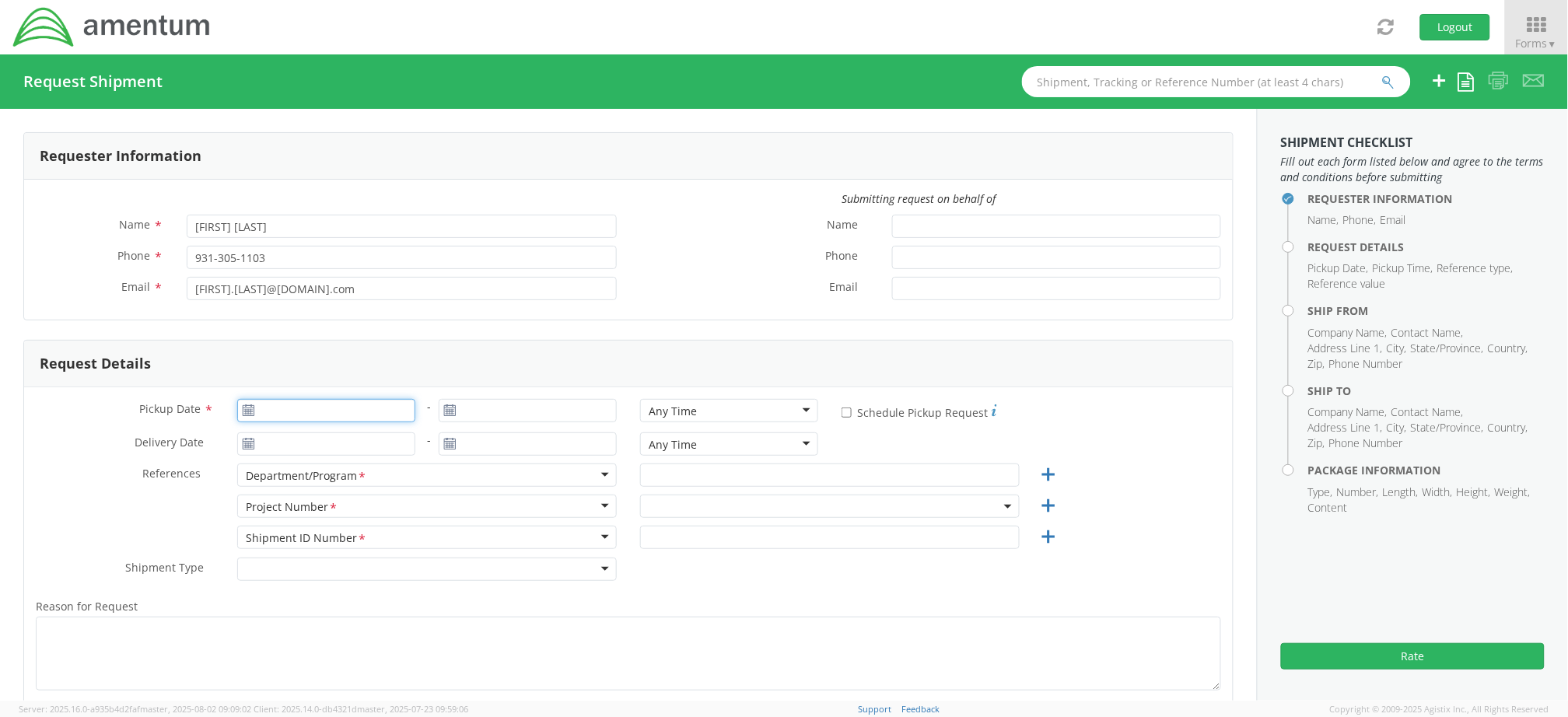 click on "Pickup Date        *" at bounding box center (326, 411) 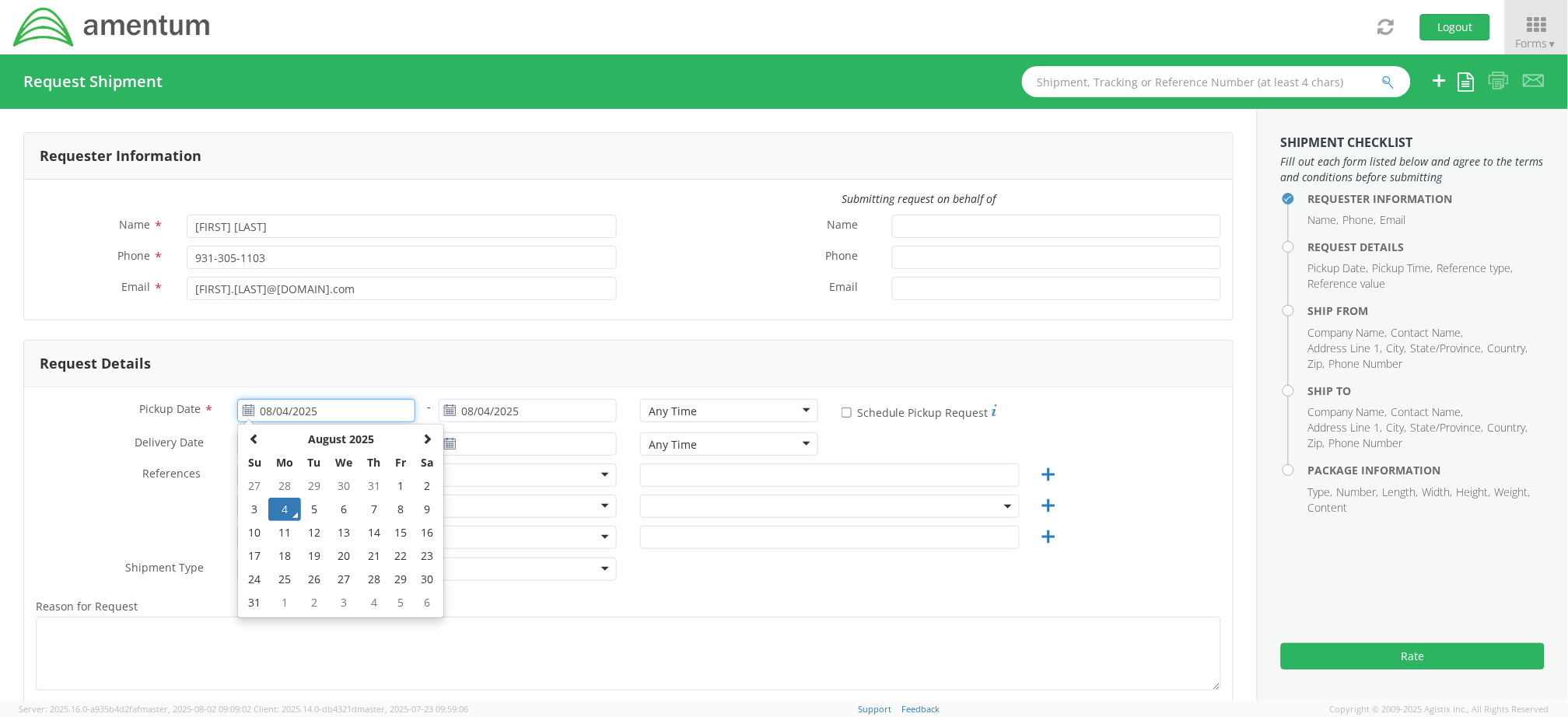 drag, startPoint x: 293, startPoint y: 507, endPoint x: 329, endPoint y: 491, distance: 39.395431 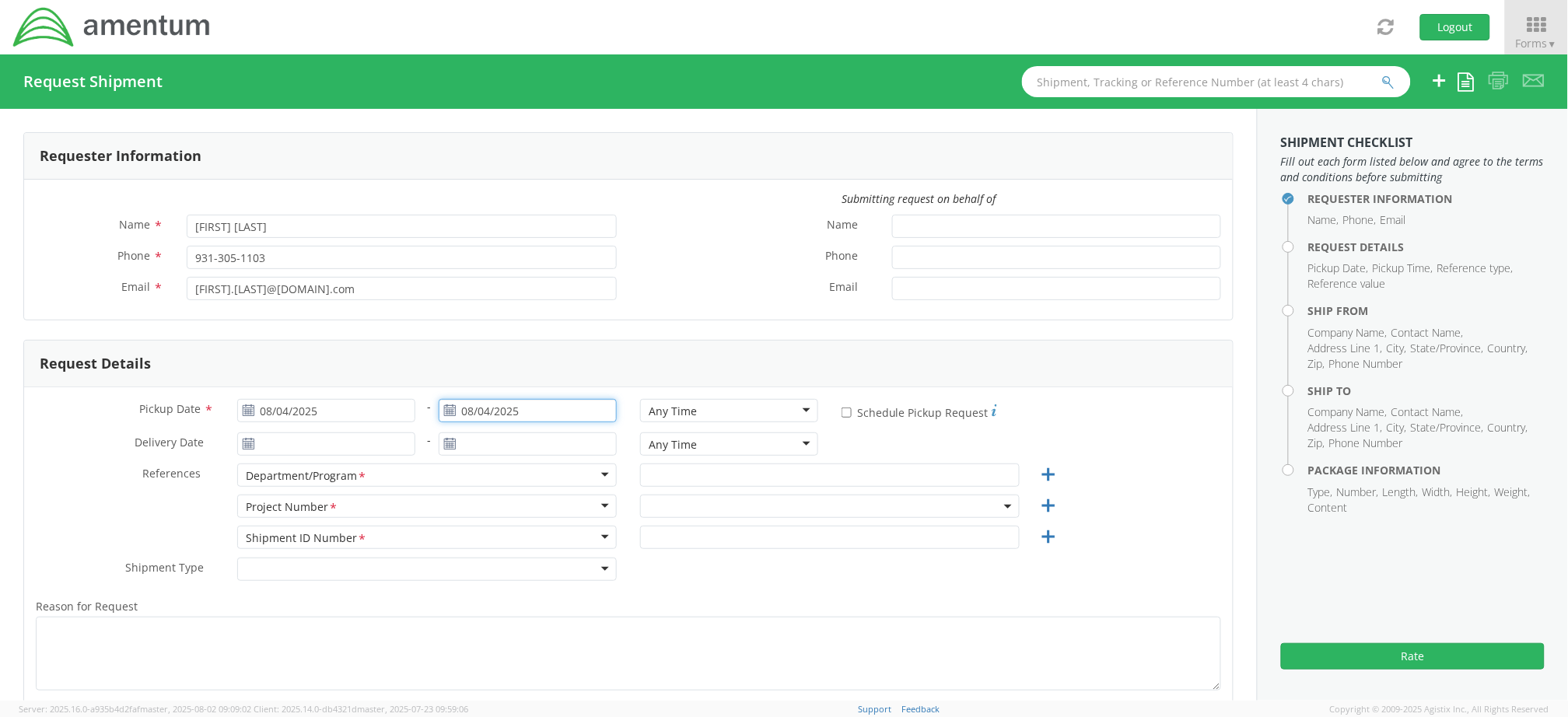 click on "08/04/2025" at bounding box center (527, 411) 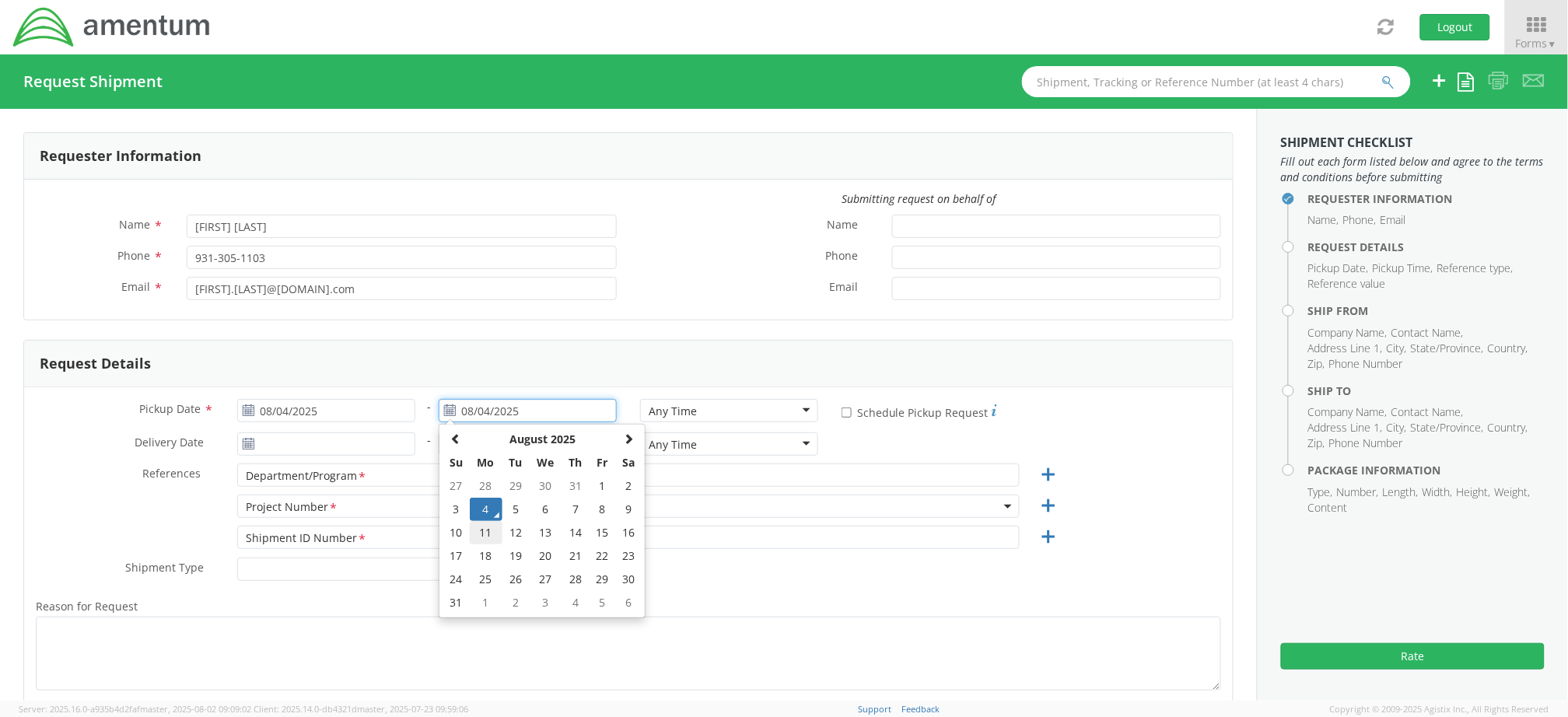 click on "11" at bounding box center [486, 533] 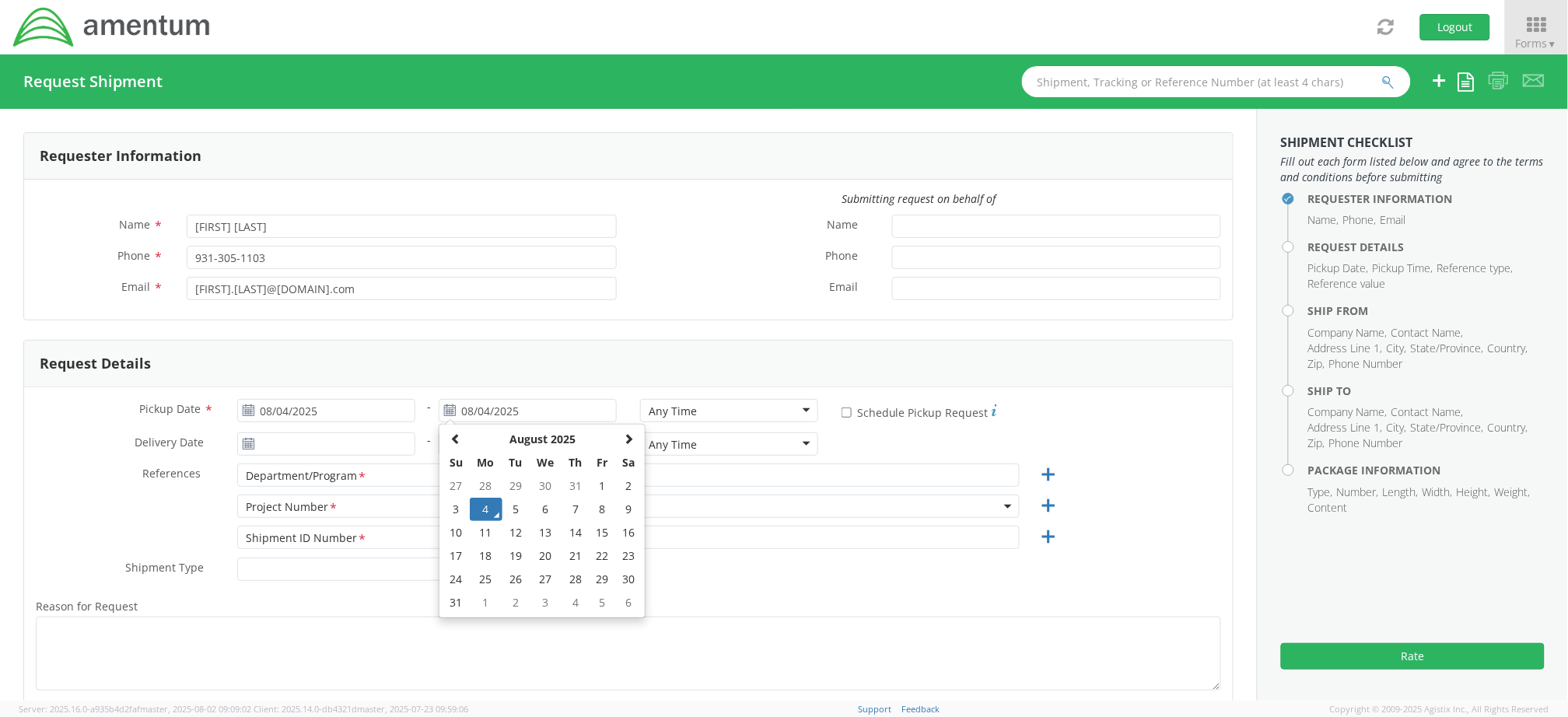 type on "08/11/2025" 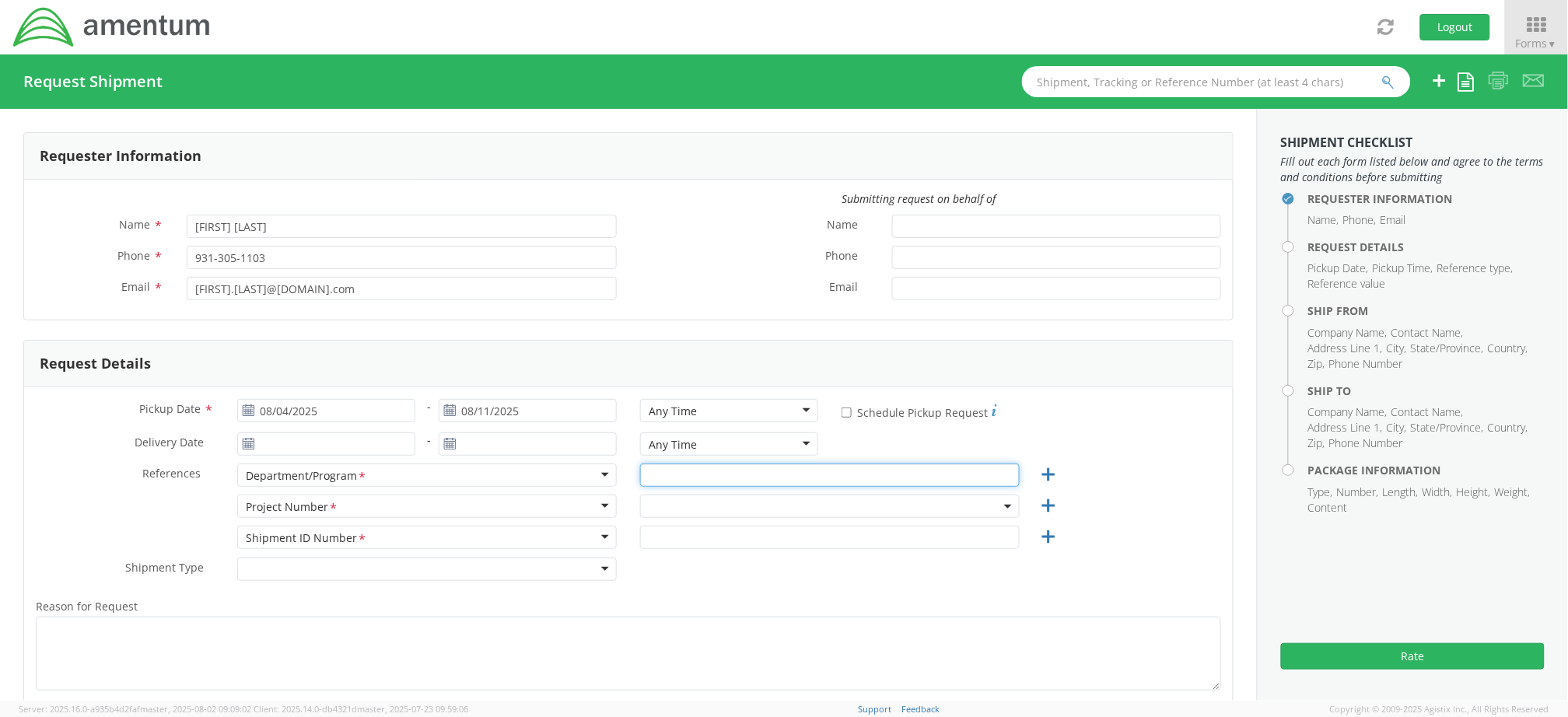 click at bounding box center [830, 475] 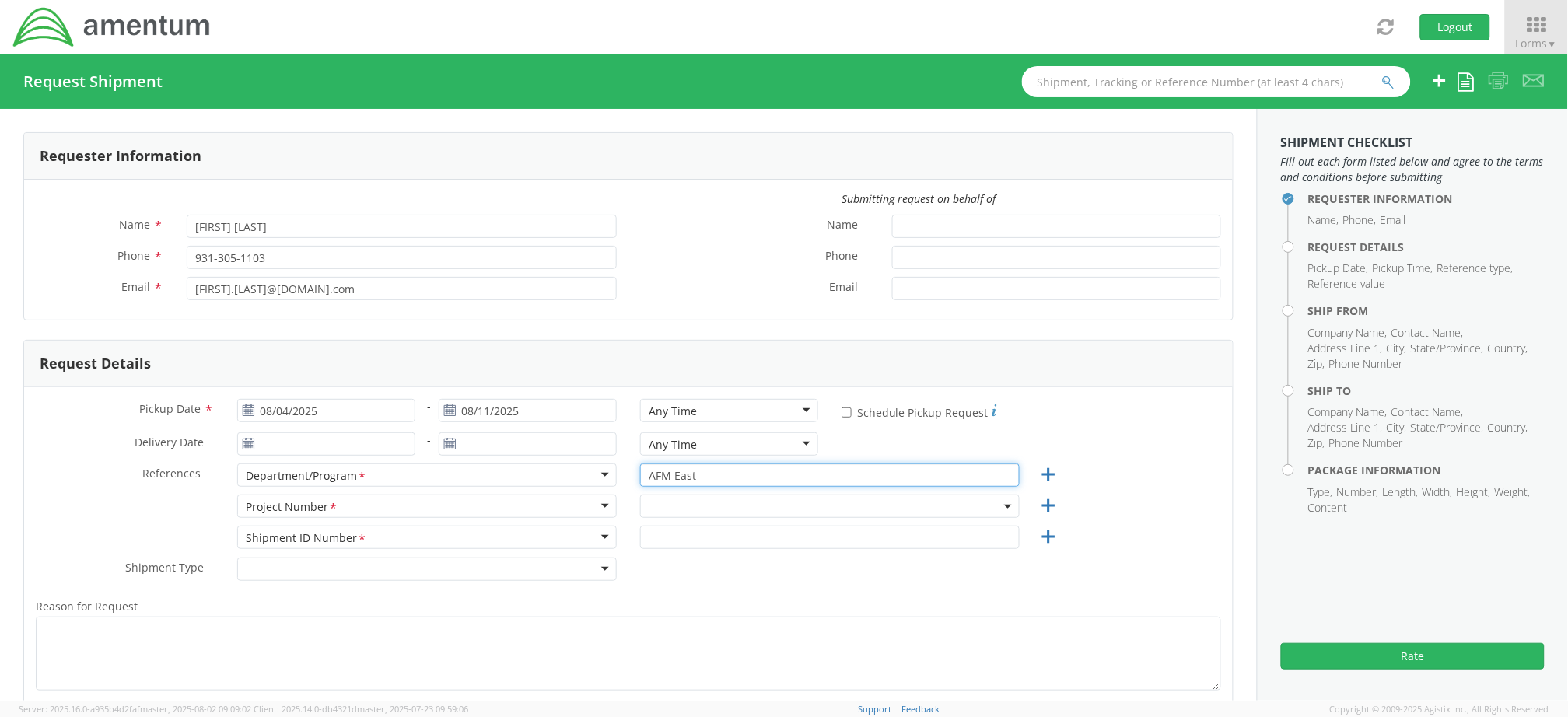 type on "AFM East" 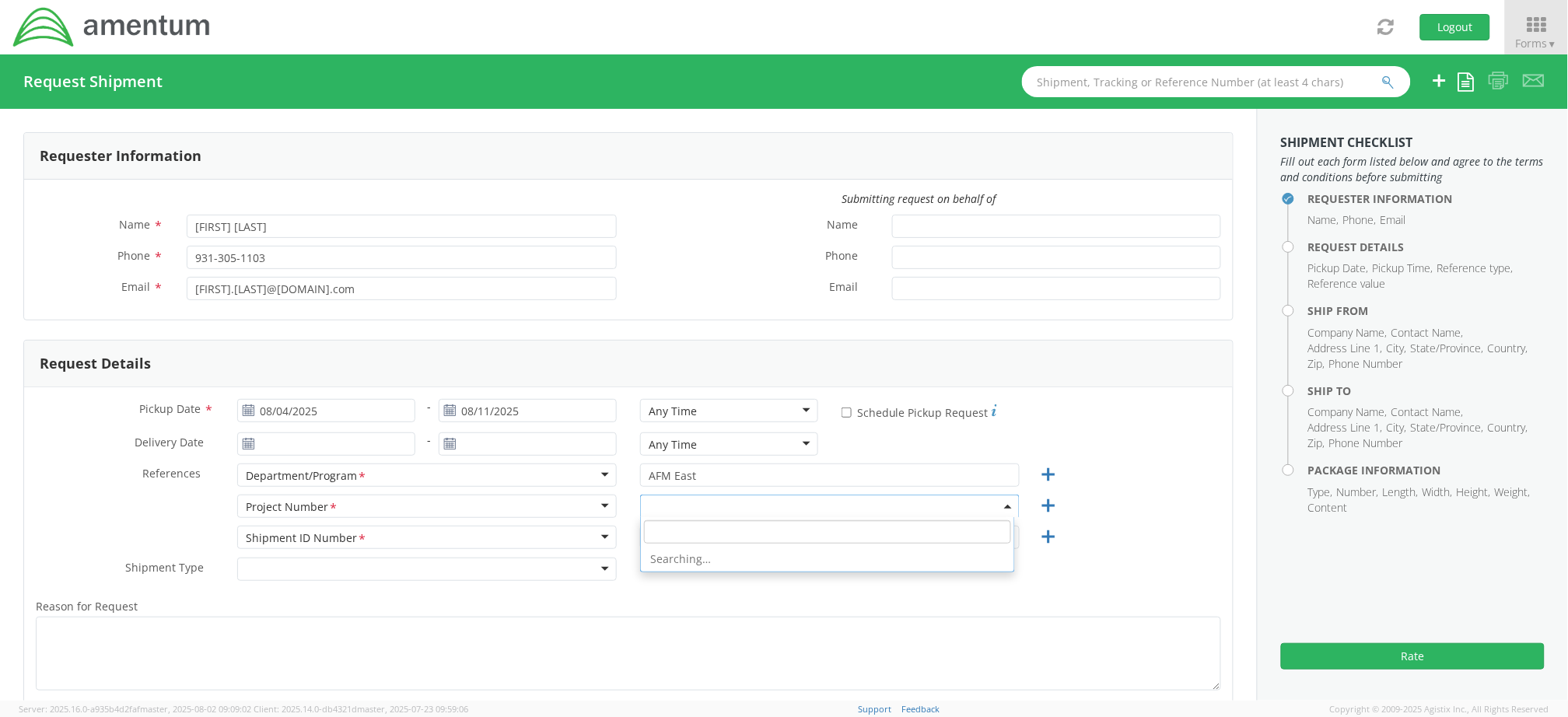 click at bounding box center [830, 506] 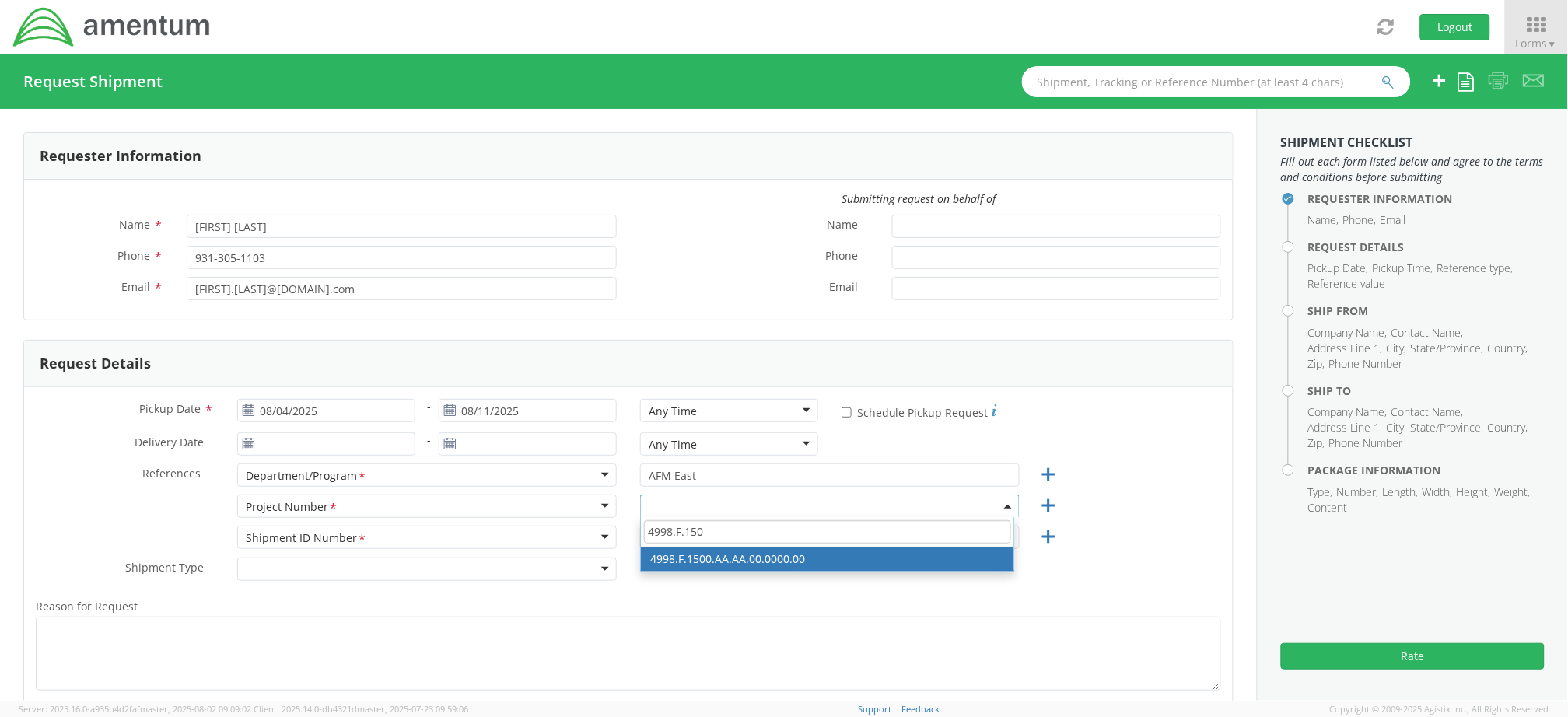 type on "4998.F.150" 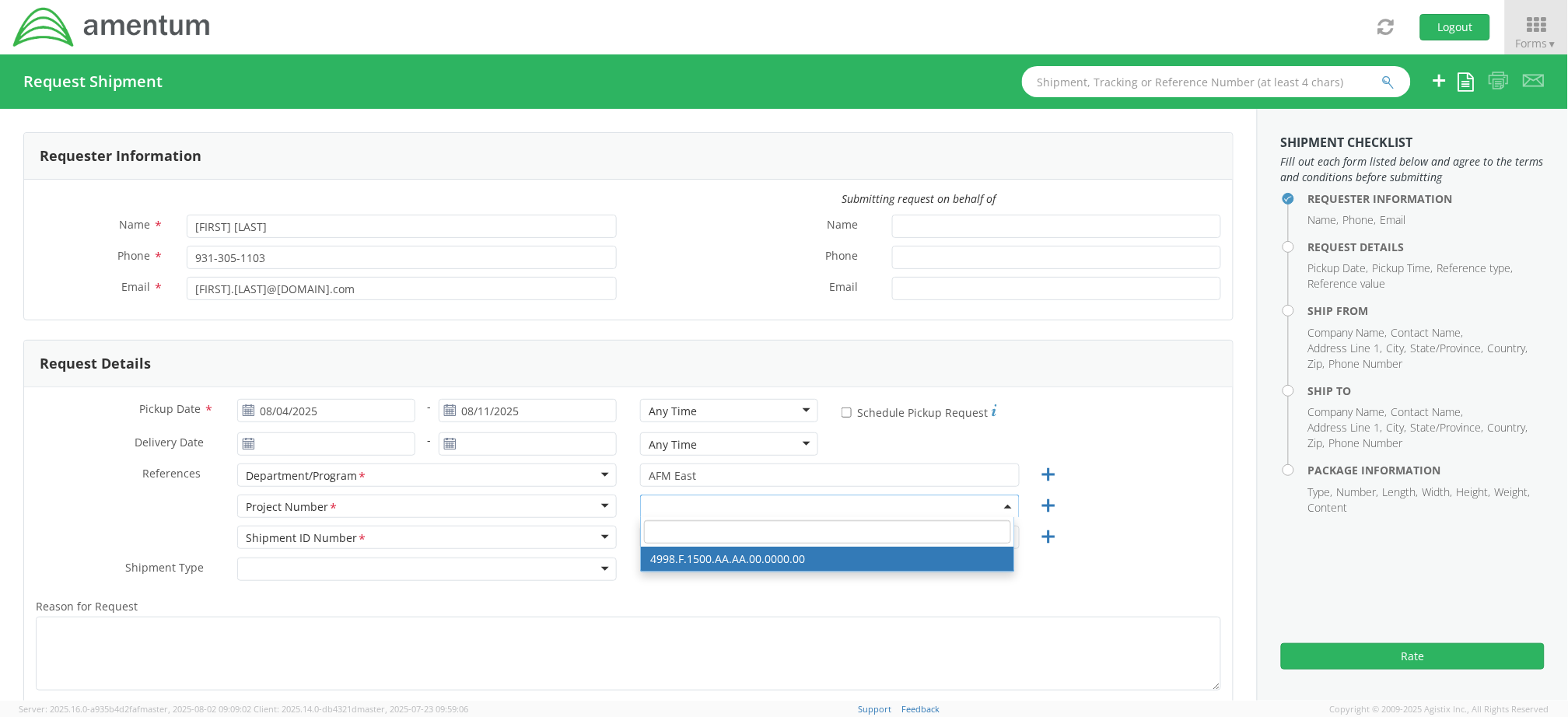 select on "4998.F.1500.AA.AA.00.0000.00" 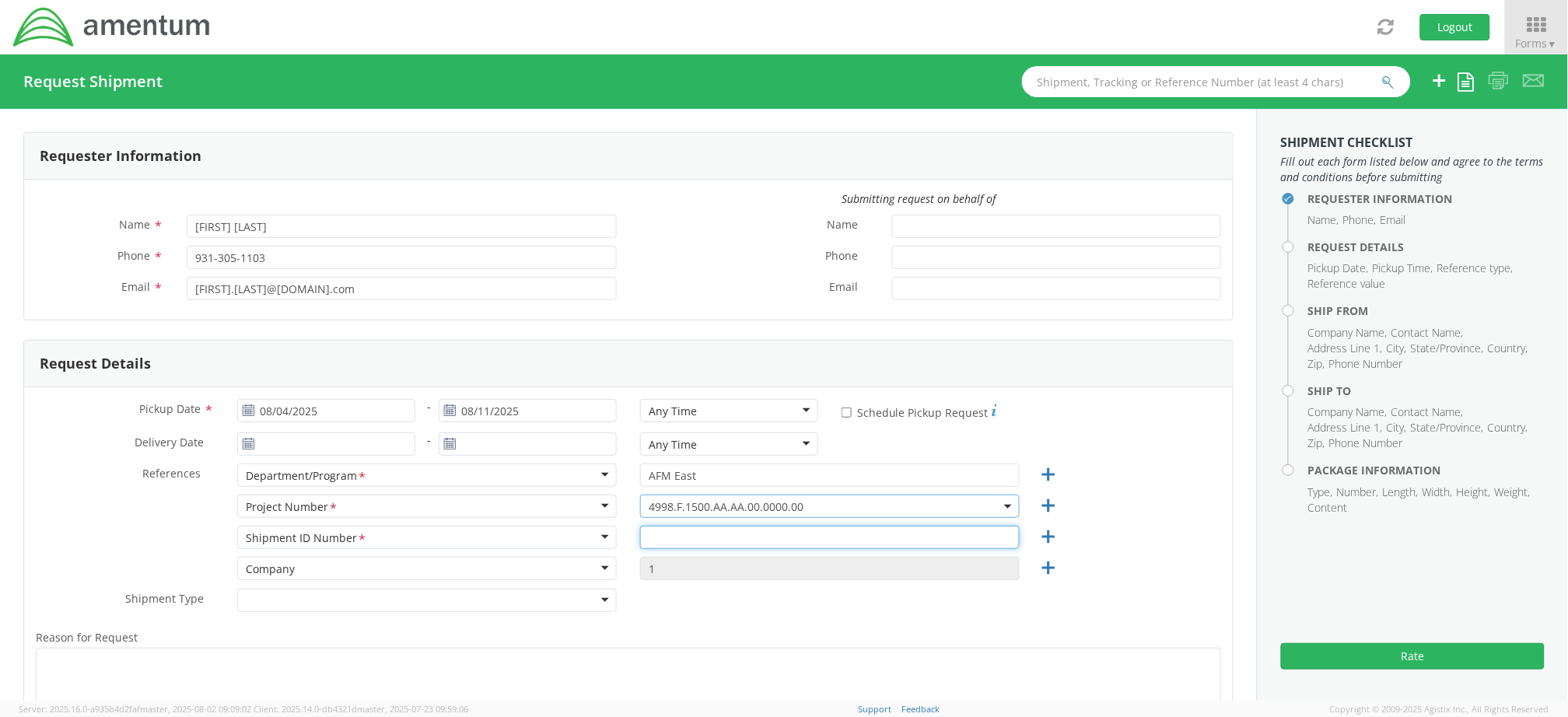 click at bounding box center (830, 537) 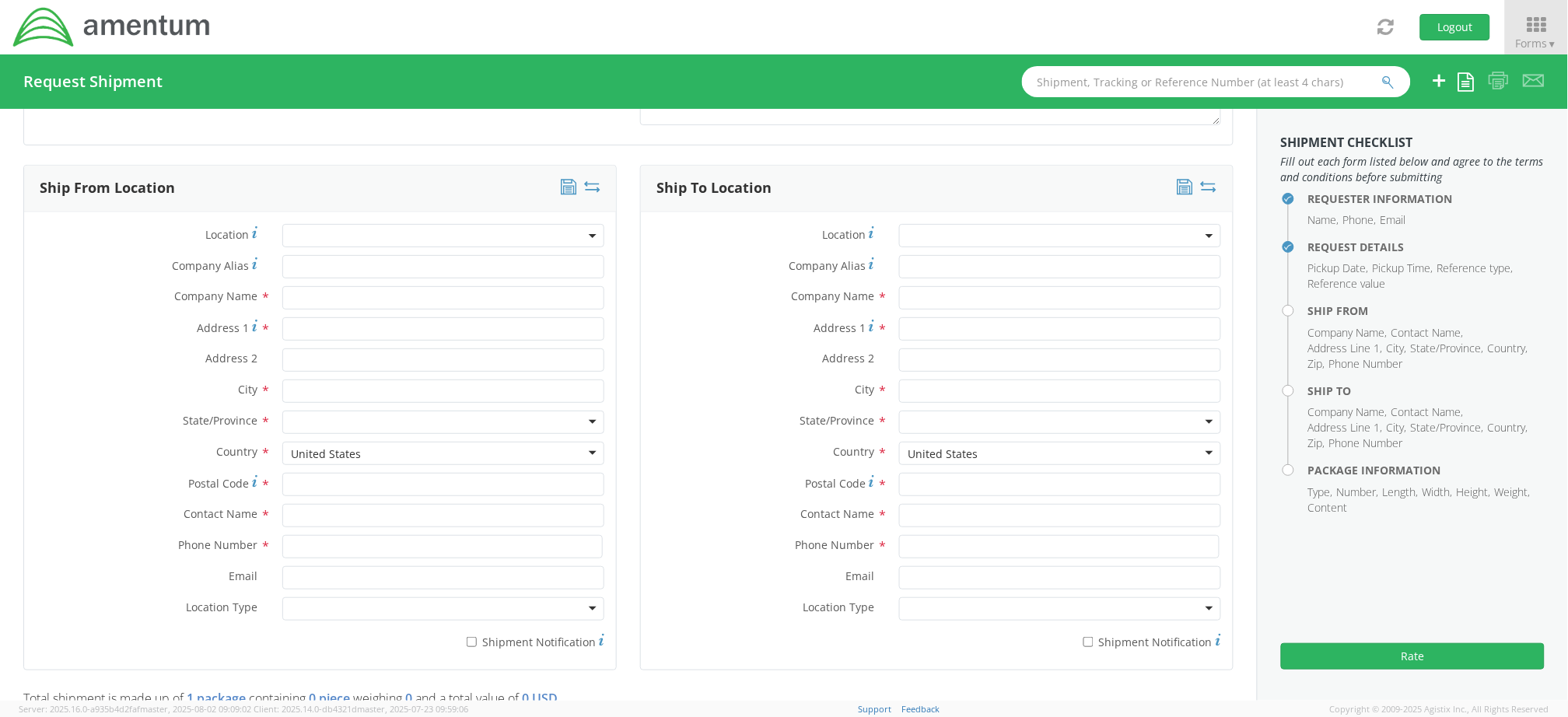scroll, scrollTop: 726, scrollLeft: 0, axis: vertical 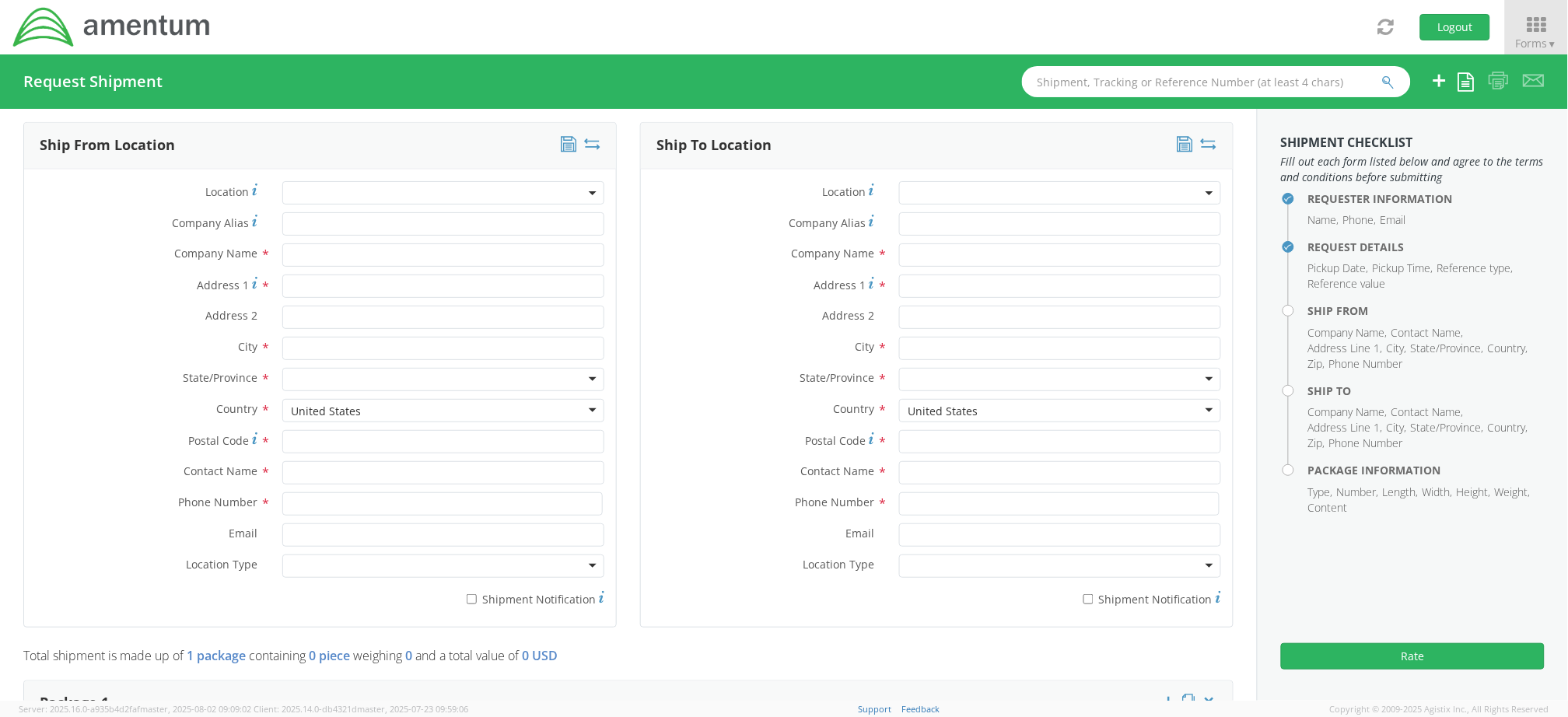 type on "08042025" 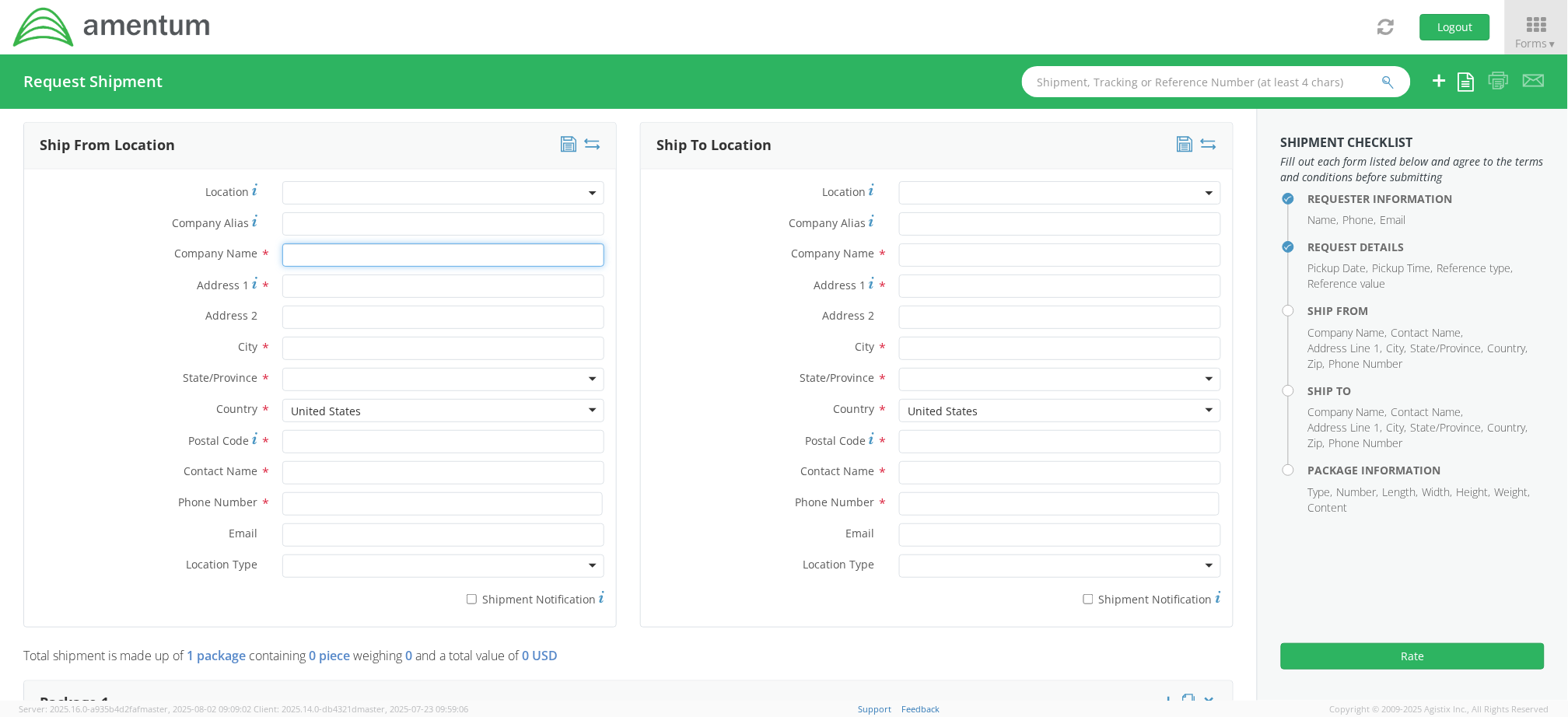 click at bounding box center [443, 255] 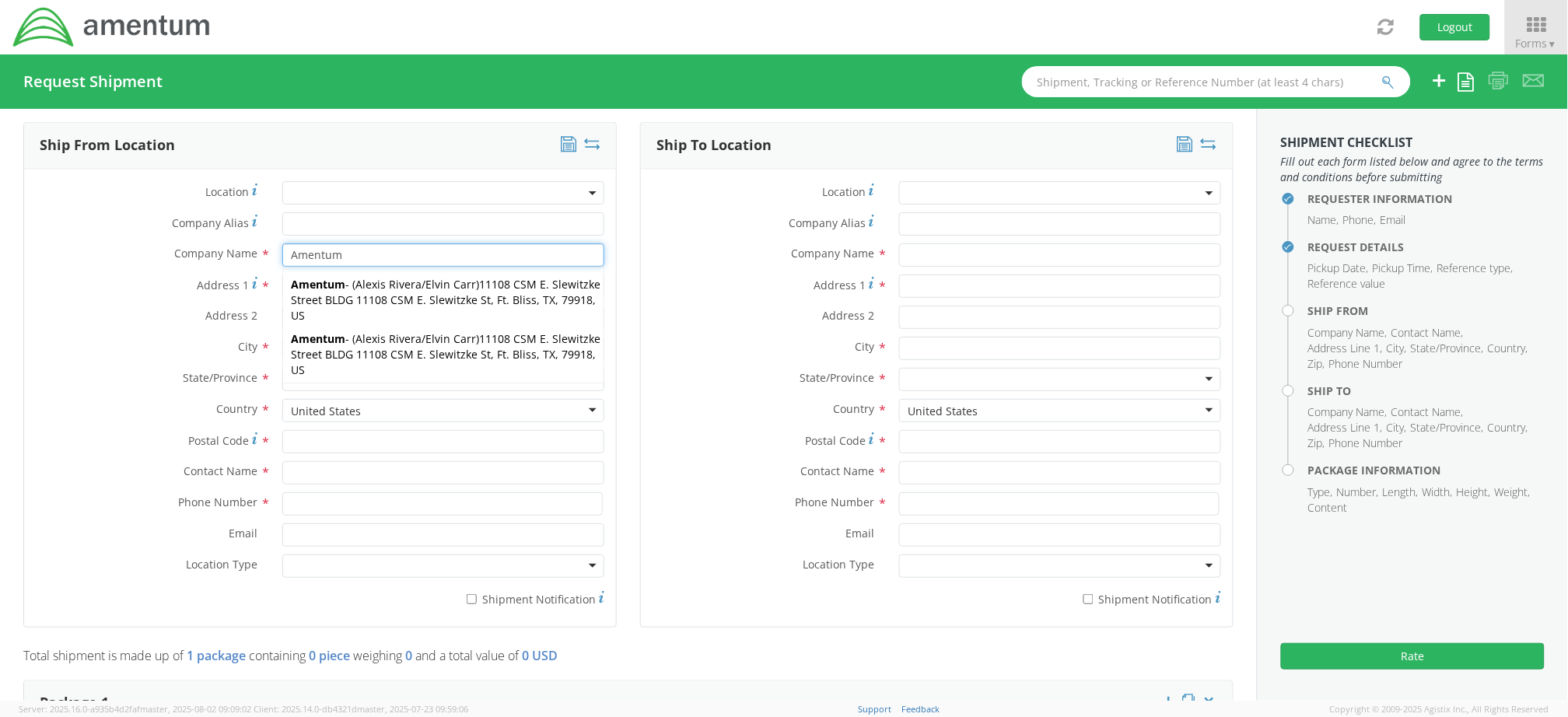 type on "Amentum" 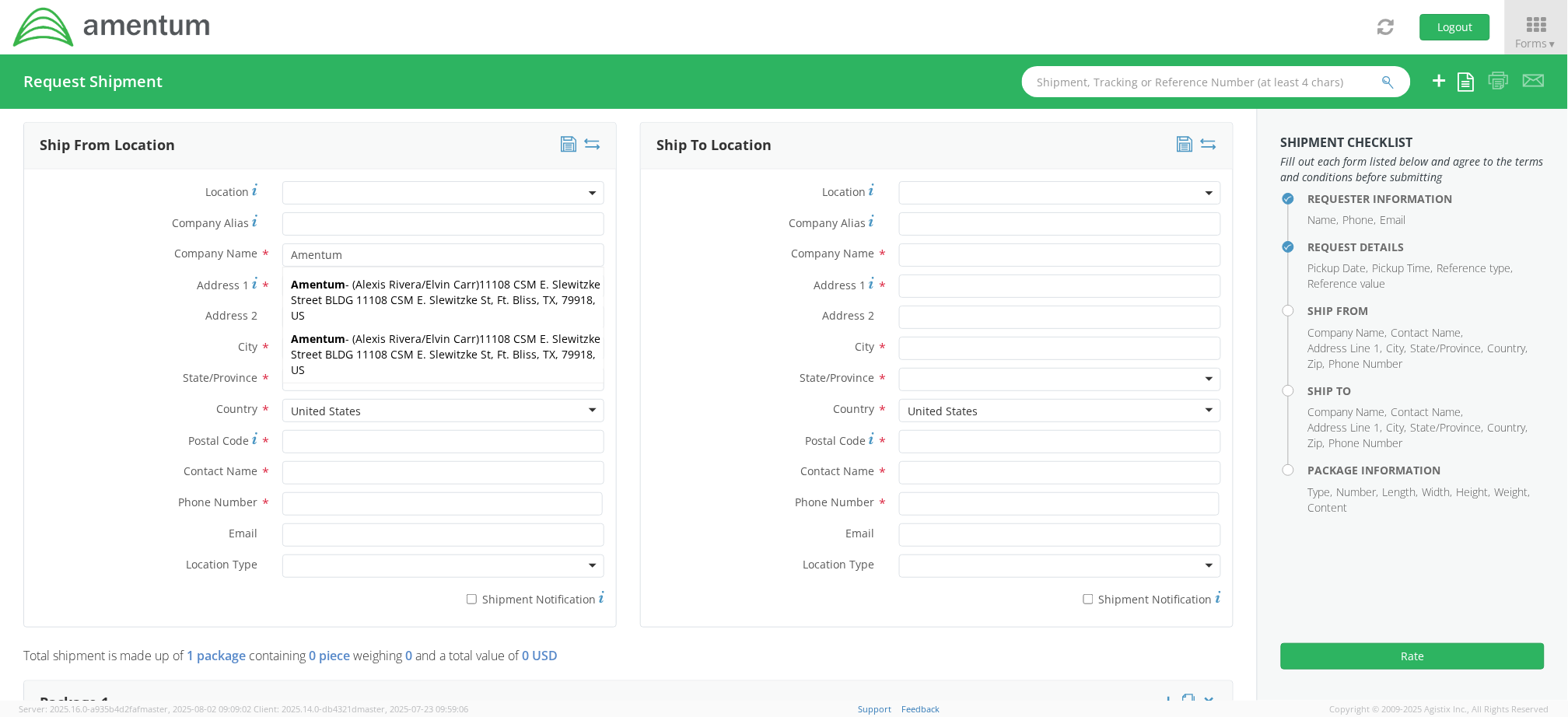 click on "Address 1        *" at bounding box center [147, 285] 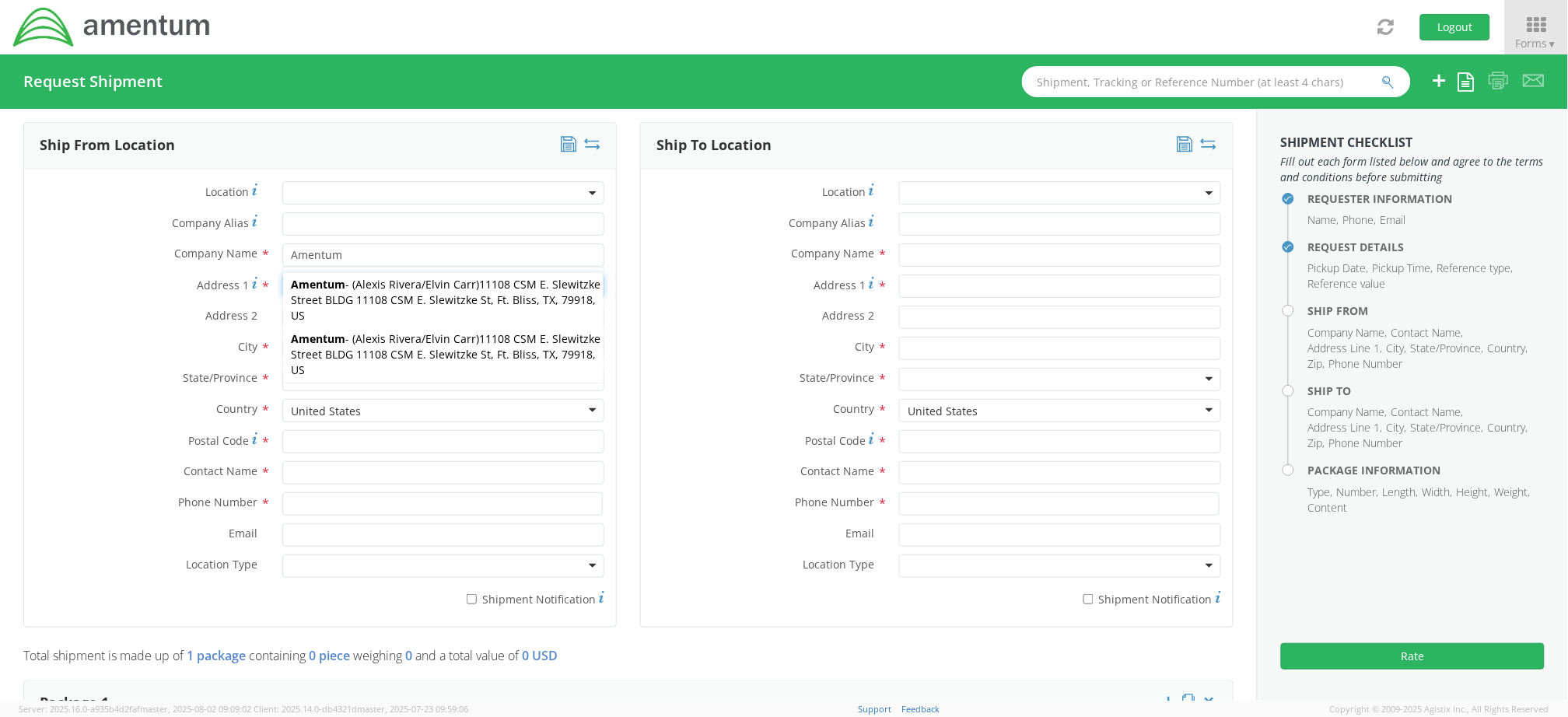 click on "Address 1        *" at bounding box center [443, 286] 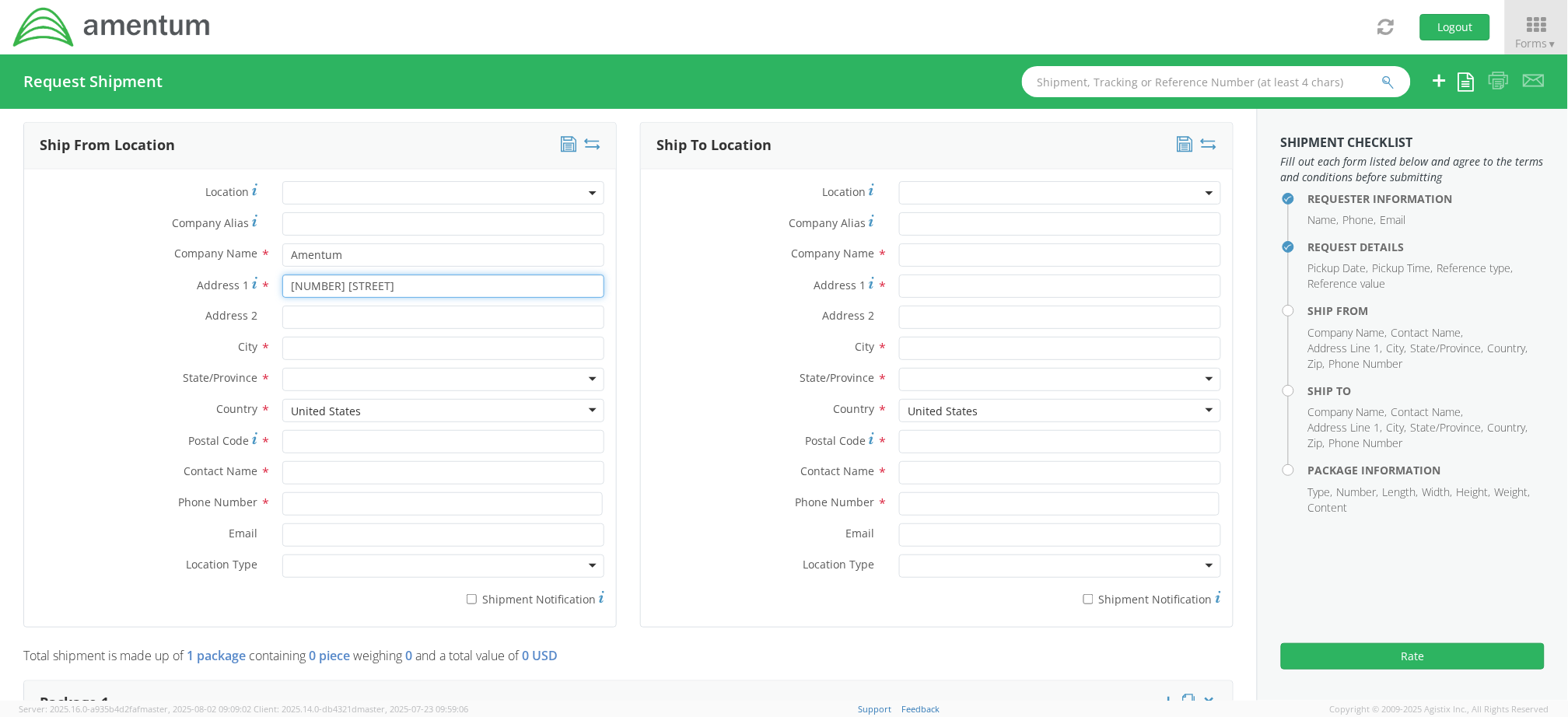 type on "[NUMBER] [STREET]" 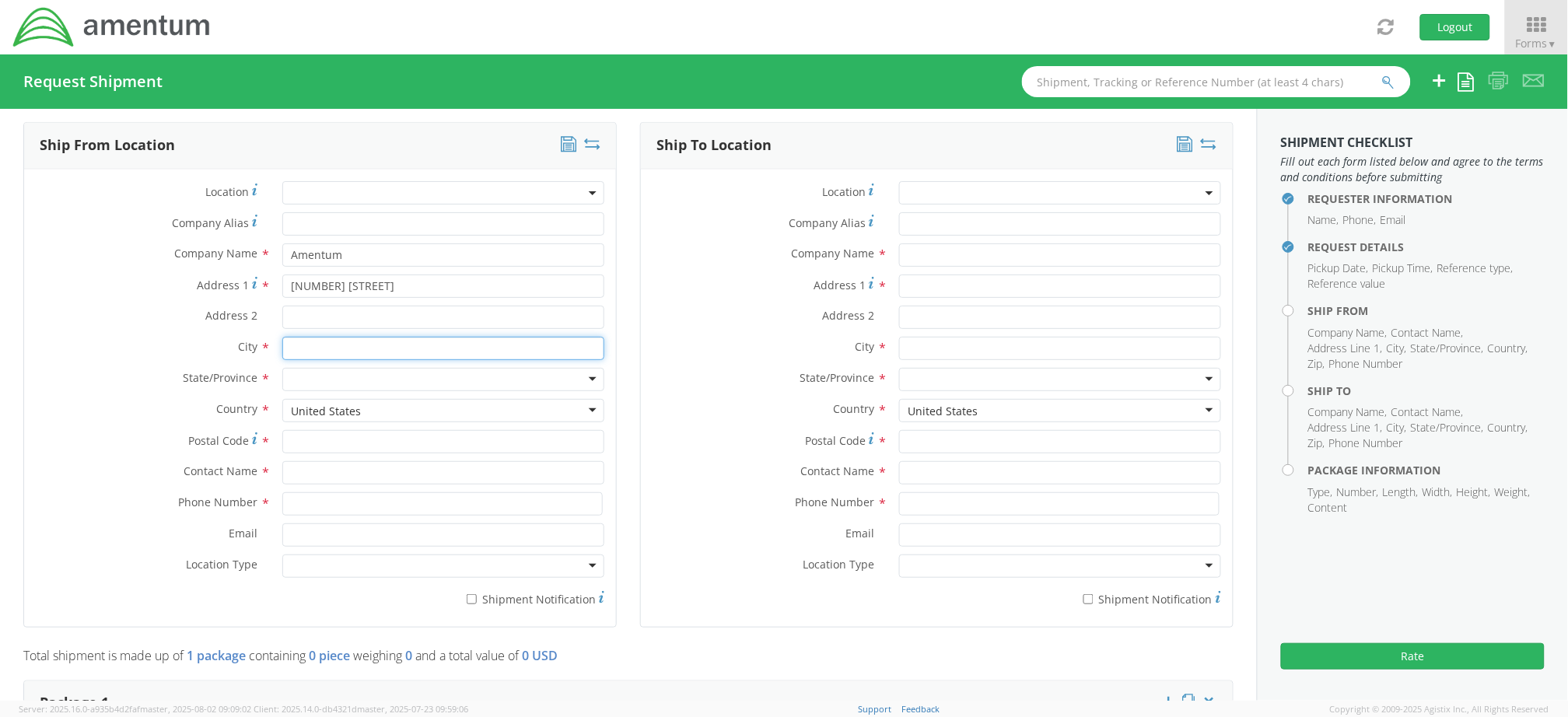 click at bounding box center [443, 348] 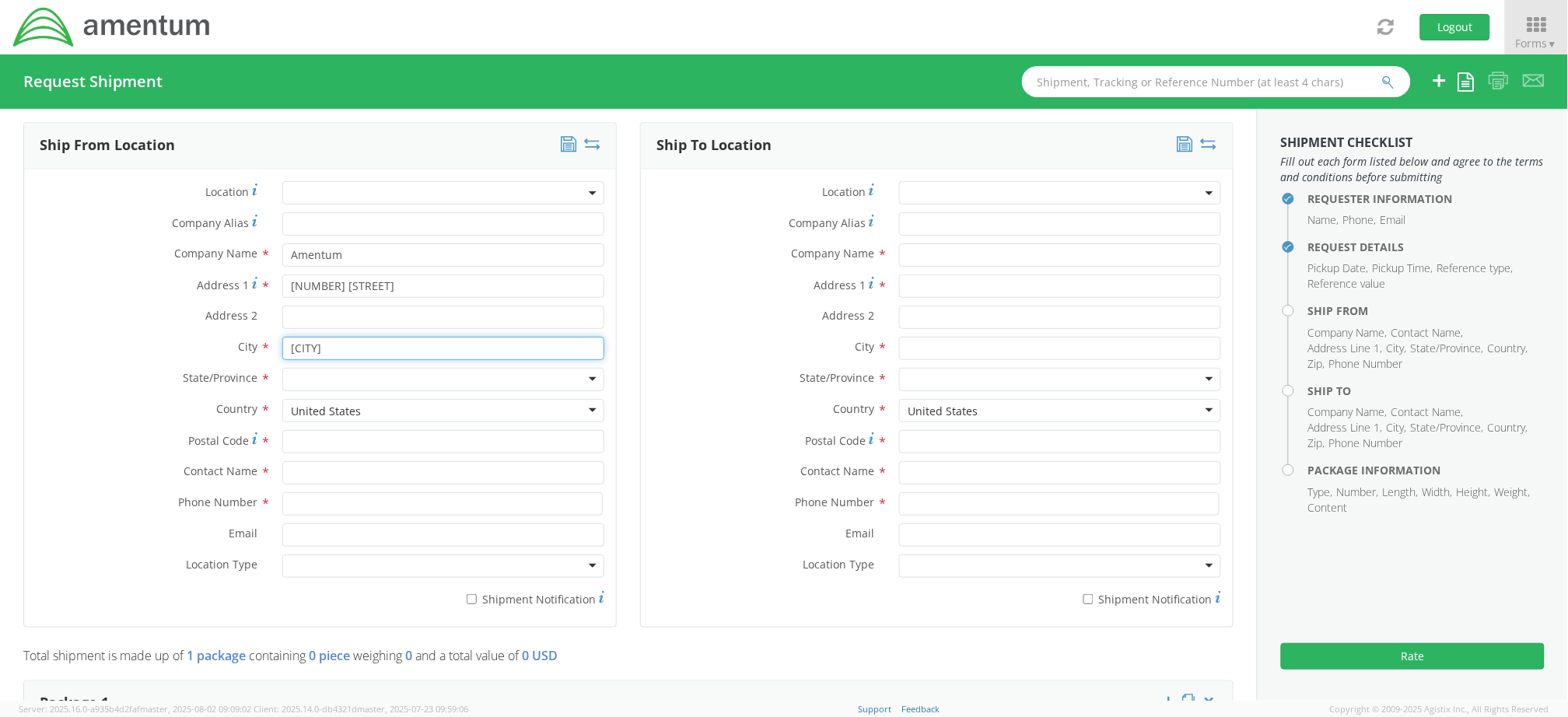 type on "[CITY]" 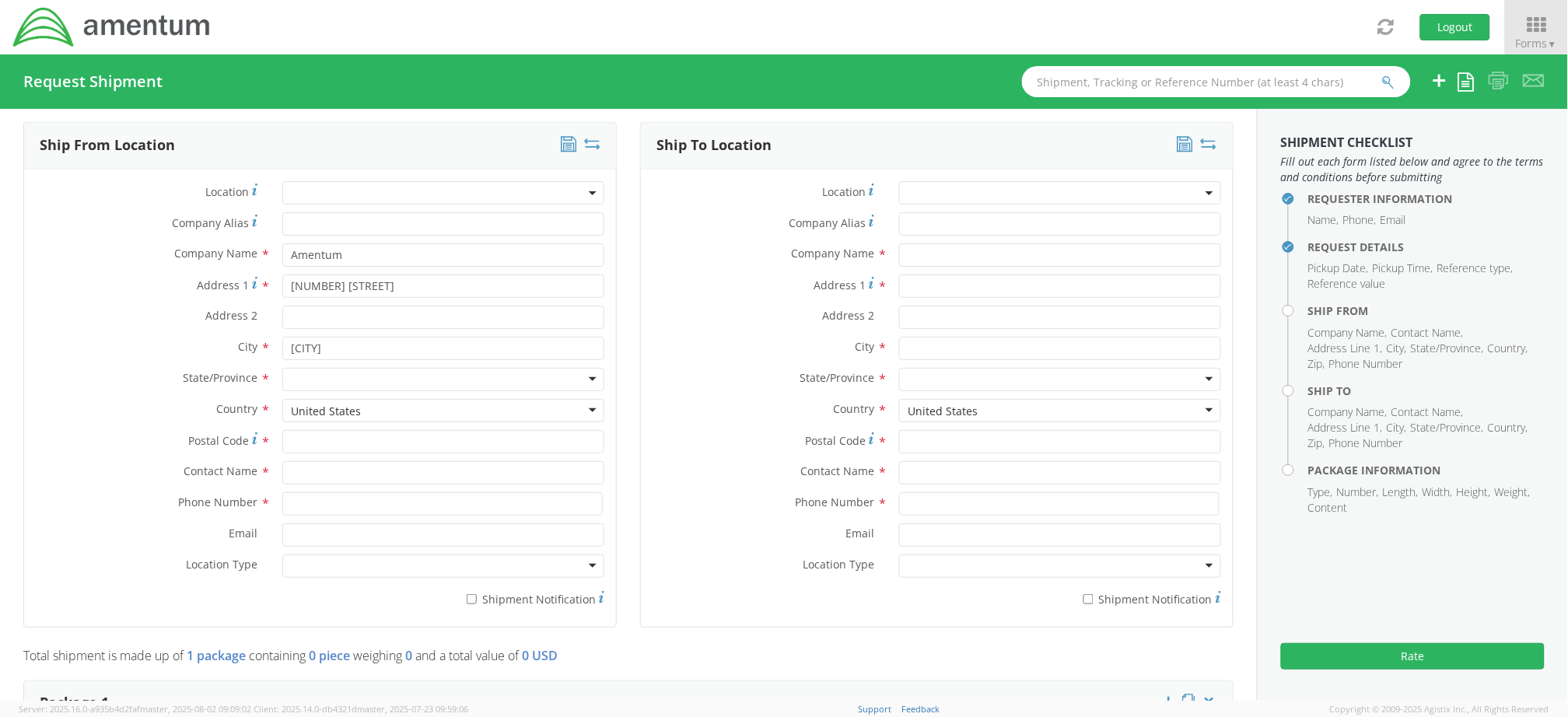 click at bounding box center [443, 379] 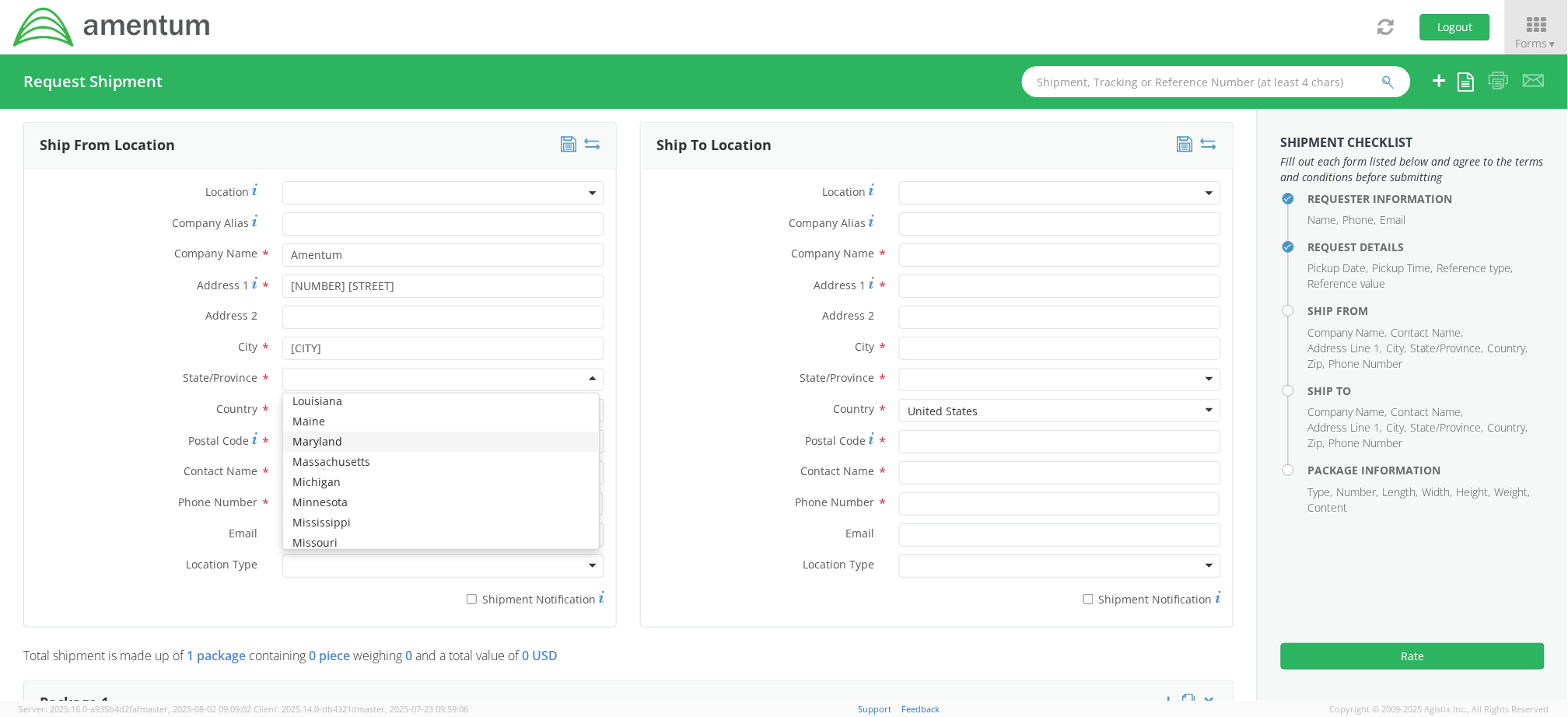 scroll, scrollTop: 477, scrollLeft: 0, axis: vertical 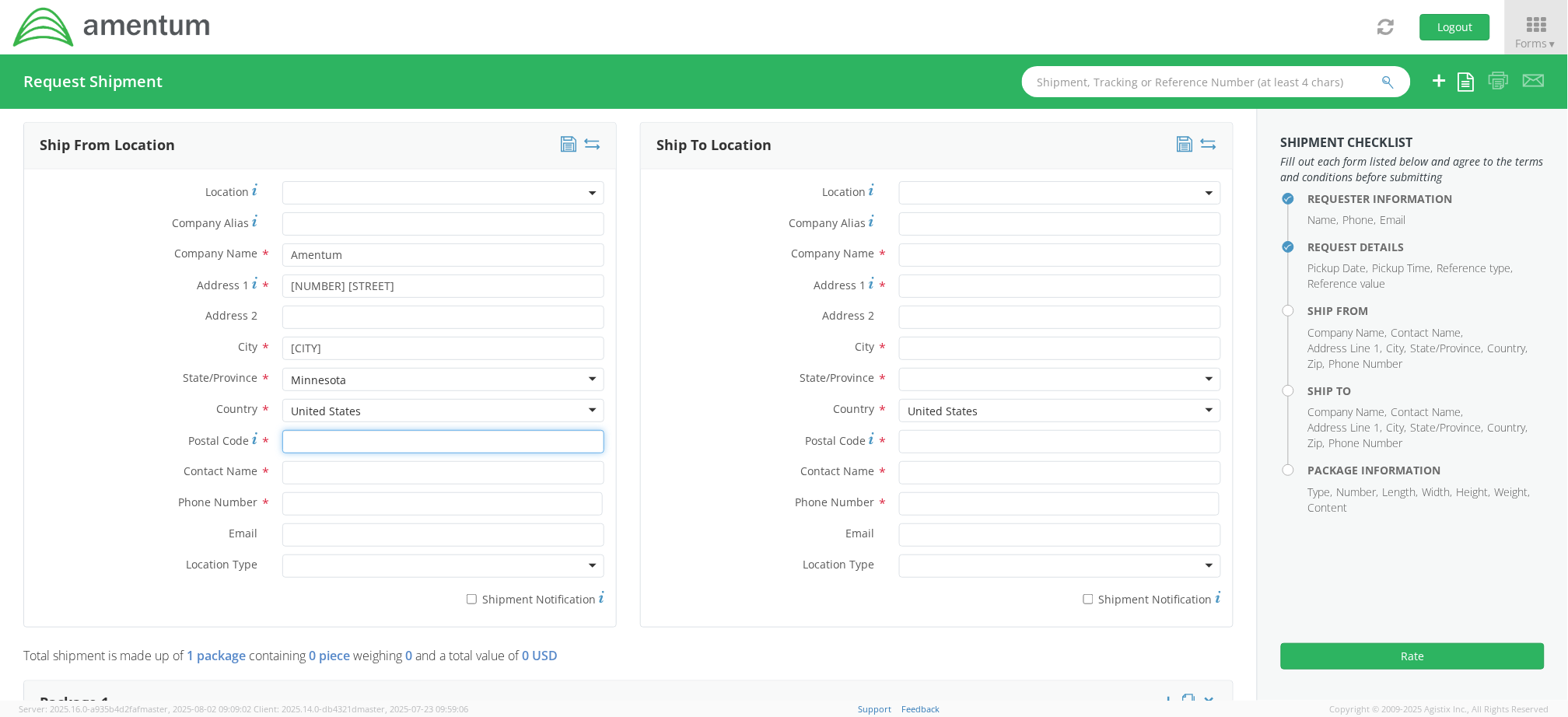 click on "Postal Code        *" at bounding box center (443, 442) 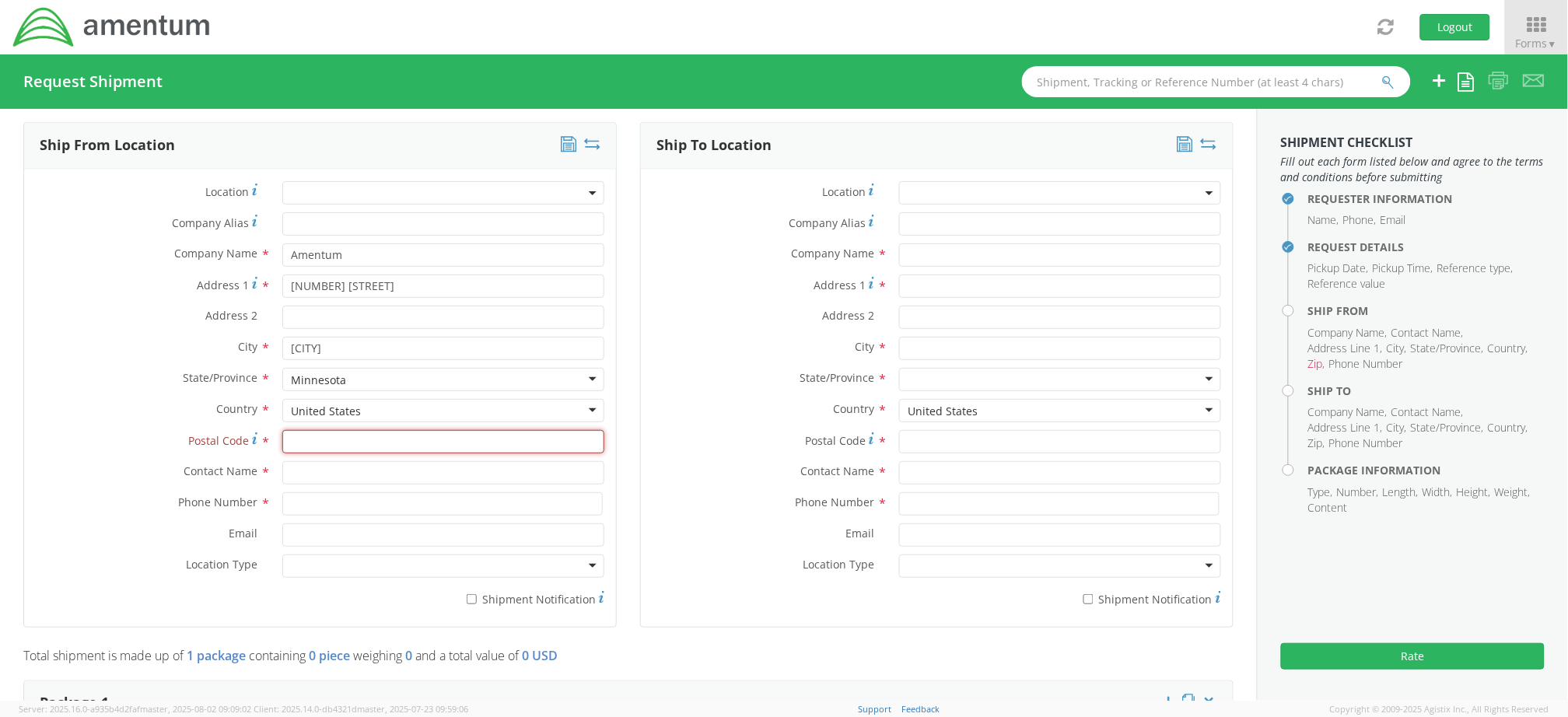 paste on "56073" 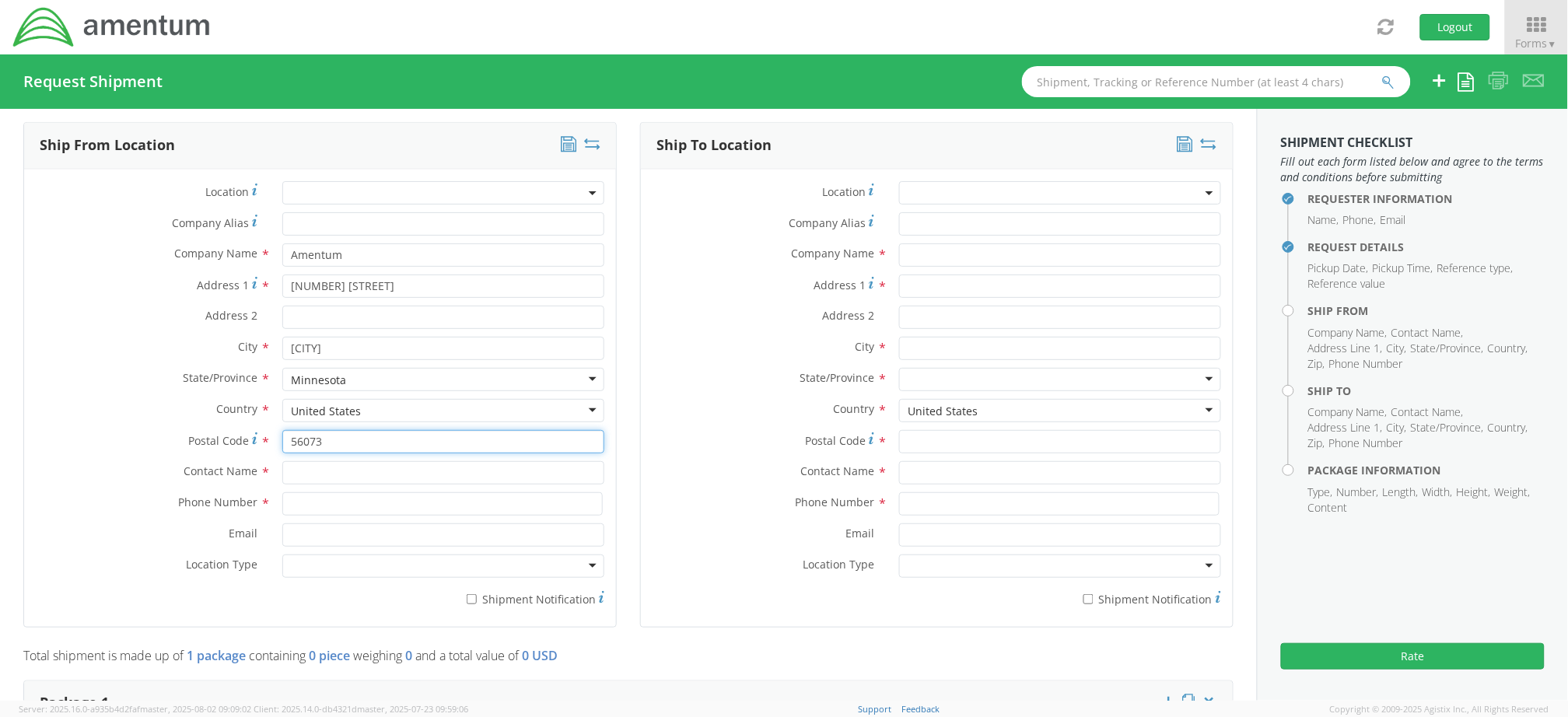 type on "56073" 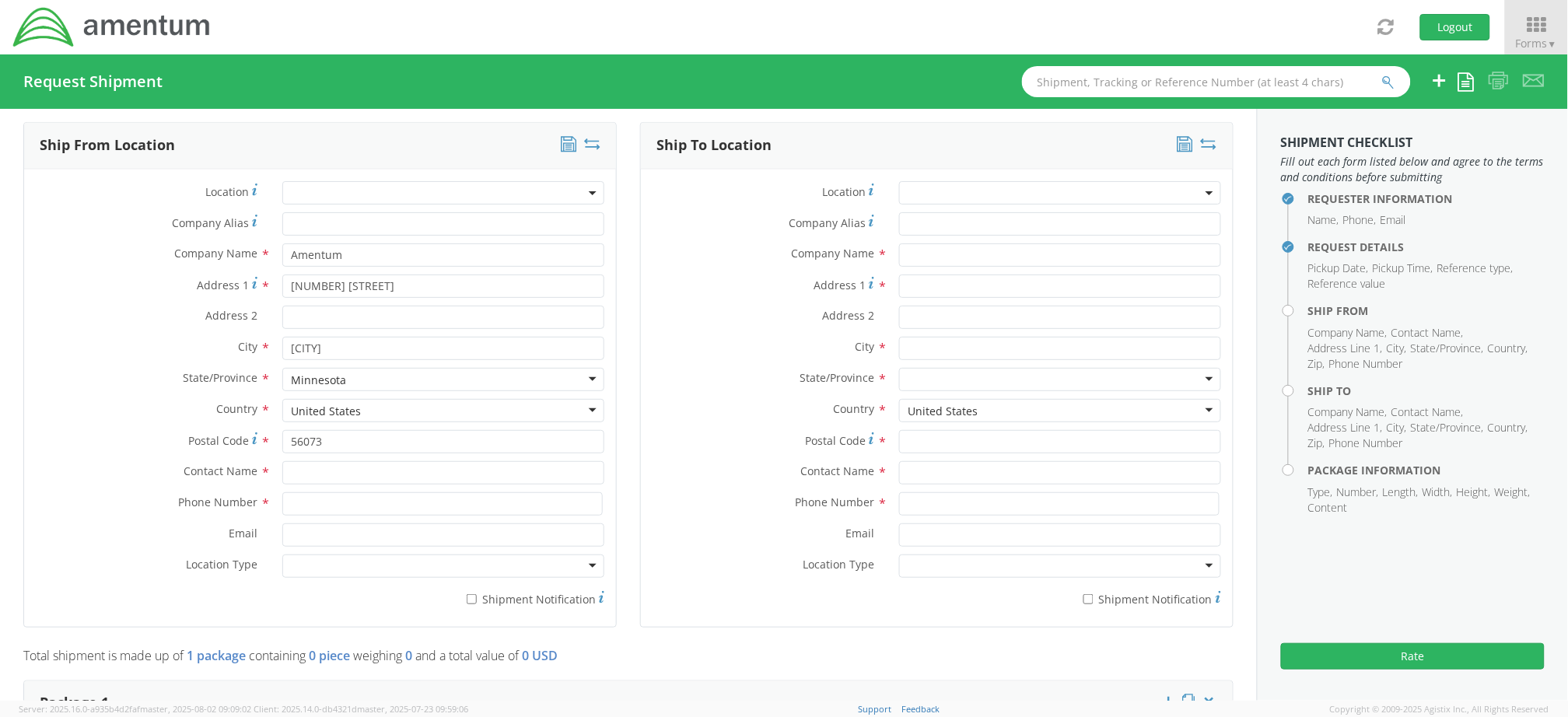 drag, startPoint x: 300, startPoint y: 535, endPoint x: 296, endPoint y: 568, distance: 33.24154 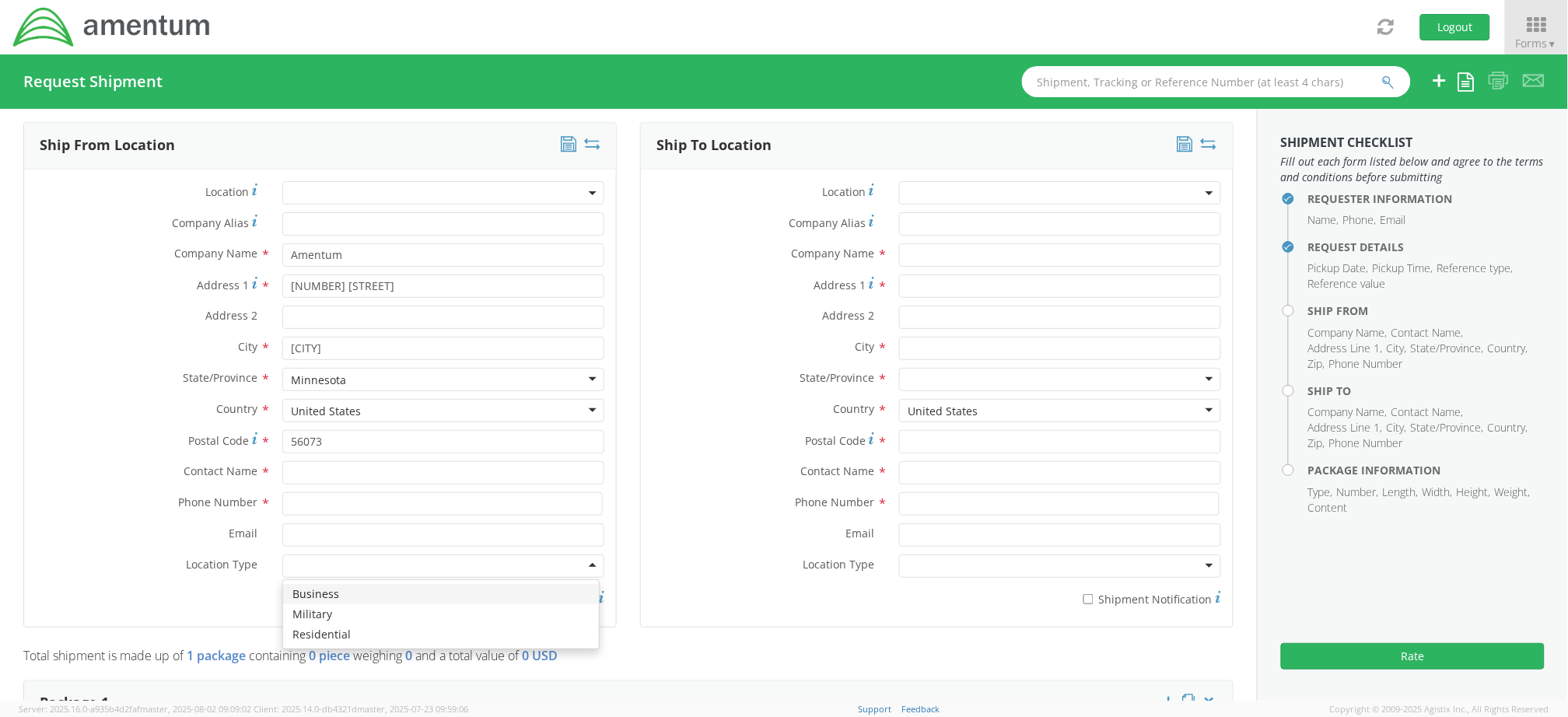 drag, startPoint x: 296, startPoint y: 568, endPoint x: 313, endPoint y: 635, distance: 69.1231 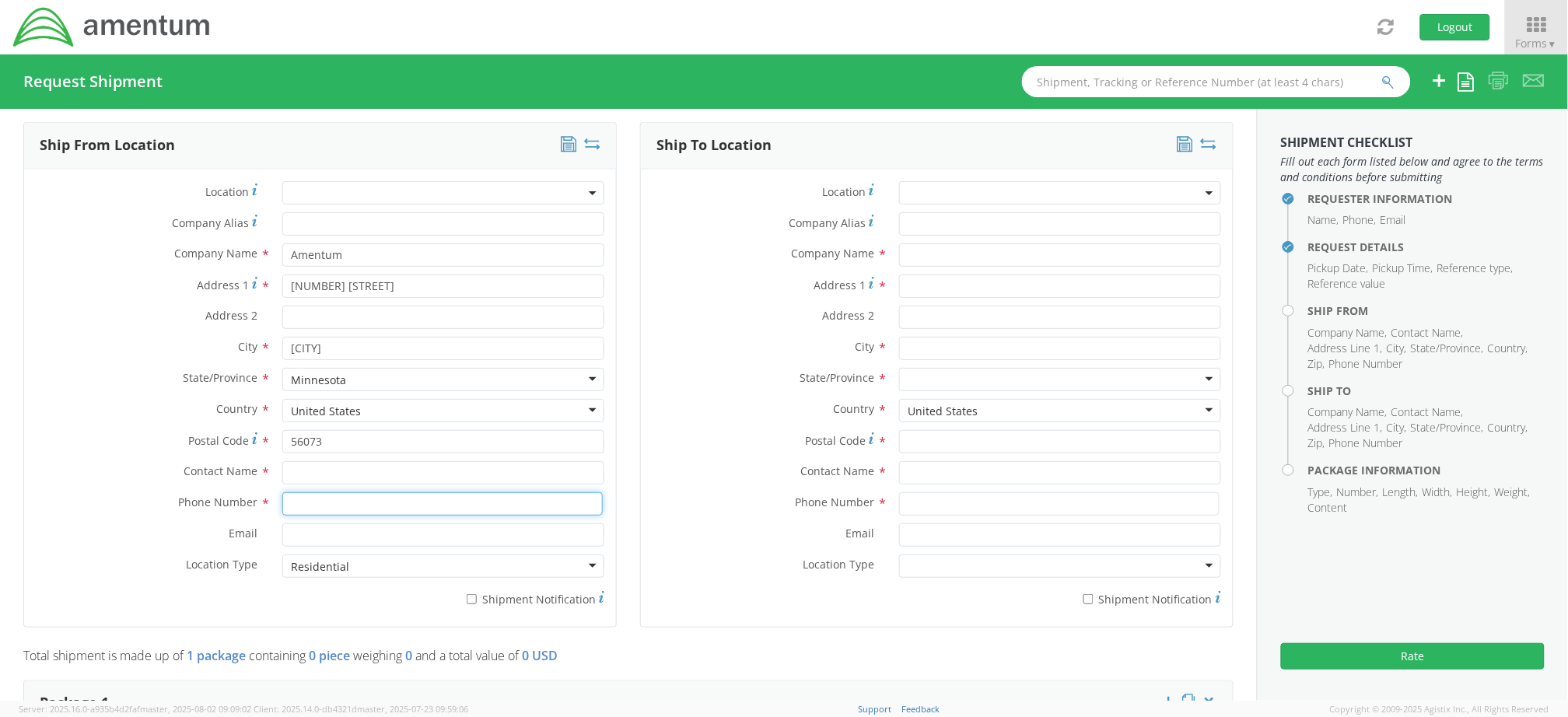 paste on "[PHONE]" 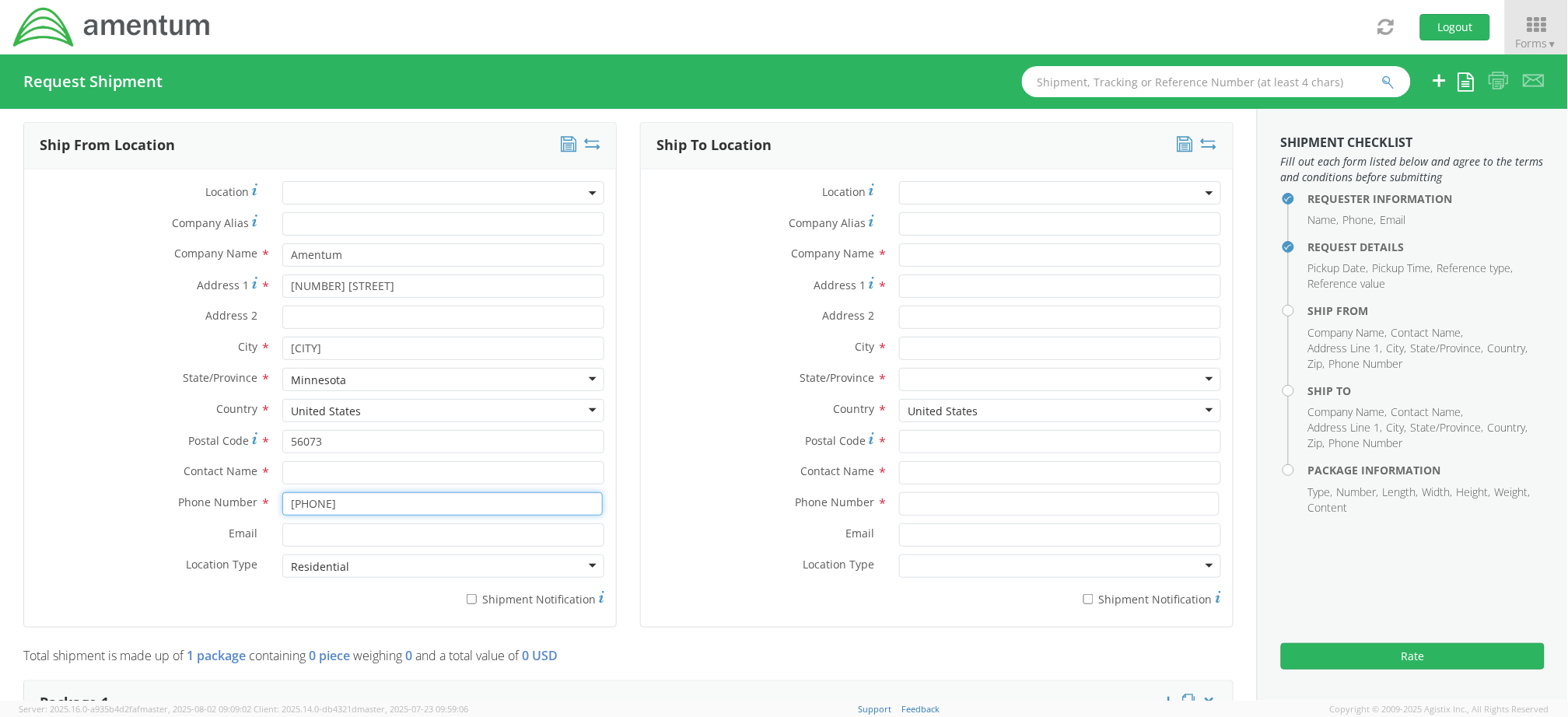click on "[PHONE]" at bounding box center (443, 504) 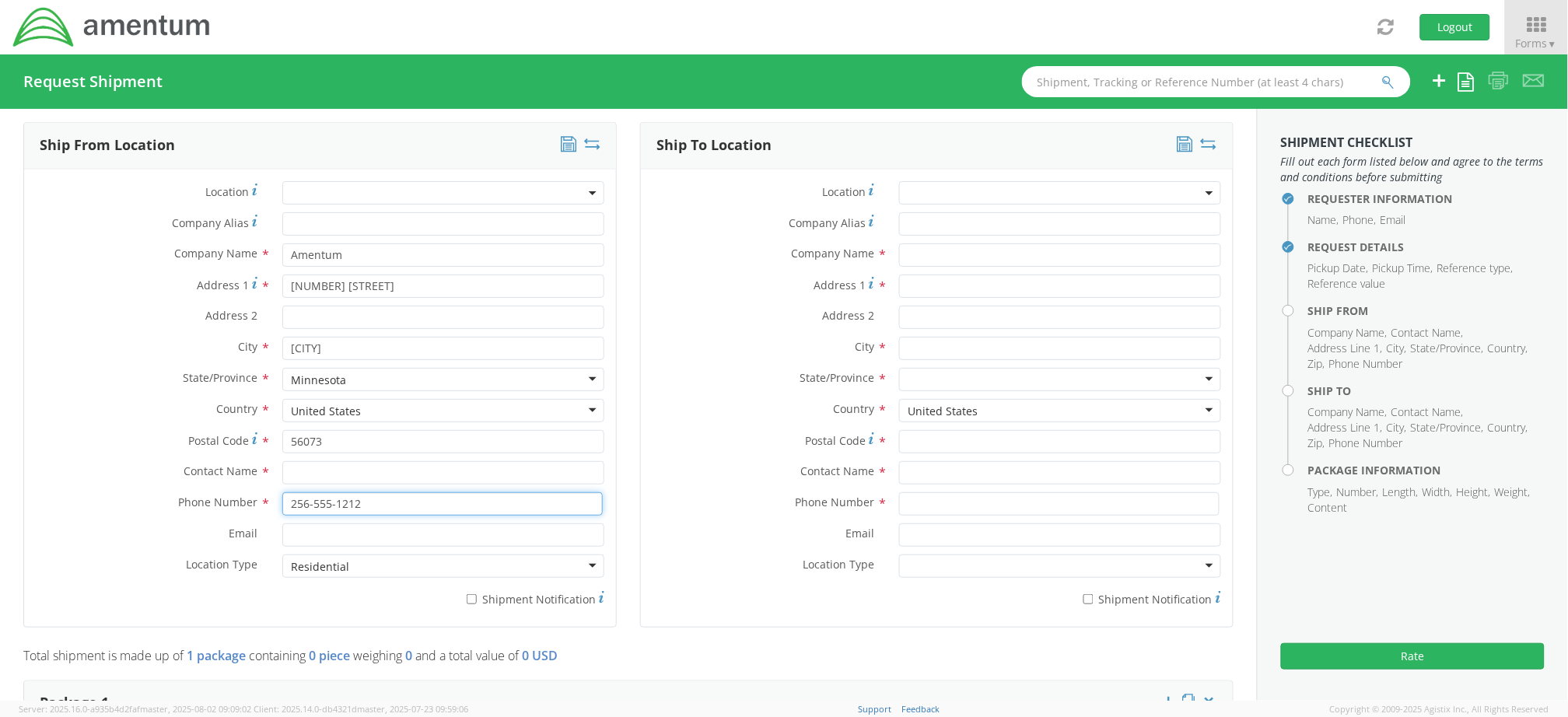 type on "256-555-1212" 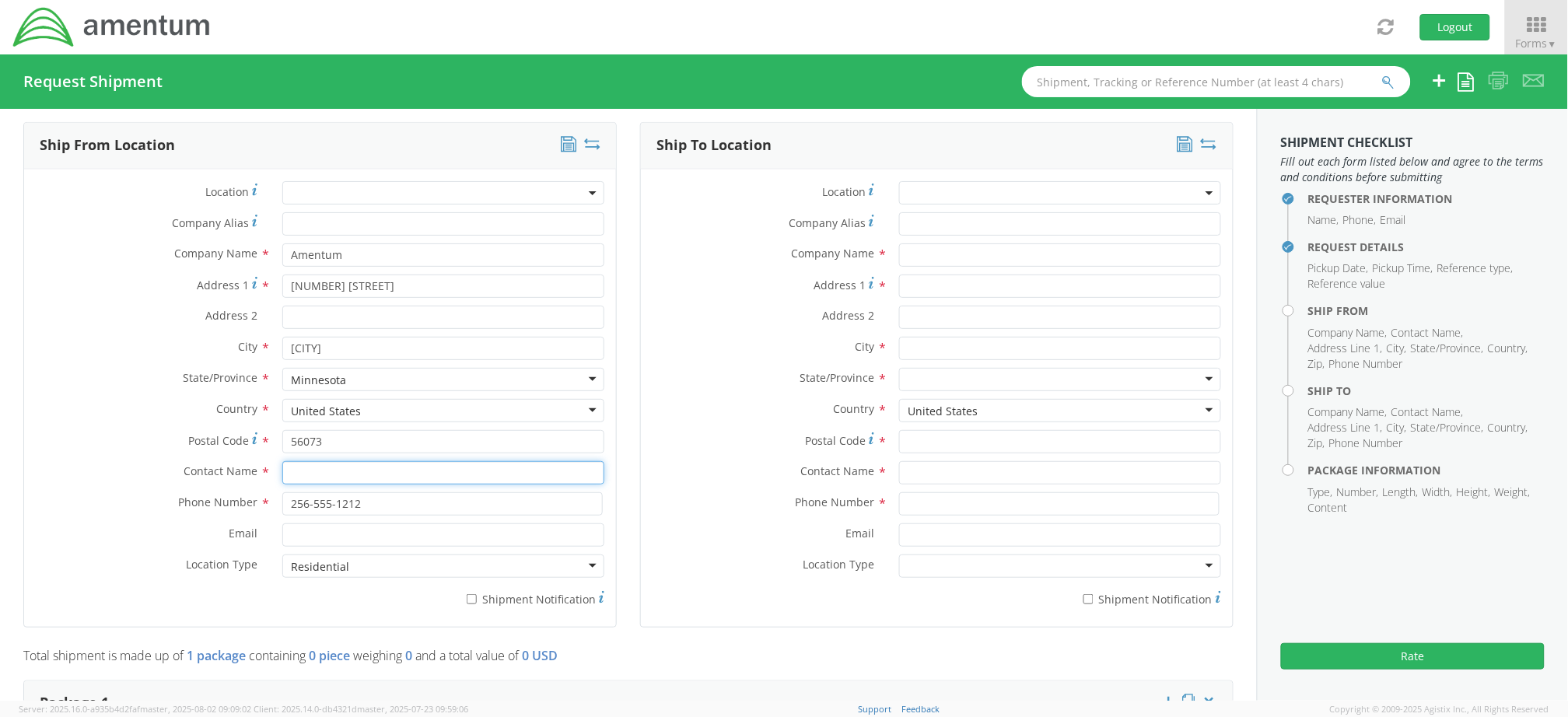 click at bounding box center (443, 473) 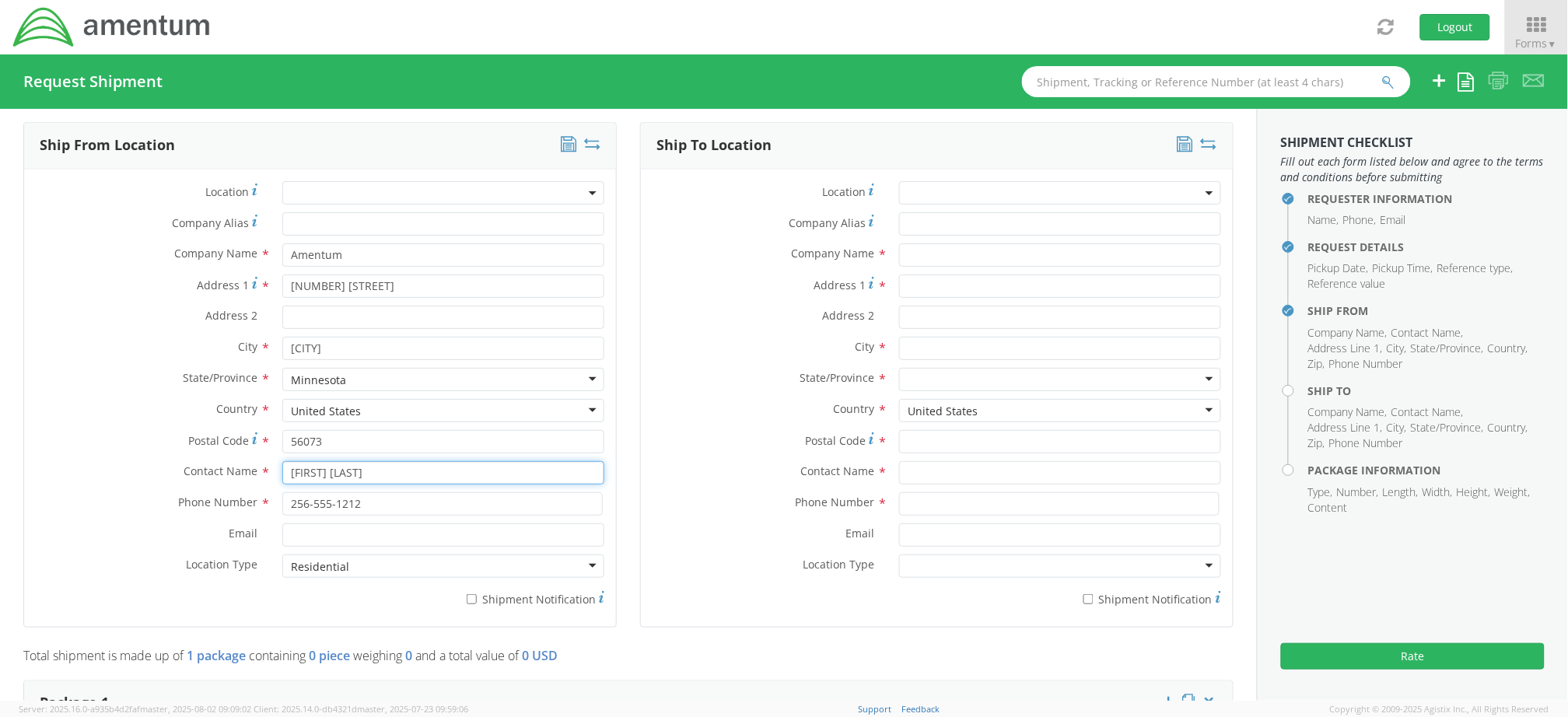 type on "[FIRST] [LAST]" 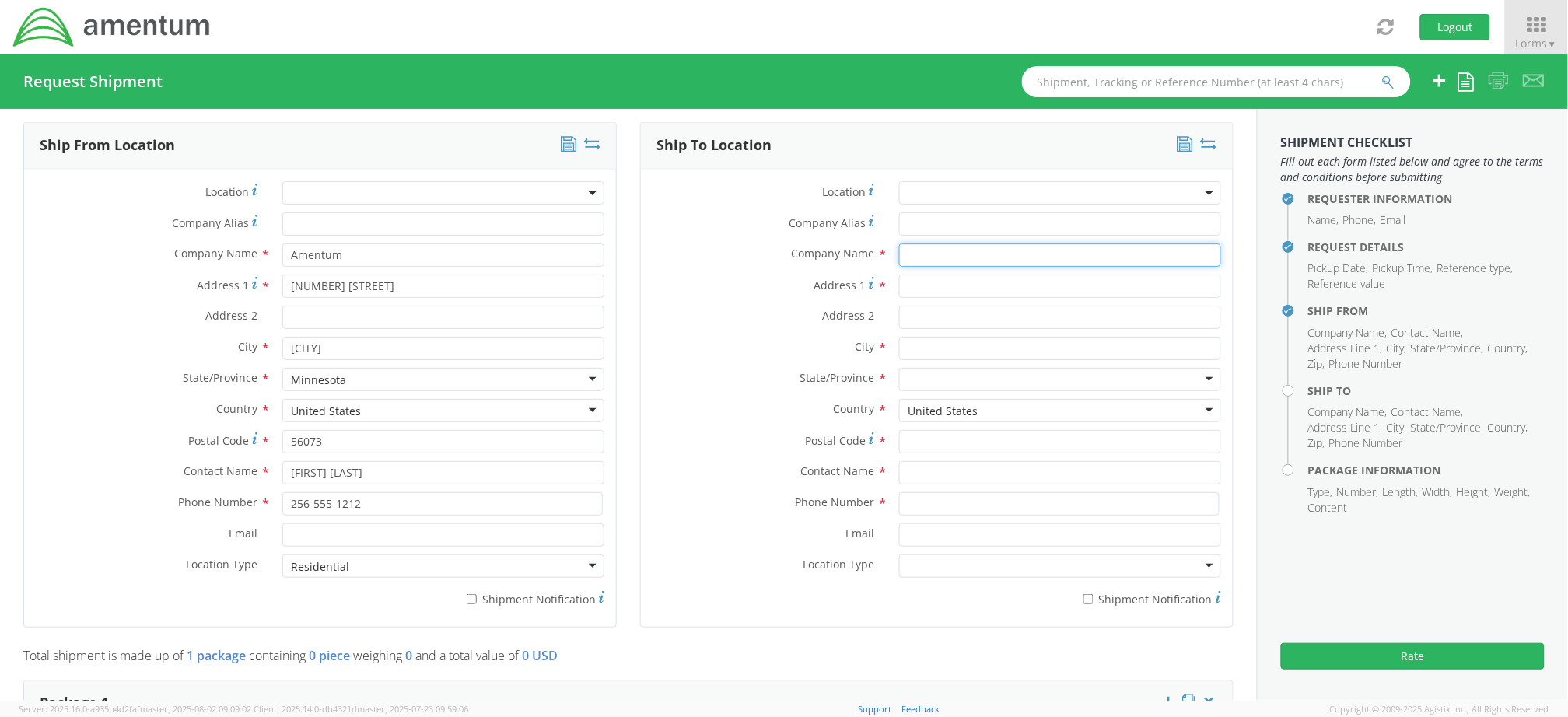click at bounding box center (1060, 255) 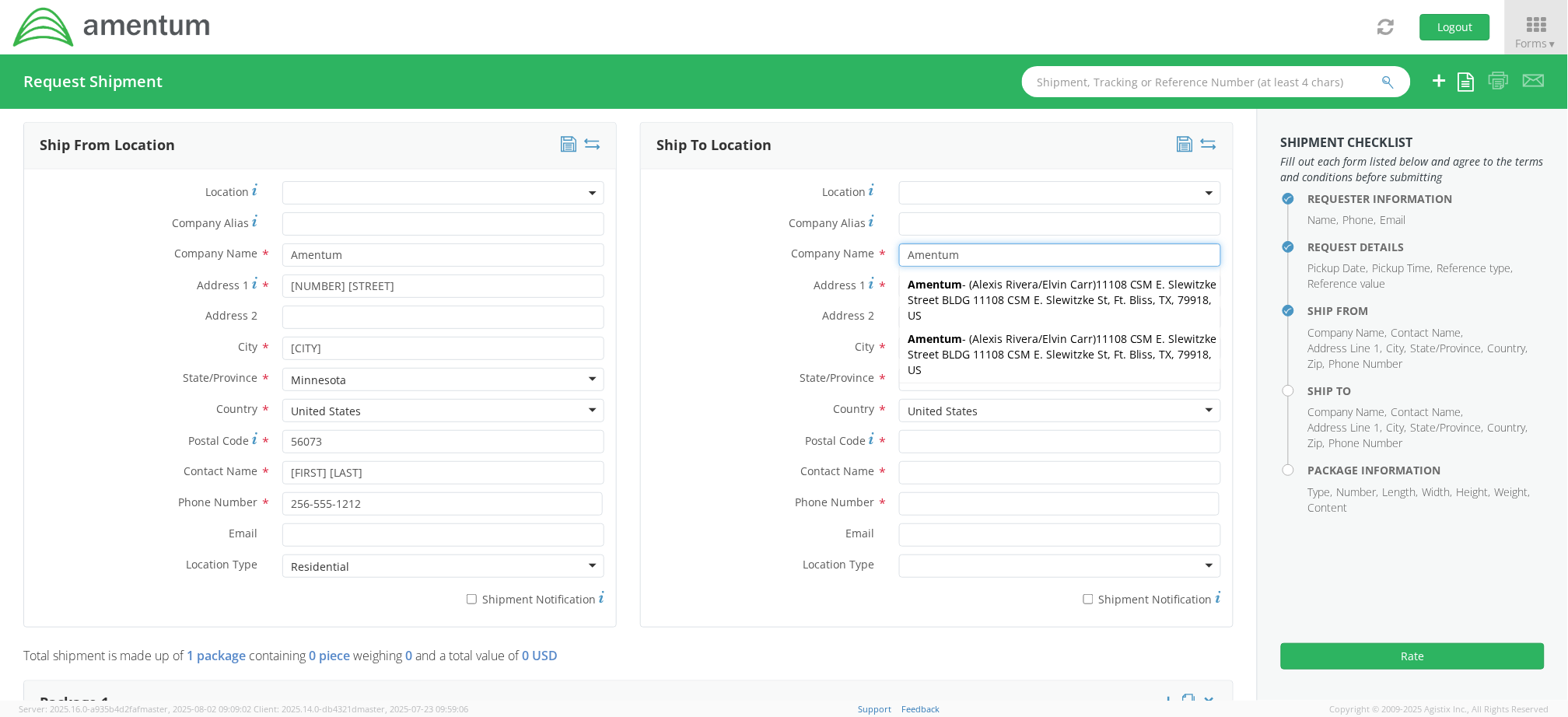 type on "Amentum" 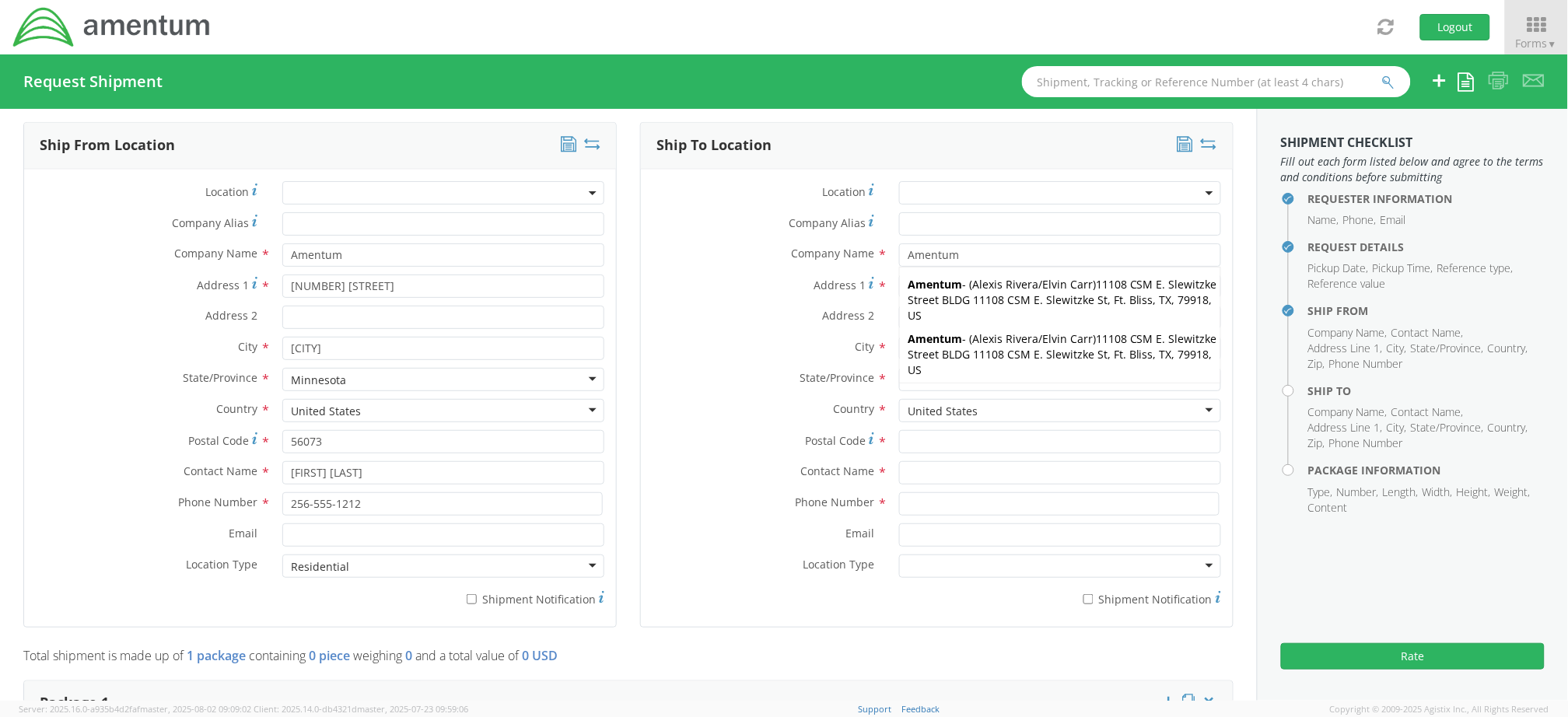 click on "Address 2" at bounding box center [848, 315] 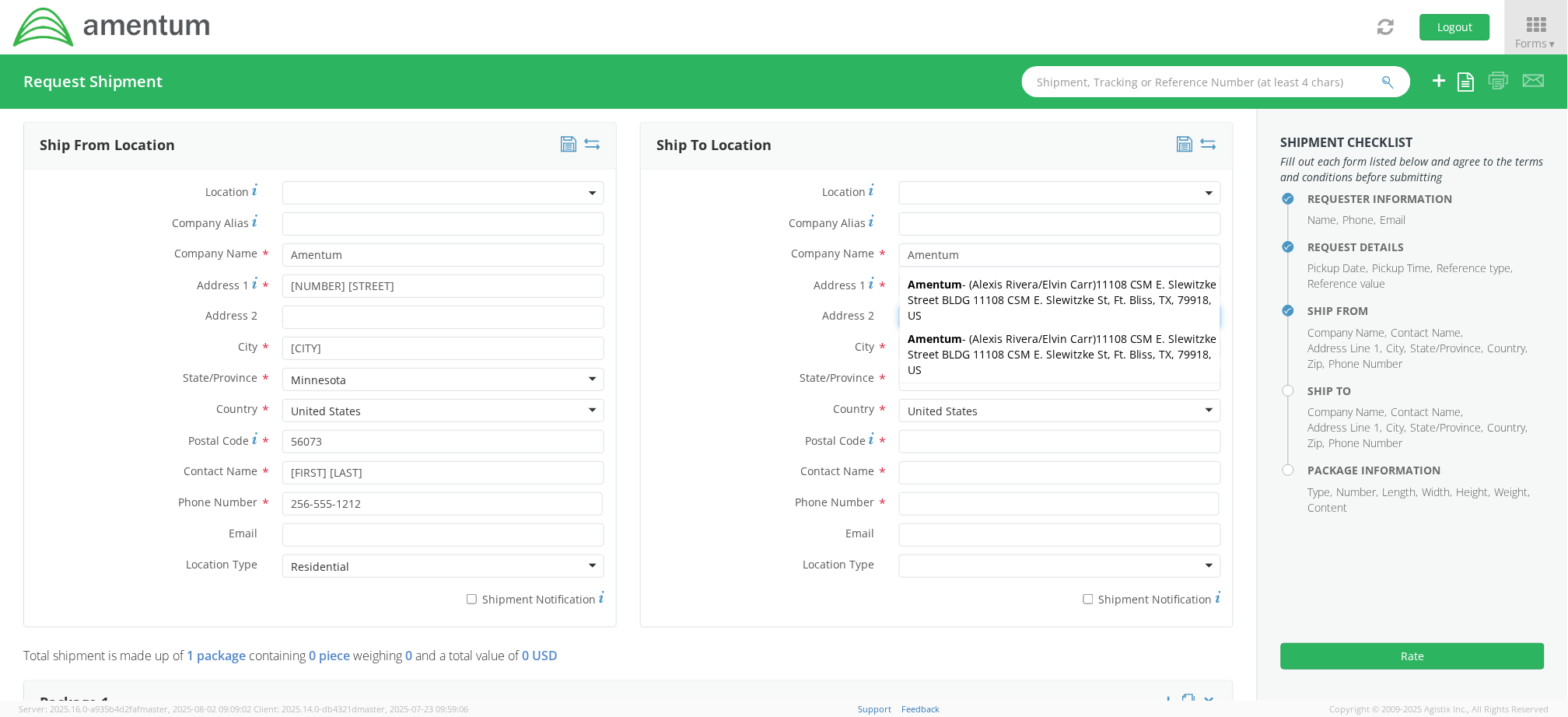 click on "Address 2        *" at bounding box center (1060, 317) 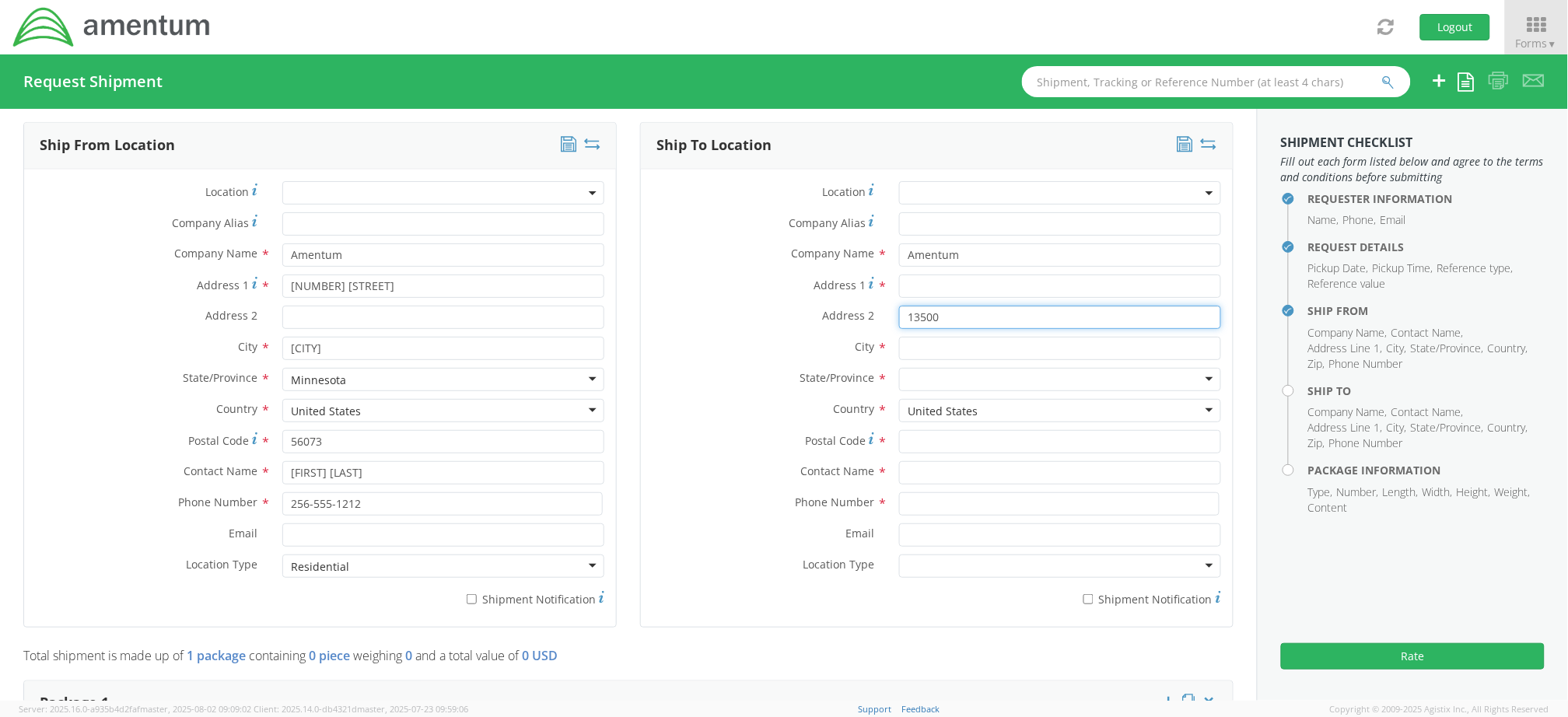 type on "13500" 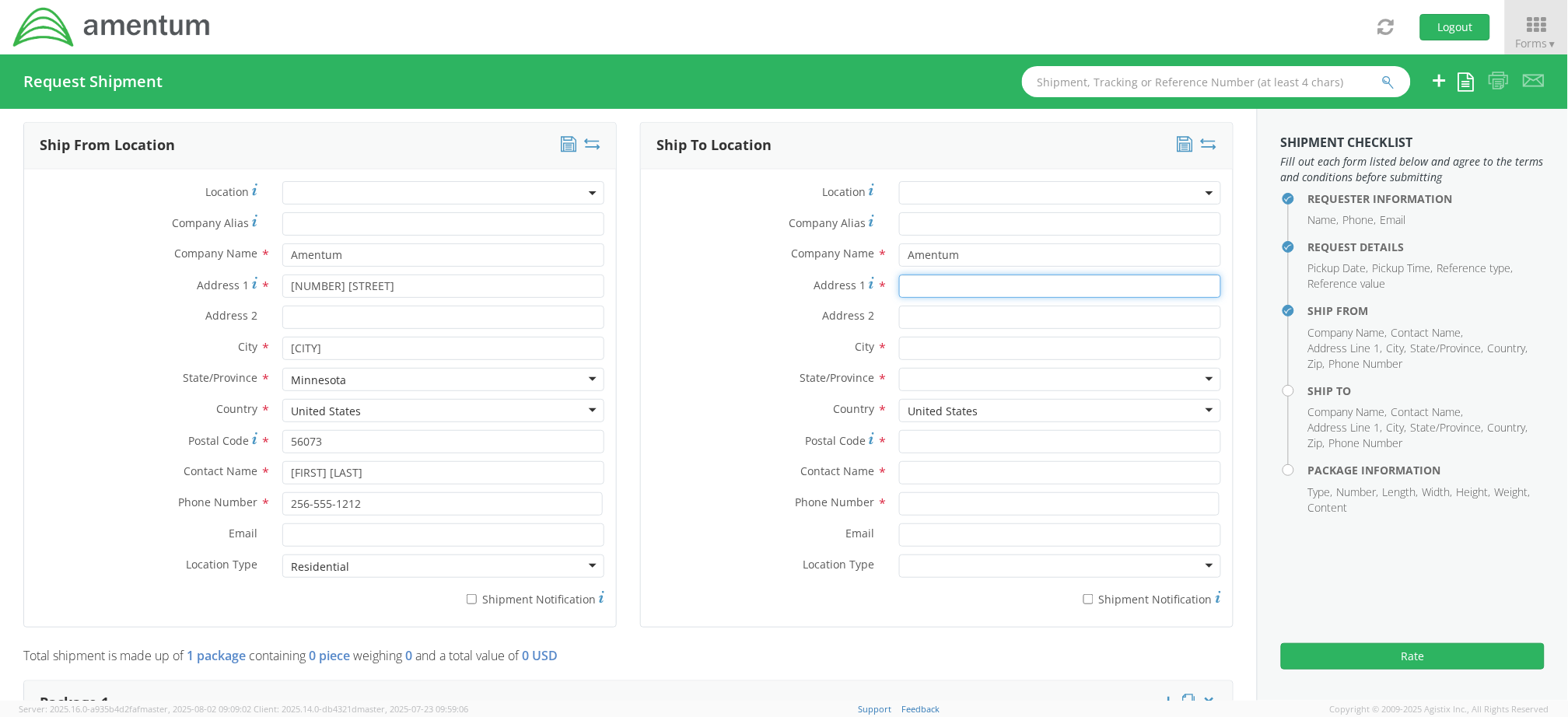 click on "Address 1        *" at bounding box center (1060, 286) 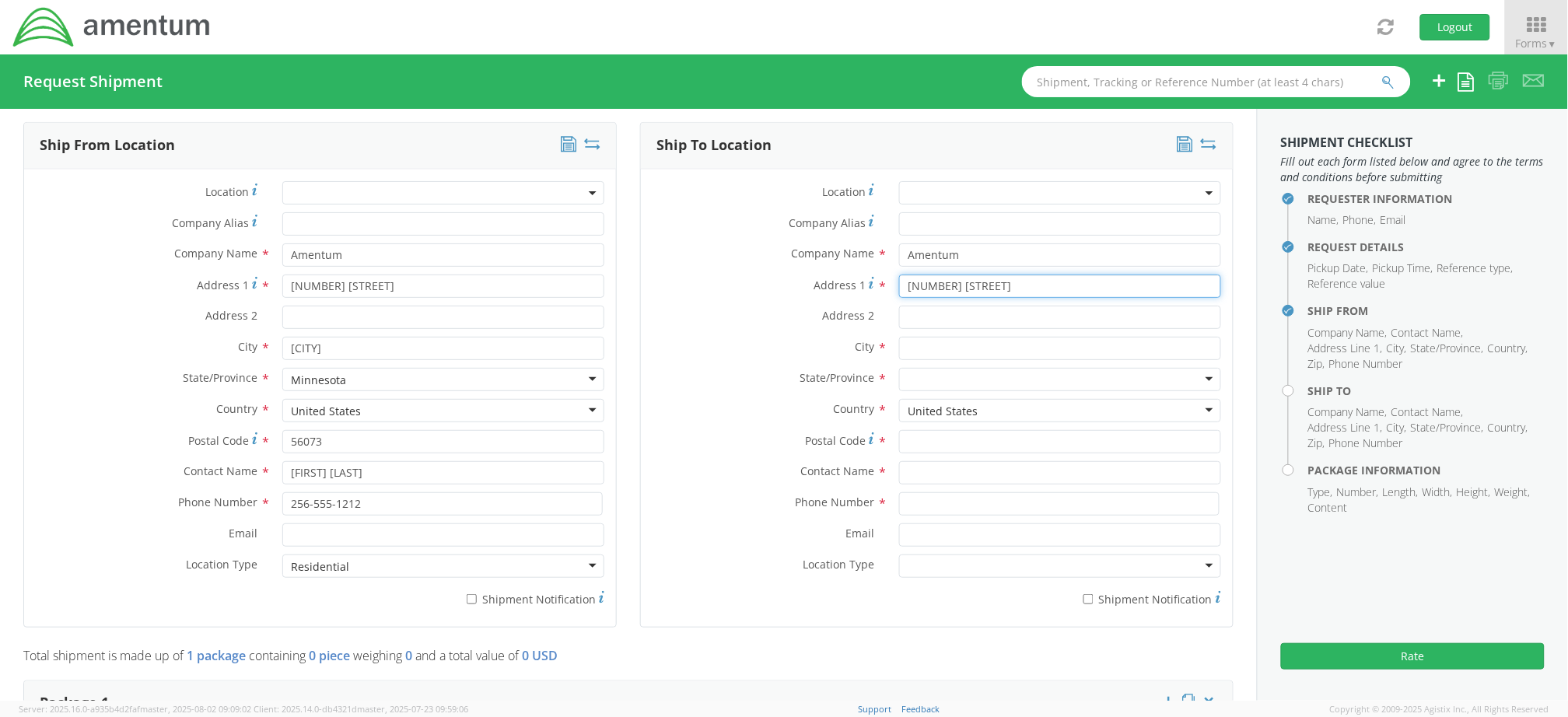 type on "[NUMBER] [STREET]" 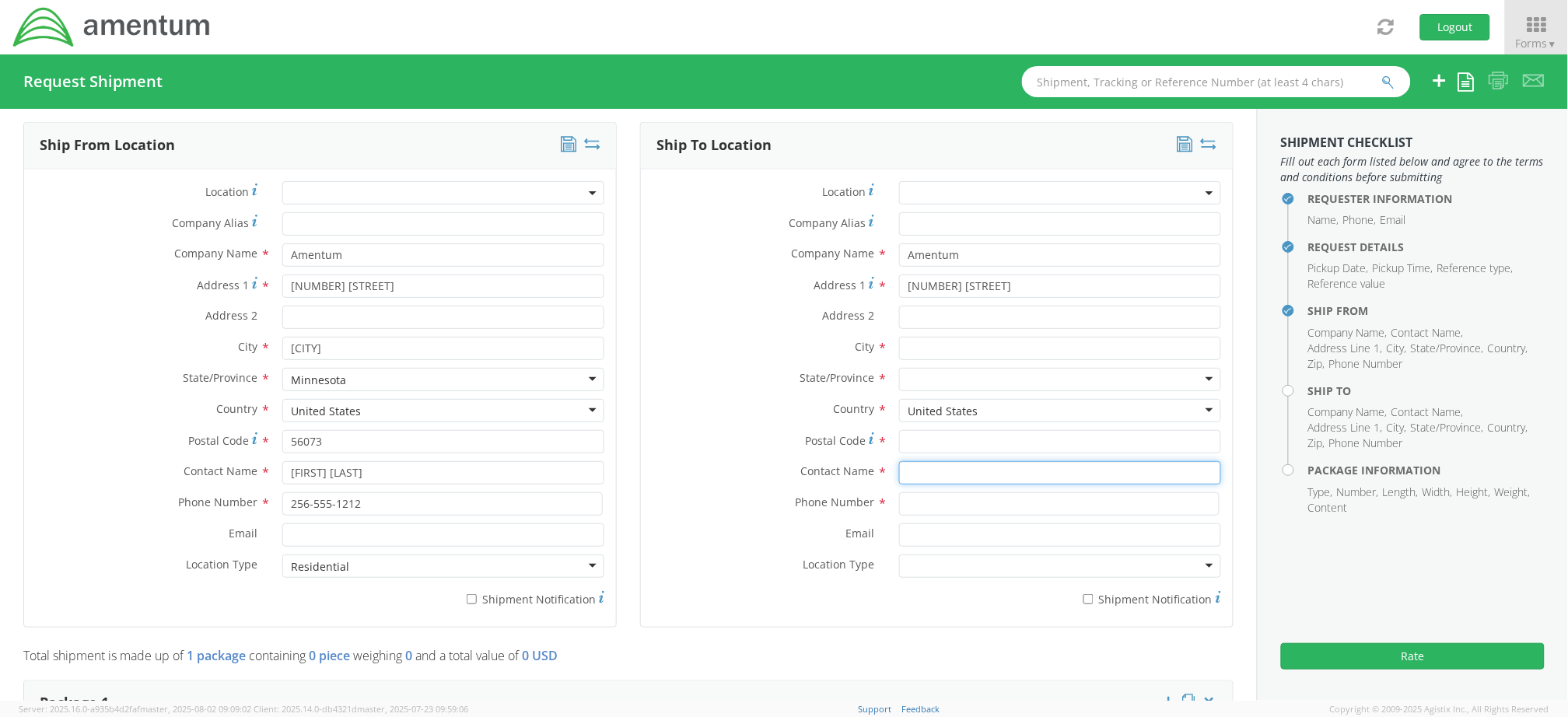 click at bounding box center [1060, 473] 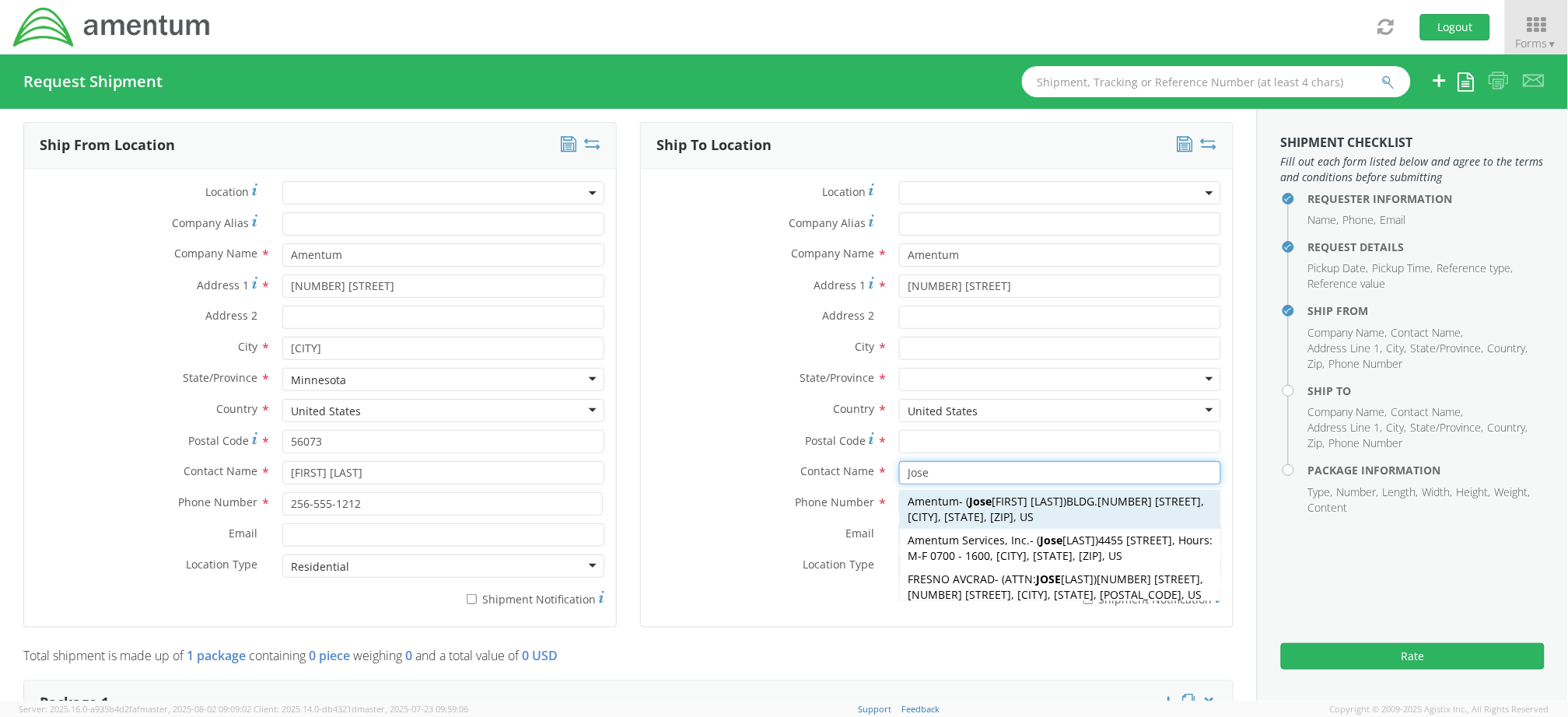 scroll, scrollTop: 6, scrollLeft: 0, axis: vertical 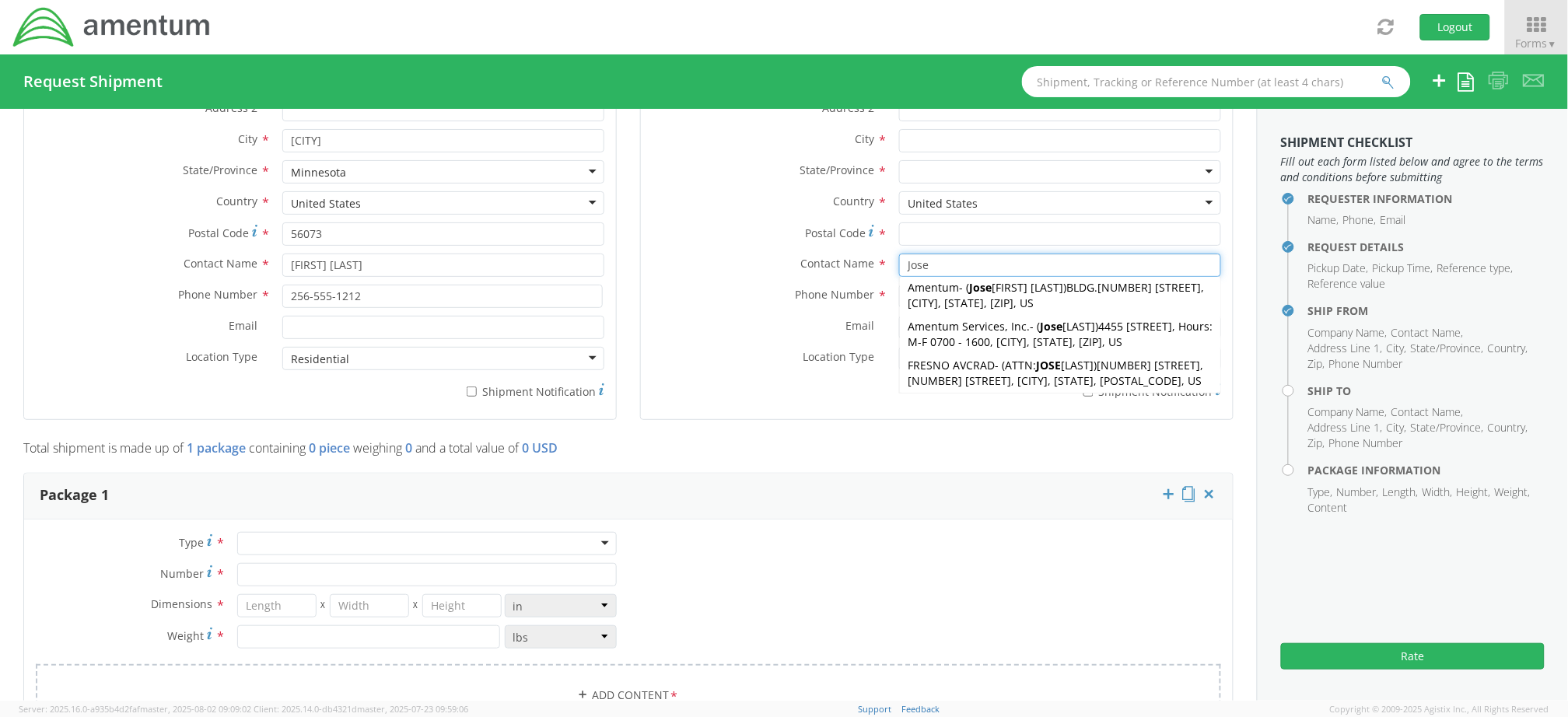 drag, startPoint x: 965, startPoint y: 261, endPoint x: 893, endPoint y: 263, distance: 72.0278 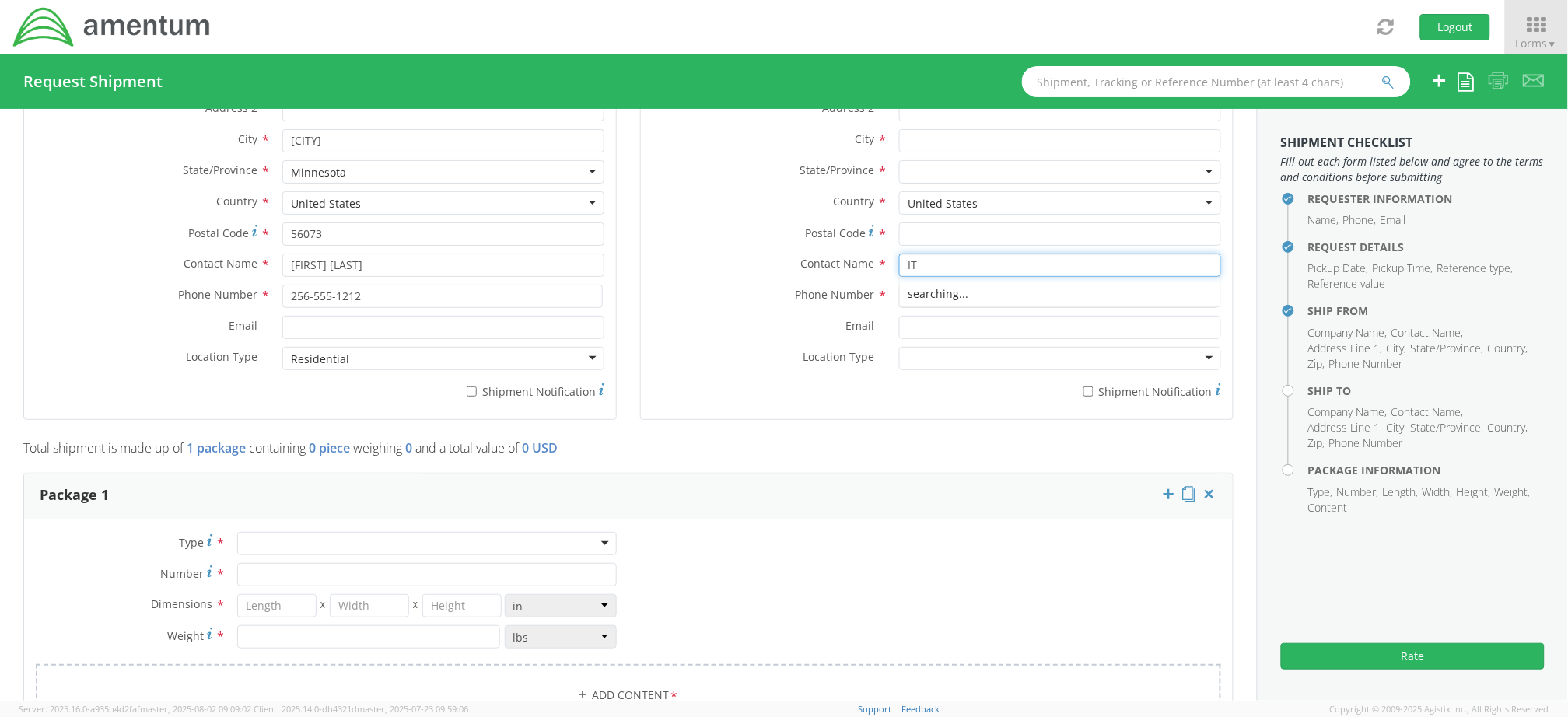 scroll, scrollTop: 0, scrollLeft: 0, axis: both 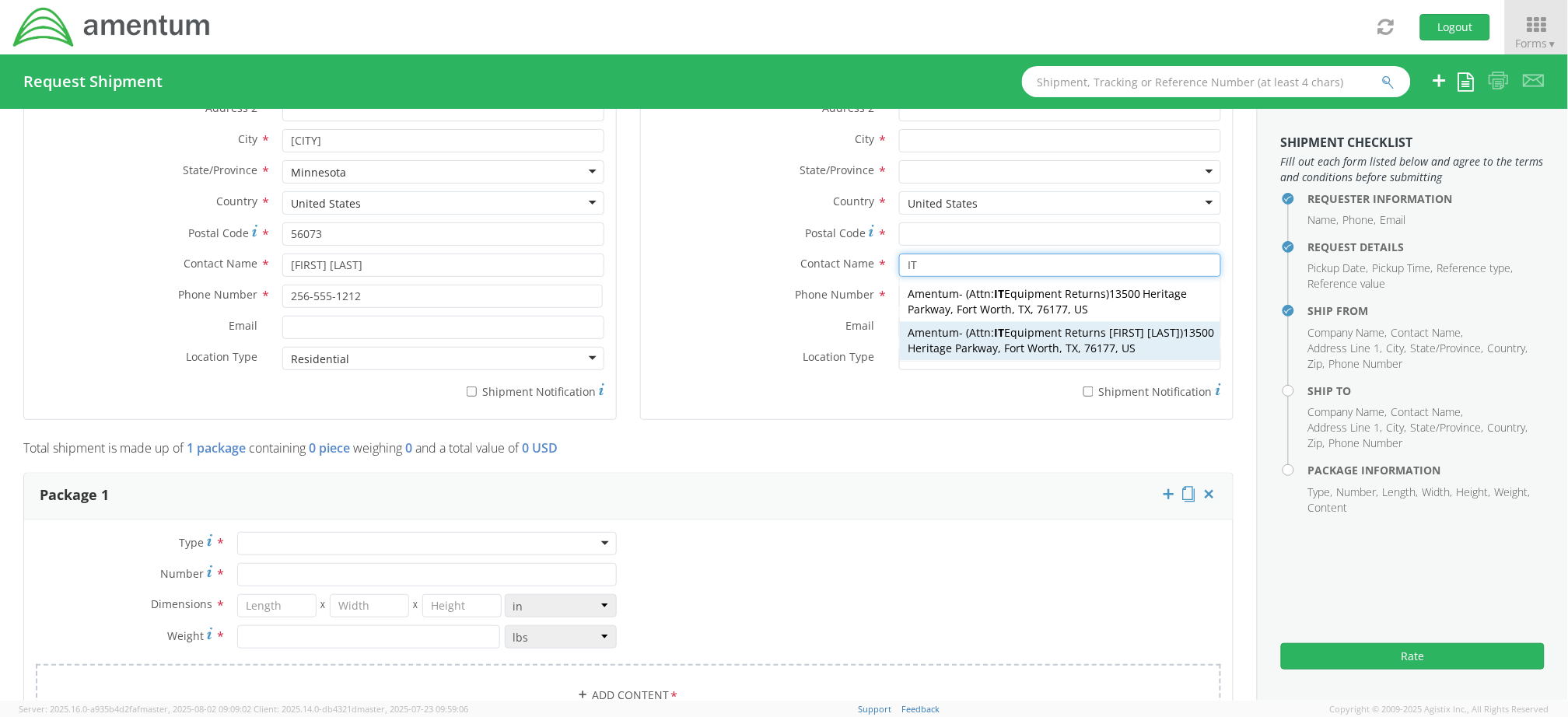 click on "Attn: IT Equipment Returns [LAST], [FIRST] [LAST]" at bounding box center [1075, 333] 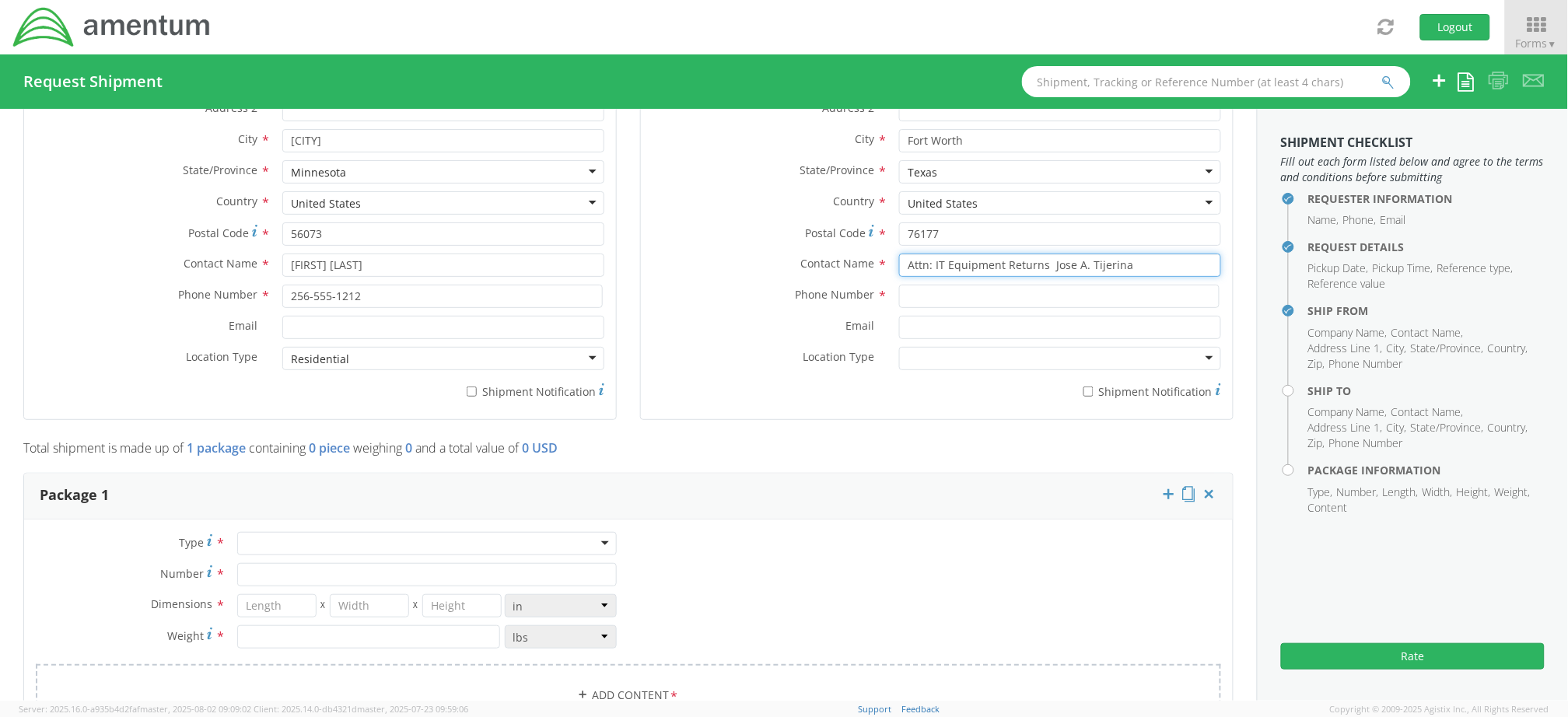 drag, startPoint x: 1038, startPoint y: 263, endPoint x: 924, endPoint y: 268, distance: 114.1096 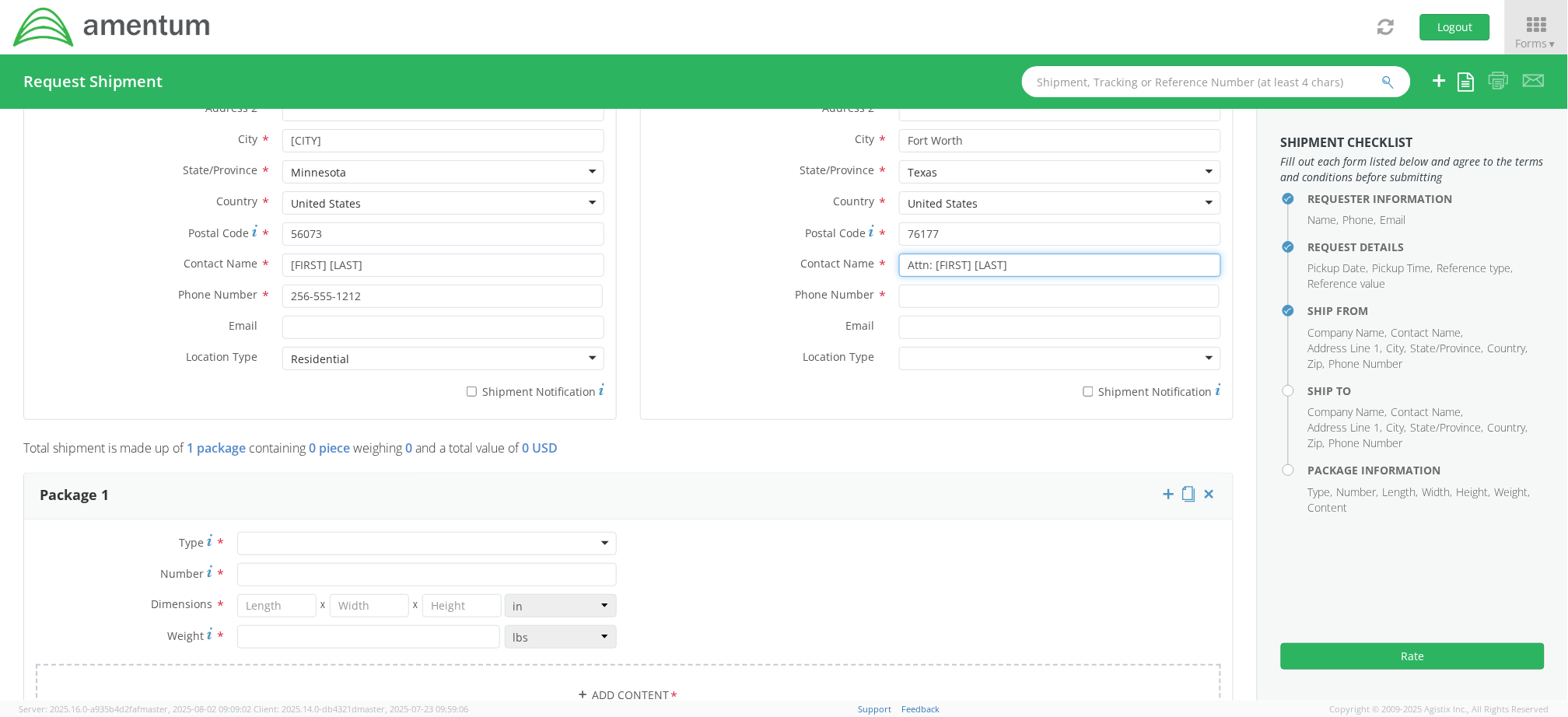 type on "Attn: [FIRST] [LAST]" 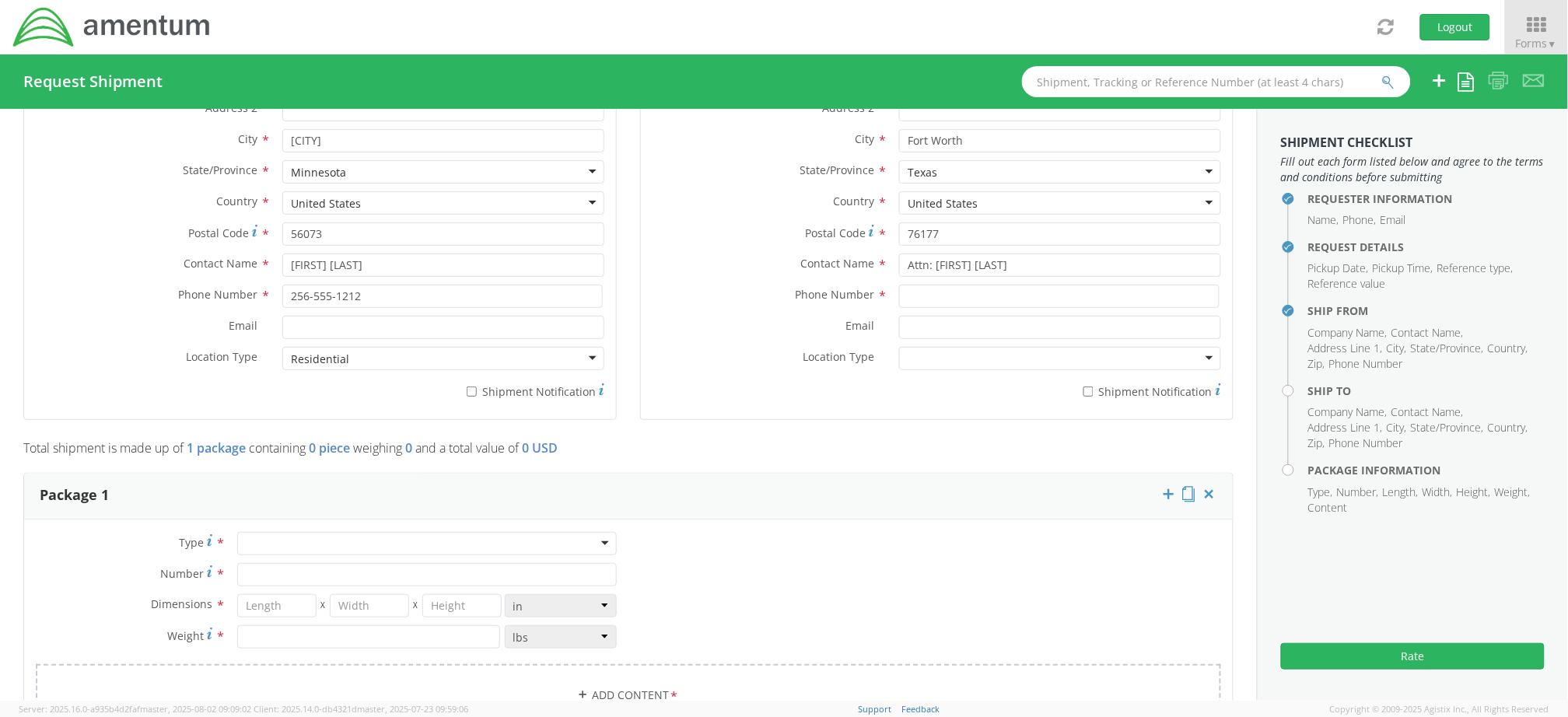 click on "Postal Code        *" at bounding box center [764, 233] 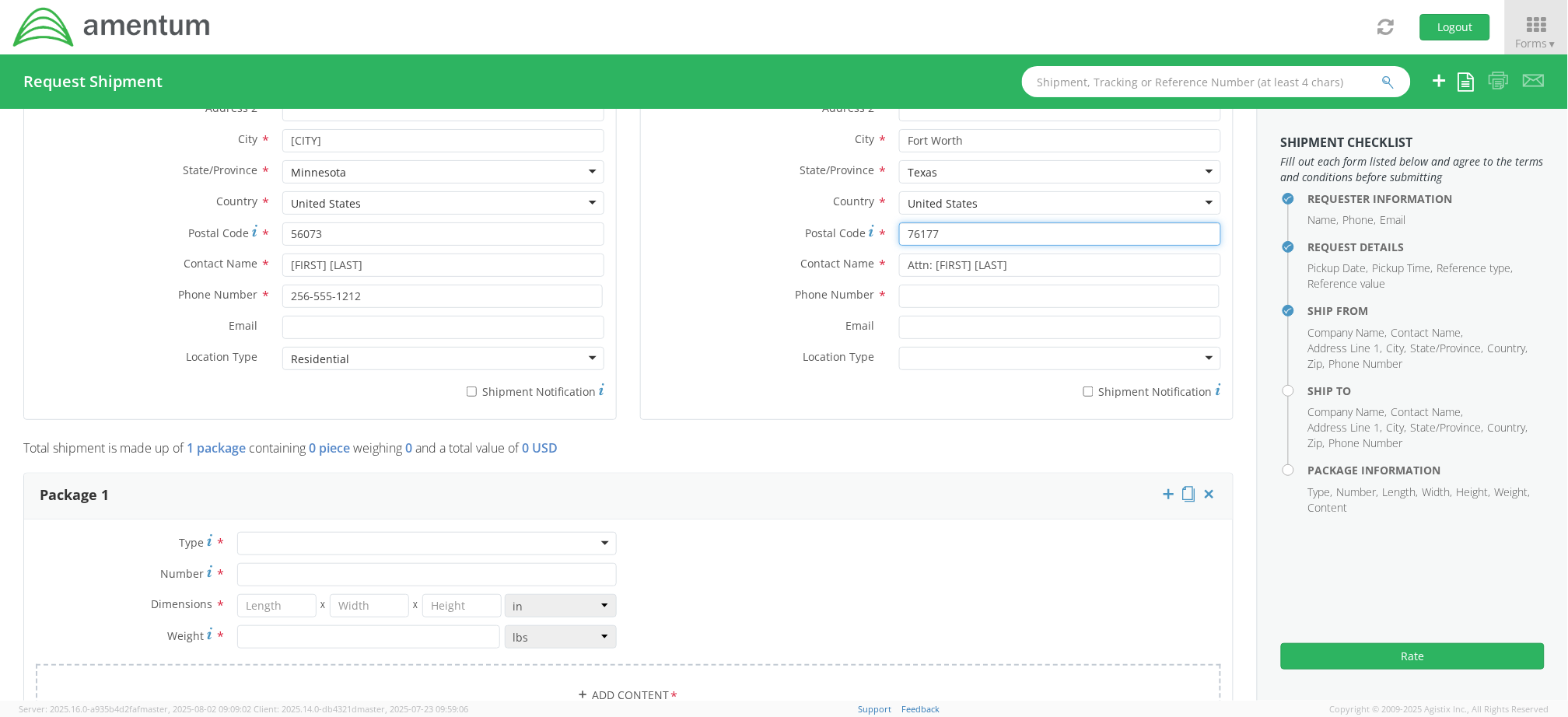 click on "76177" at bounding box center [1060, 234] 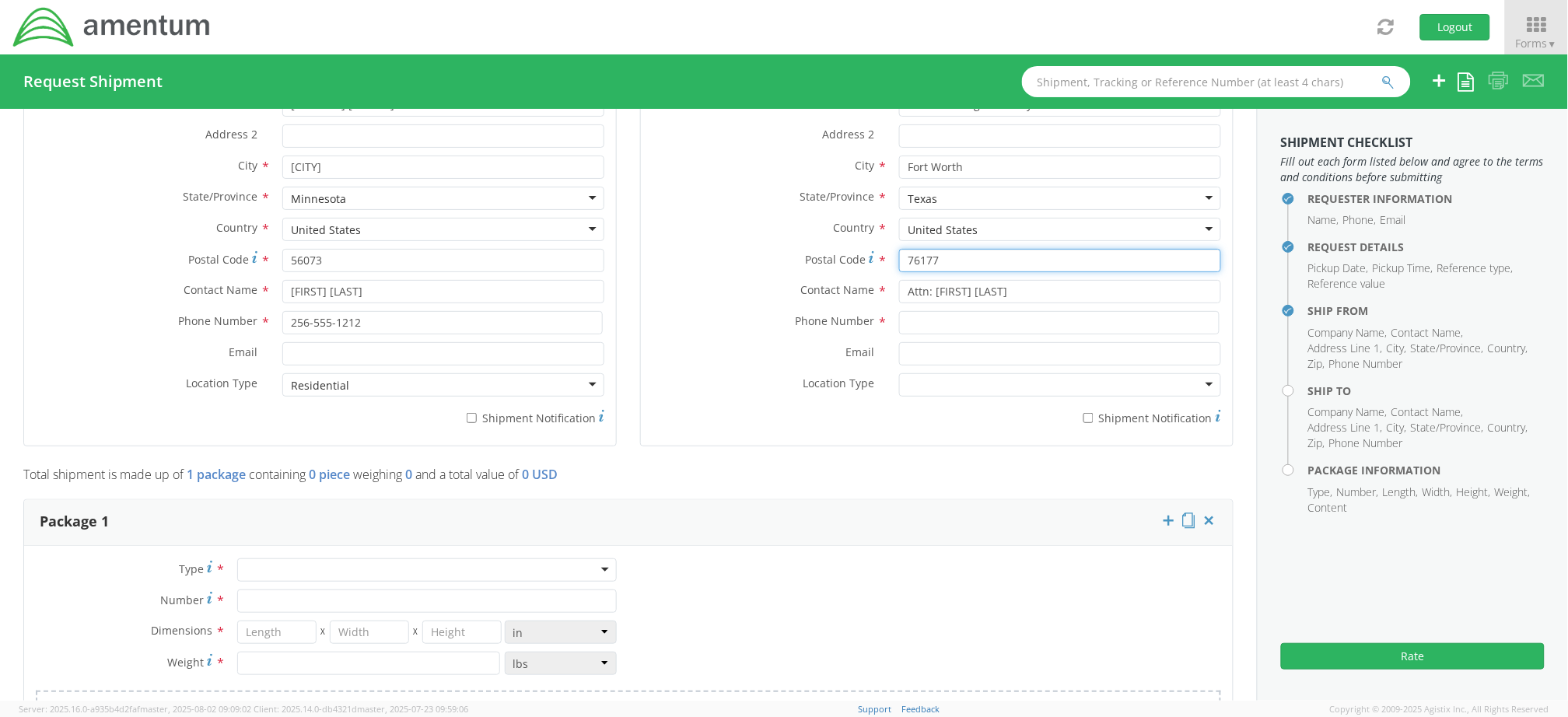 scroll, scrollTop: 829, scrollLeft: 0, axis: vertical 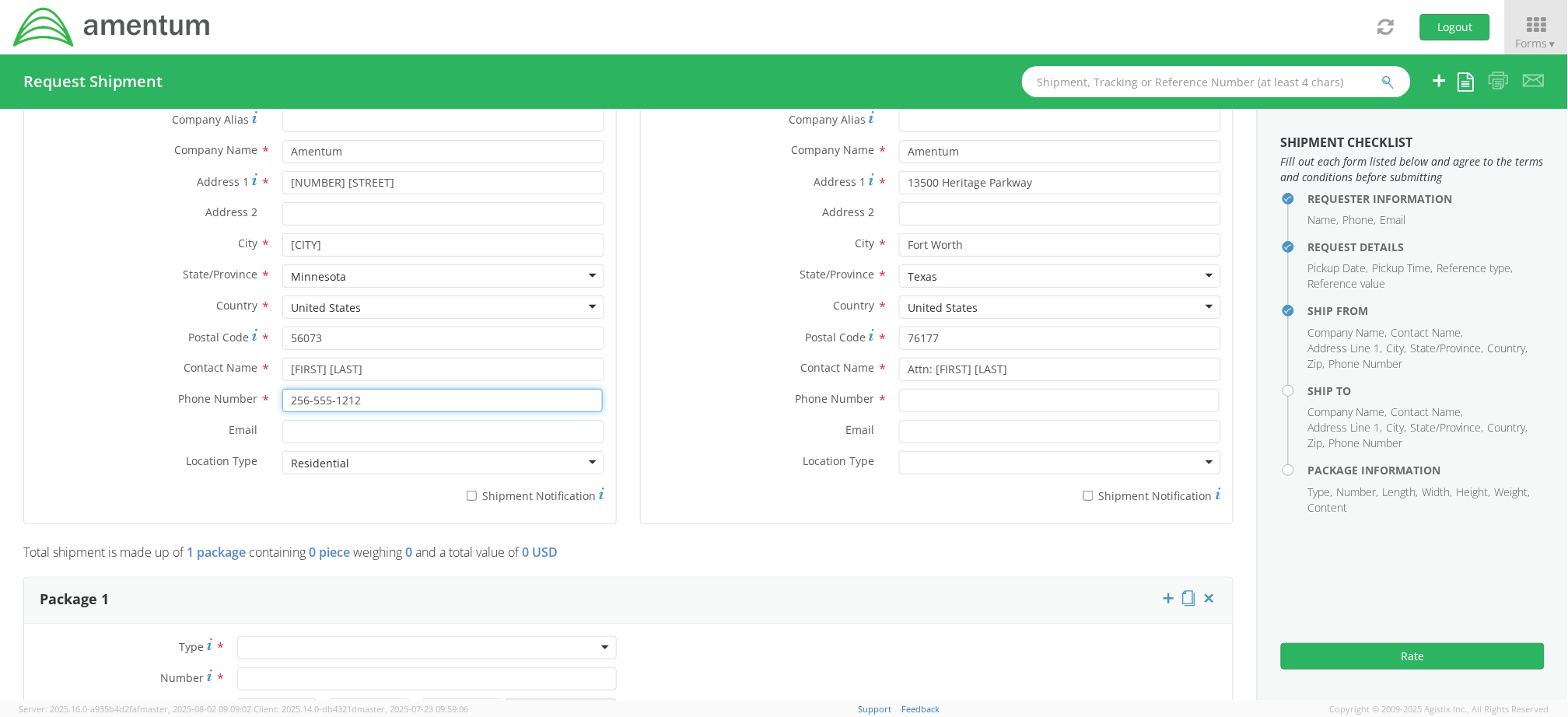 drag, startPoint x: 363, startPoint y: 398, endPoint x: 254, endPoint y: 393, distance: 109.11462 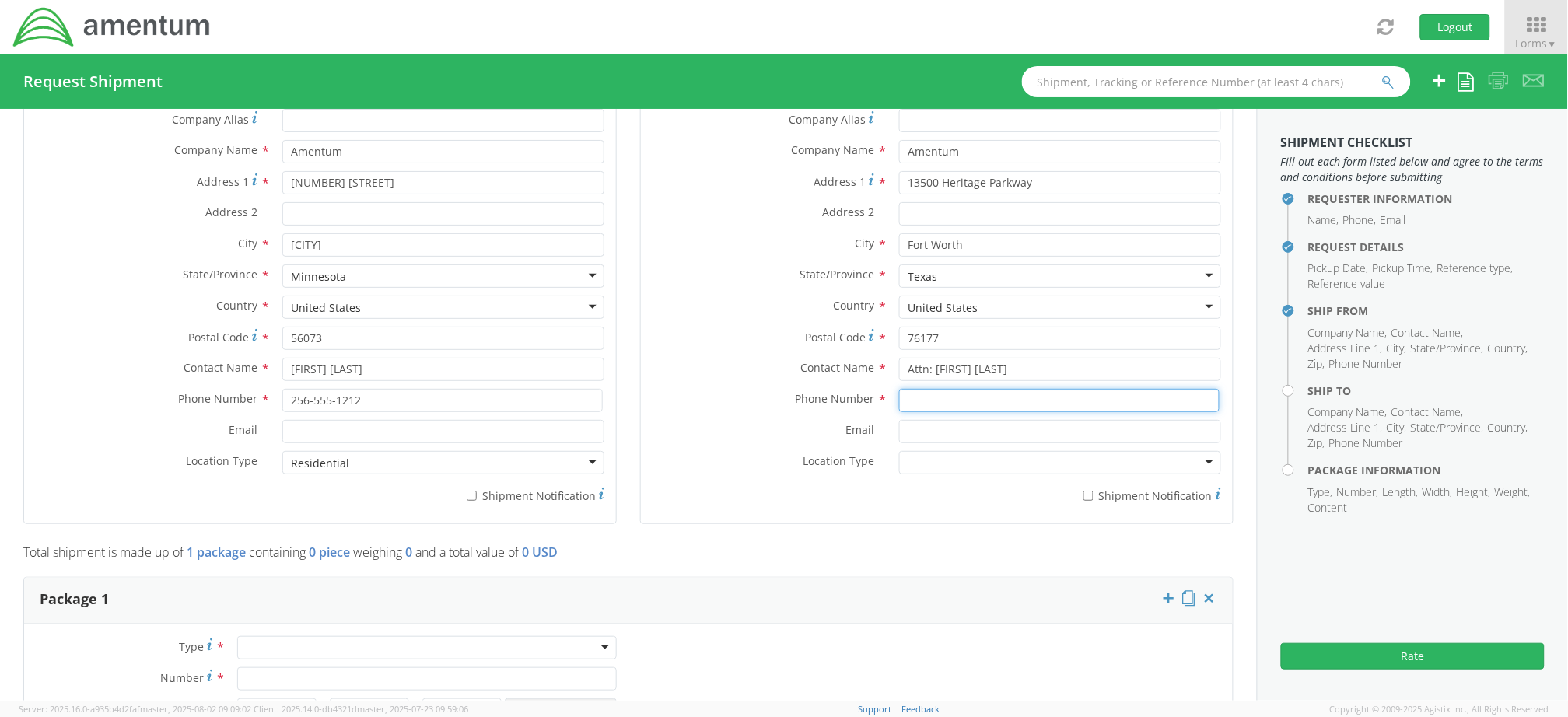 paste on "256-555-1212" 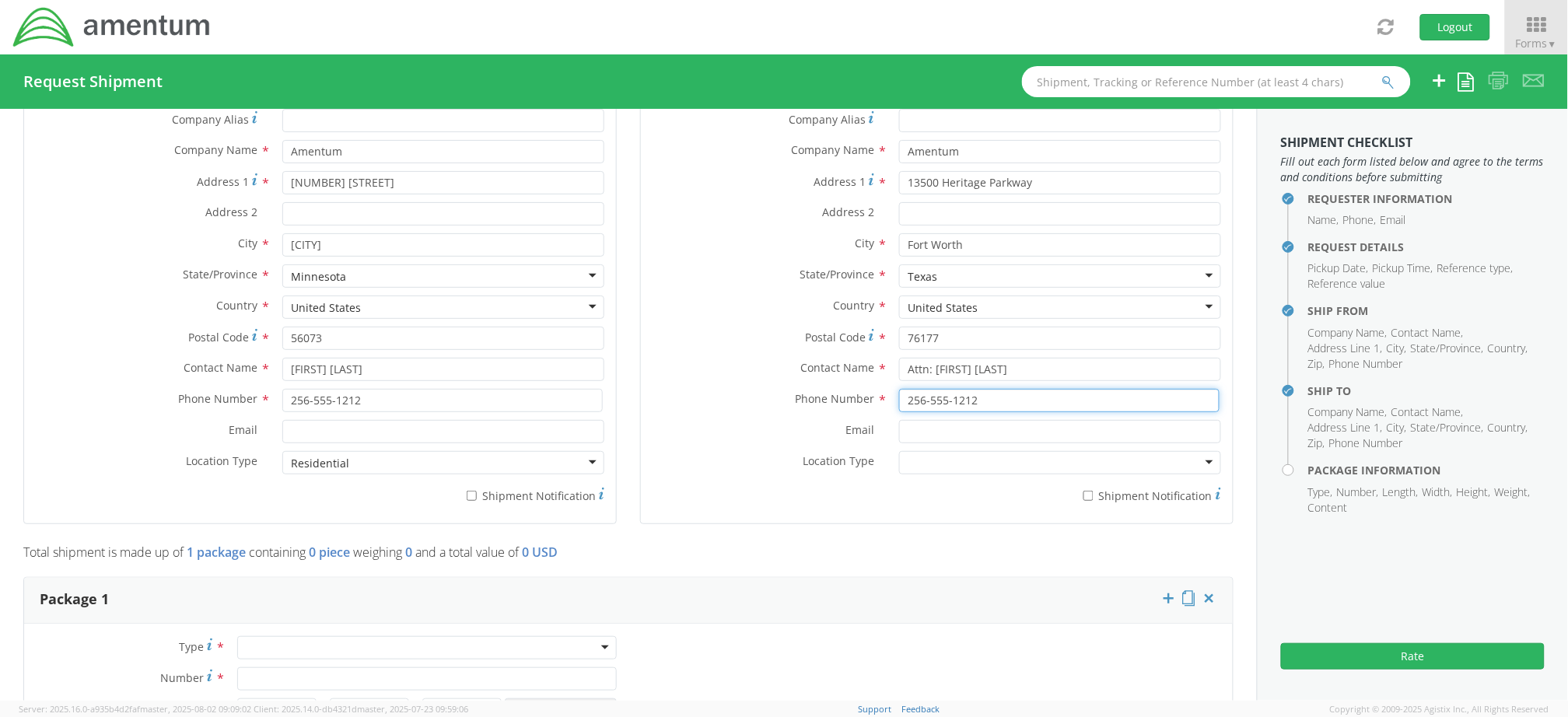 type on "256-555-1212" 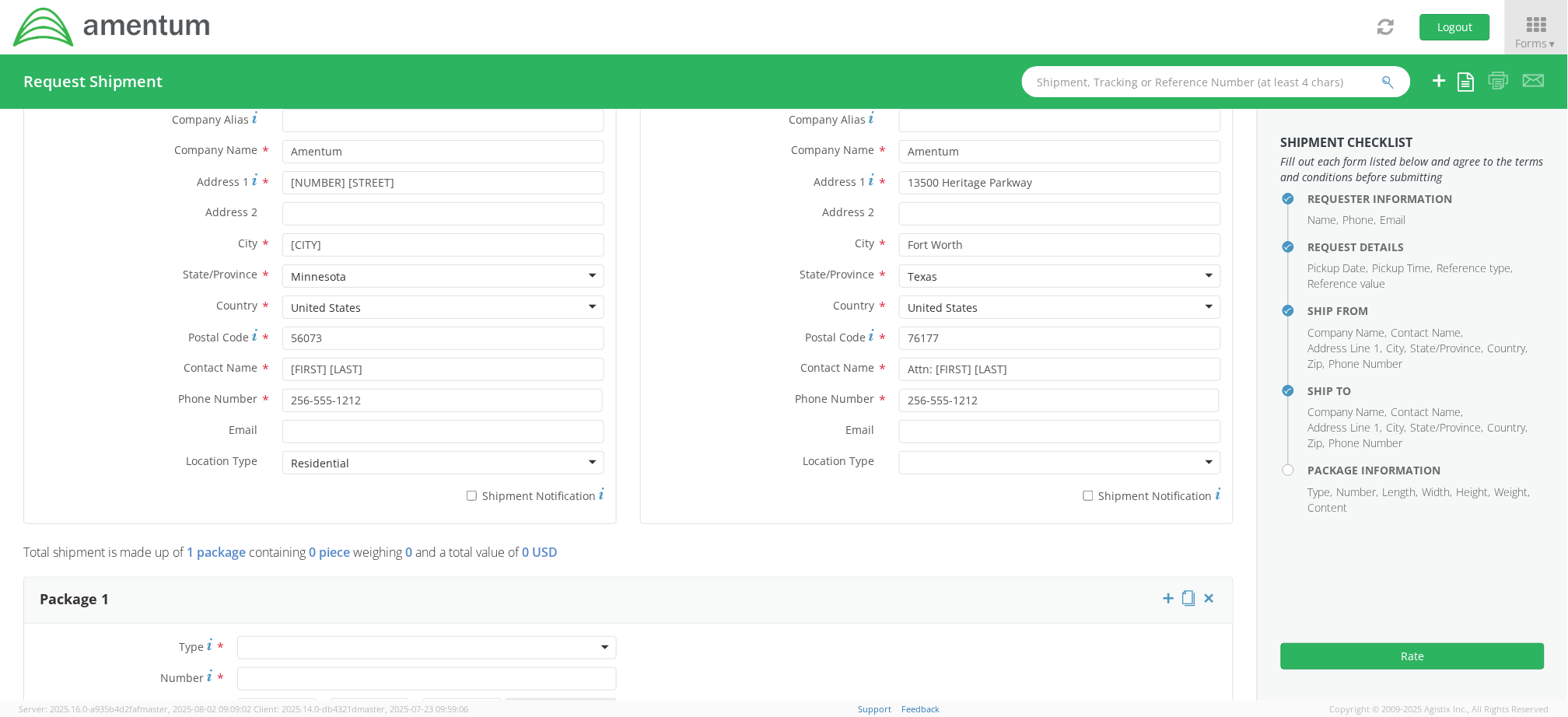 click on "State/Province        *             Texas Texas Alabama Alaska Arizona Arkansas Armed Forces Americas Armed Forces Europe Armed Forces Pacific California Colorado Connecticut Delaware District of Columbia Florida Georgia Hawaii Idaho Illinois Indiana Iowa Kansas Kentucky Louisiana Maine Maryland Massachusetts Michigan Minnesota Mississippi Missouri Montana Nebraska Nevada New Hampshire New Jersey New Mexico New York North Carolina North Dakota Ohio Oklahoma Oregon Palau Pennsylvania Puerto Rico Rhode Island South Carolina South Dakota Tennessee Texas Utah Vermont Virginia Washington West Virginia Wisconsin Wyoming" at bounding box center [936, 280] 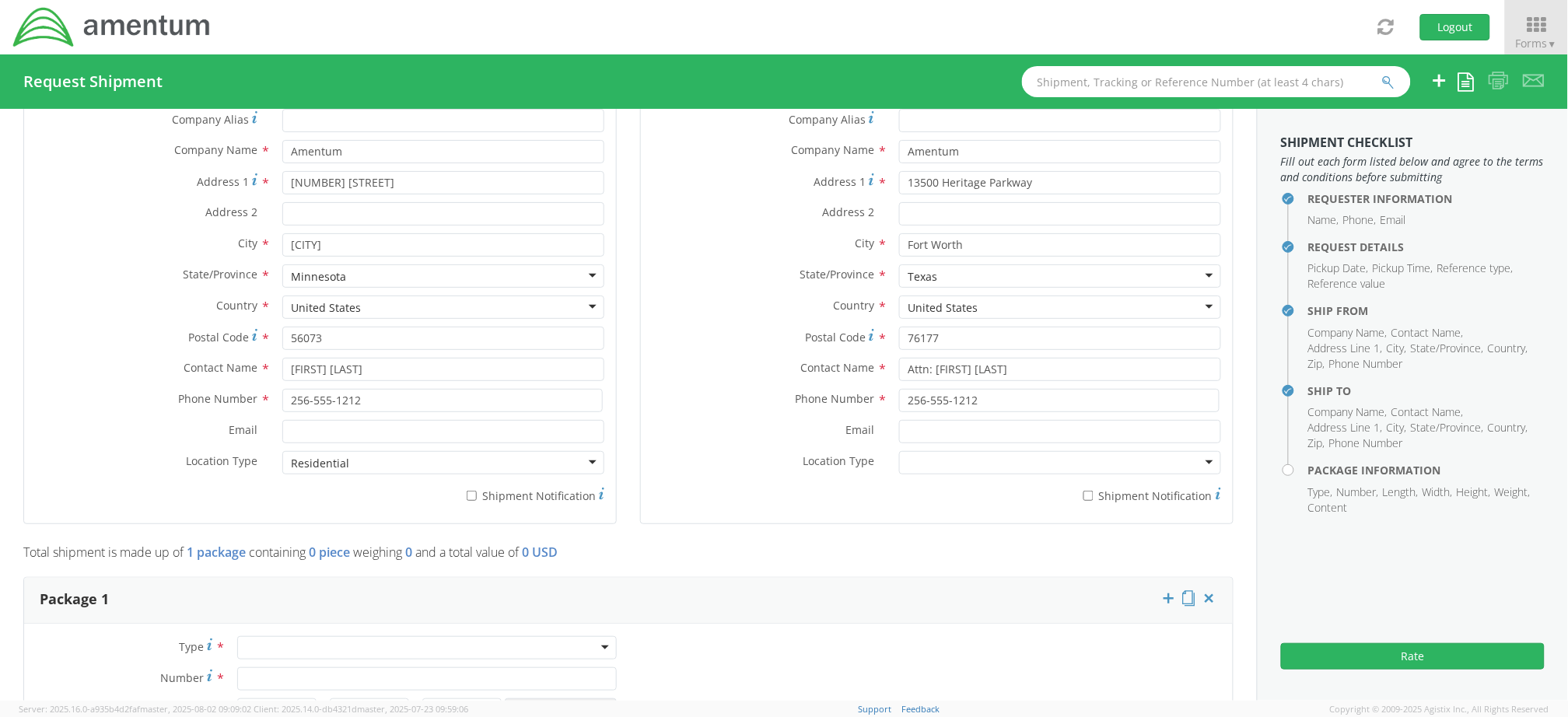 click at bounding box center [1060, 463] 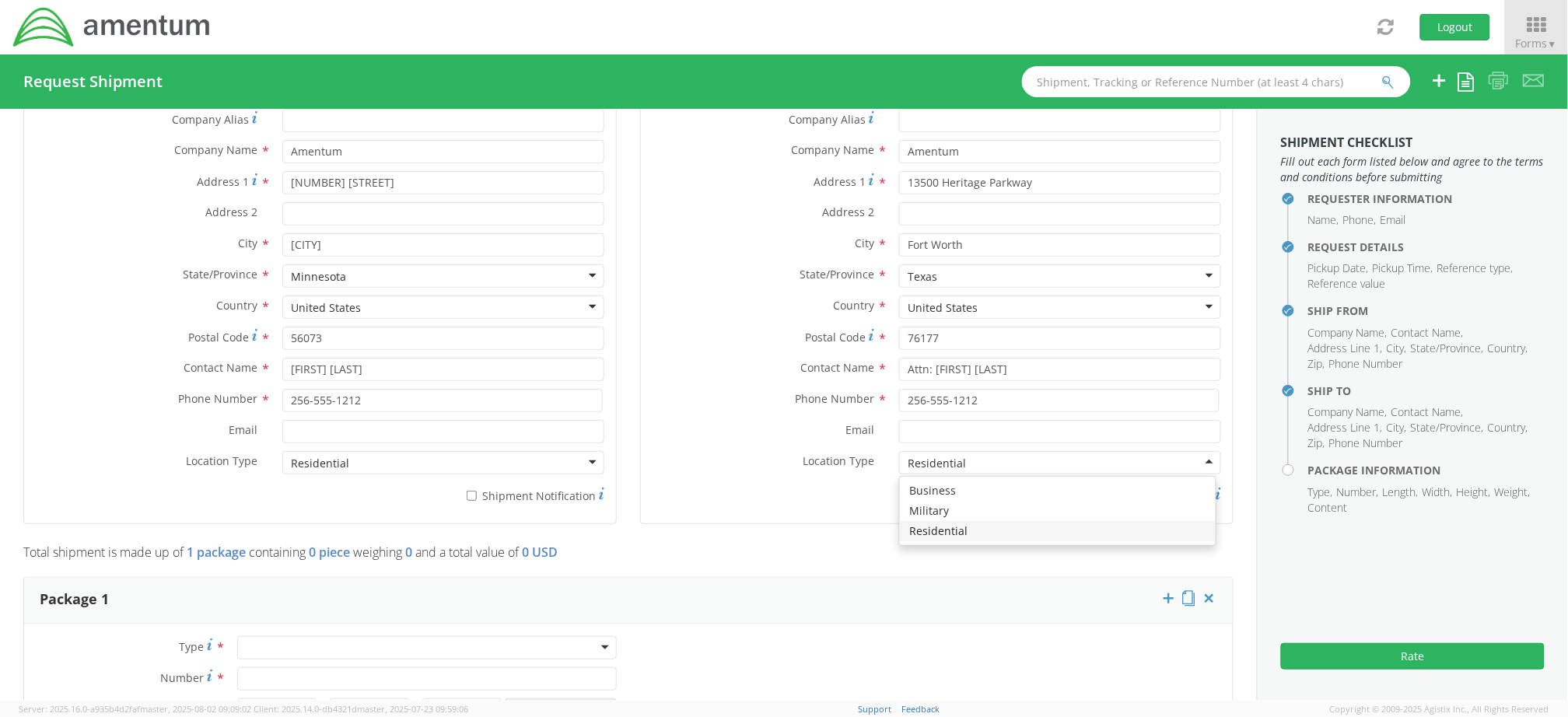 click on "Residential" at bounding box center [1060, 463] 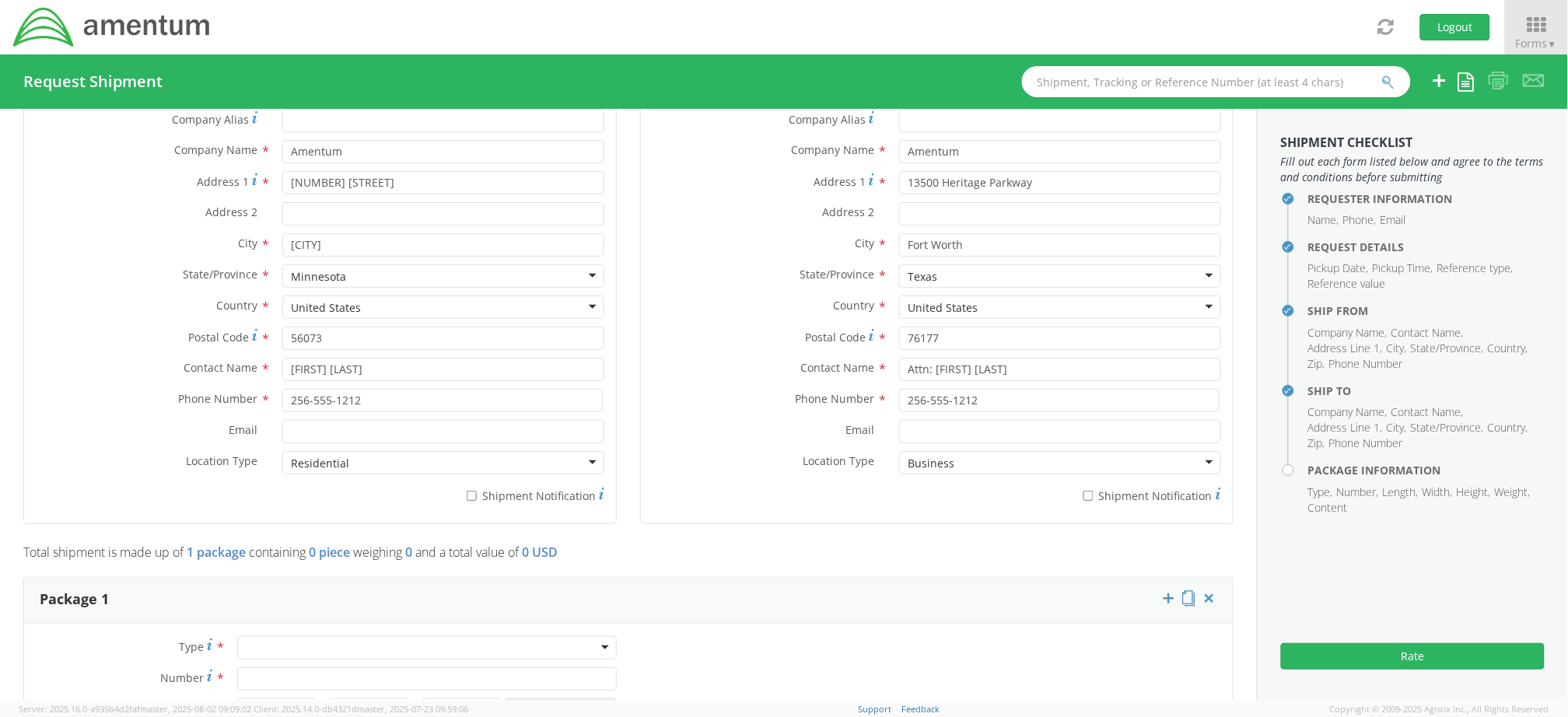 click on "* Shipment Notification" at bounding box center (936, 493) 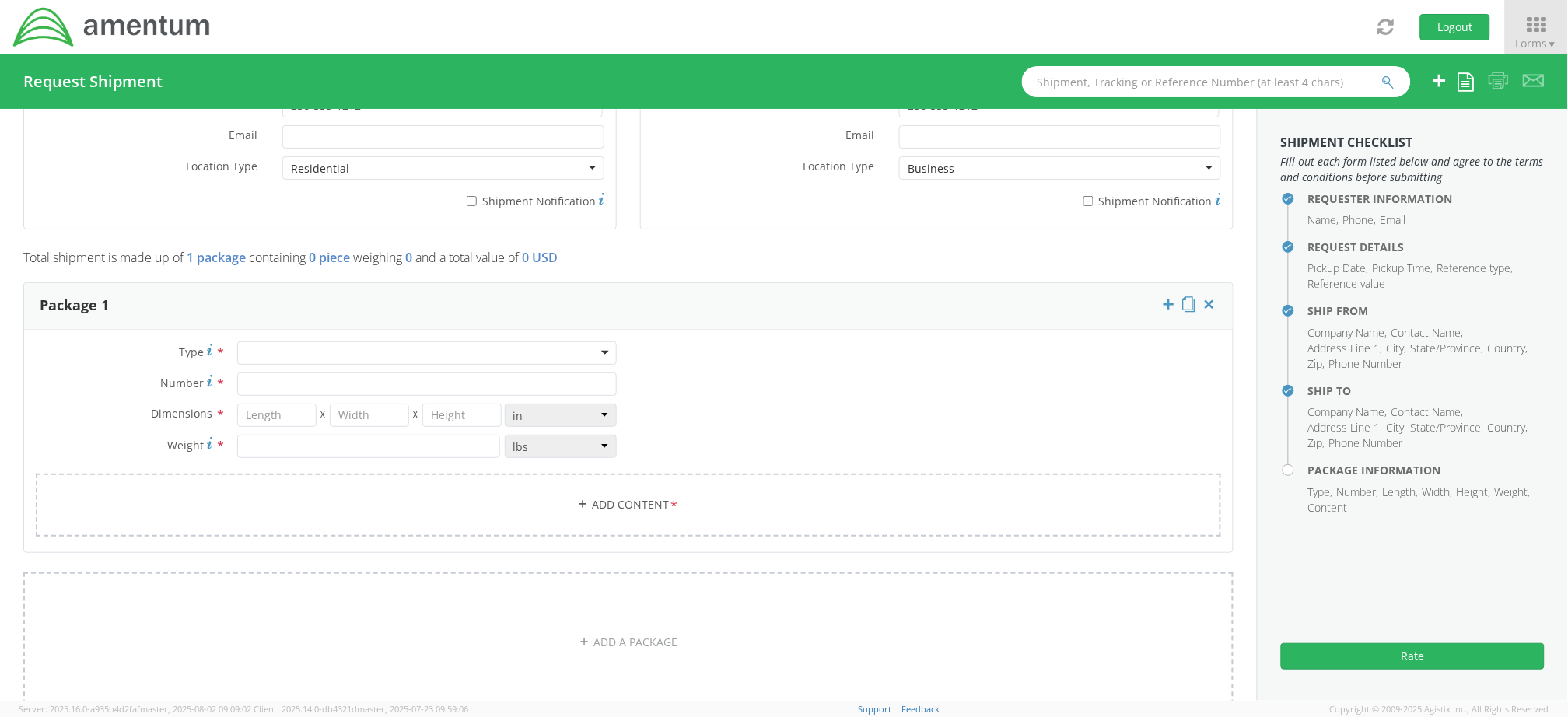 scroll, scrollTop: 1140, scrollLeft: 0, axis: vertical 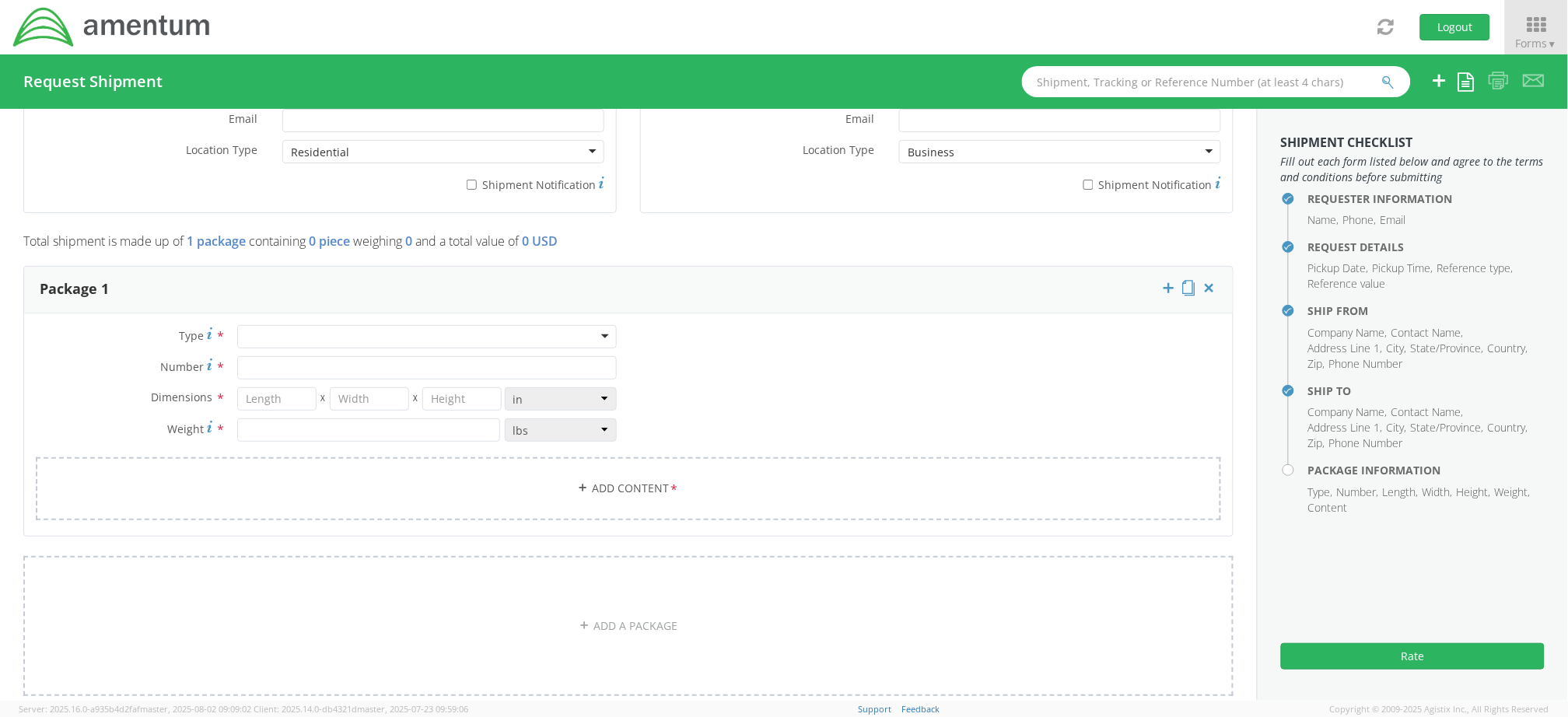 click at bounding box center [427, 337] 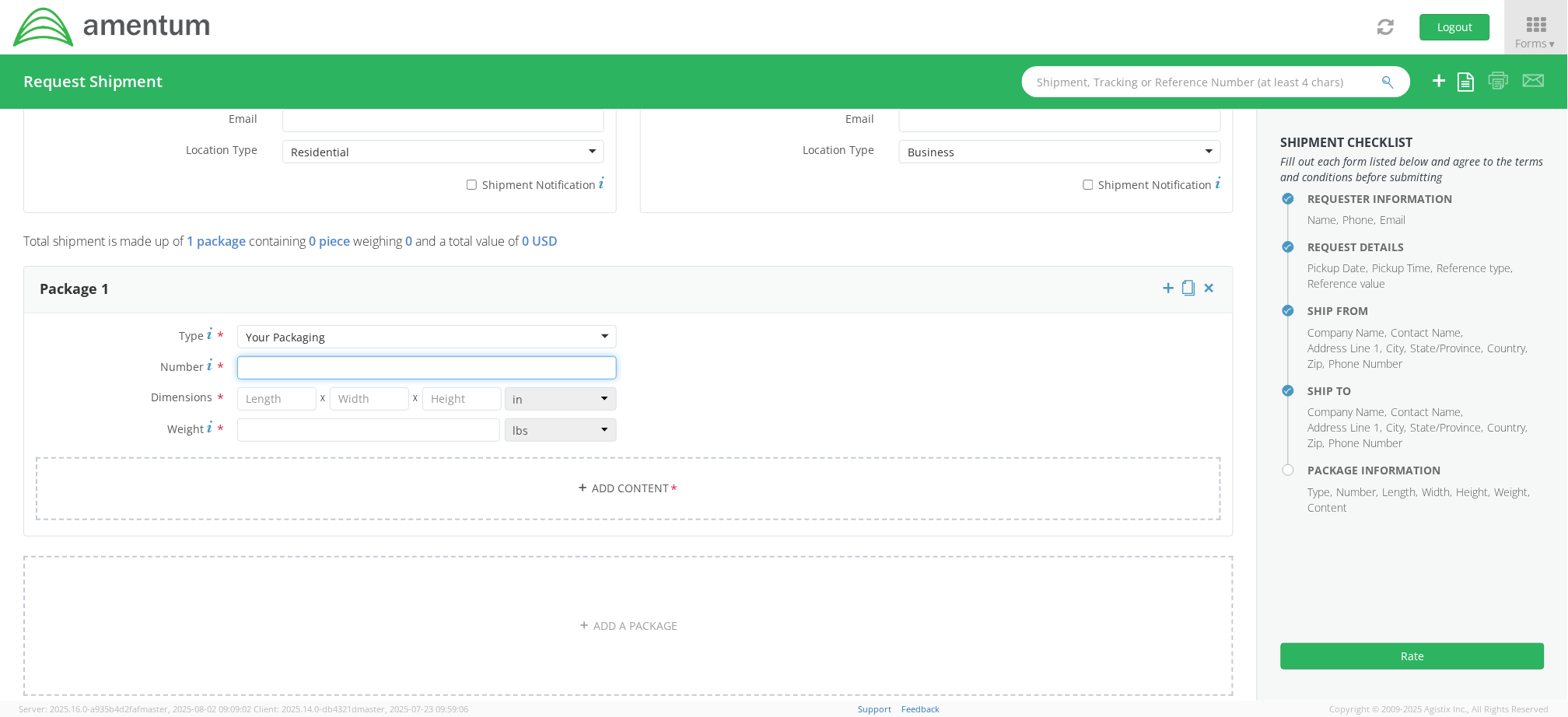 click on "Number        *" at bounding box center [427, 368] 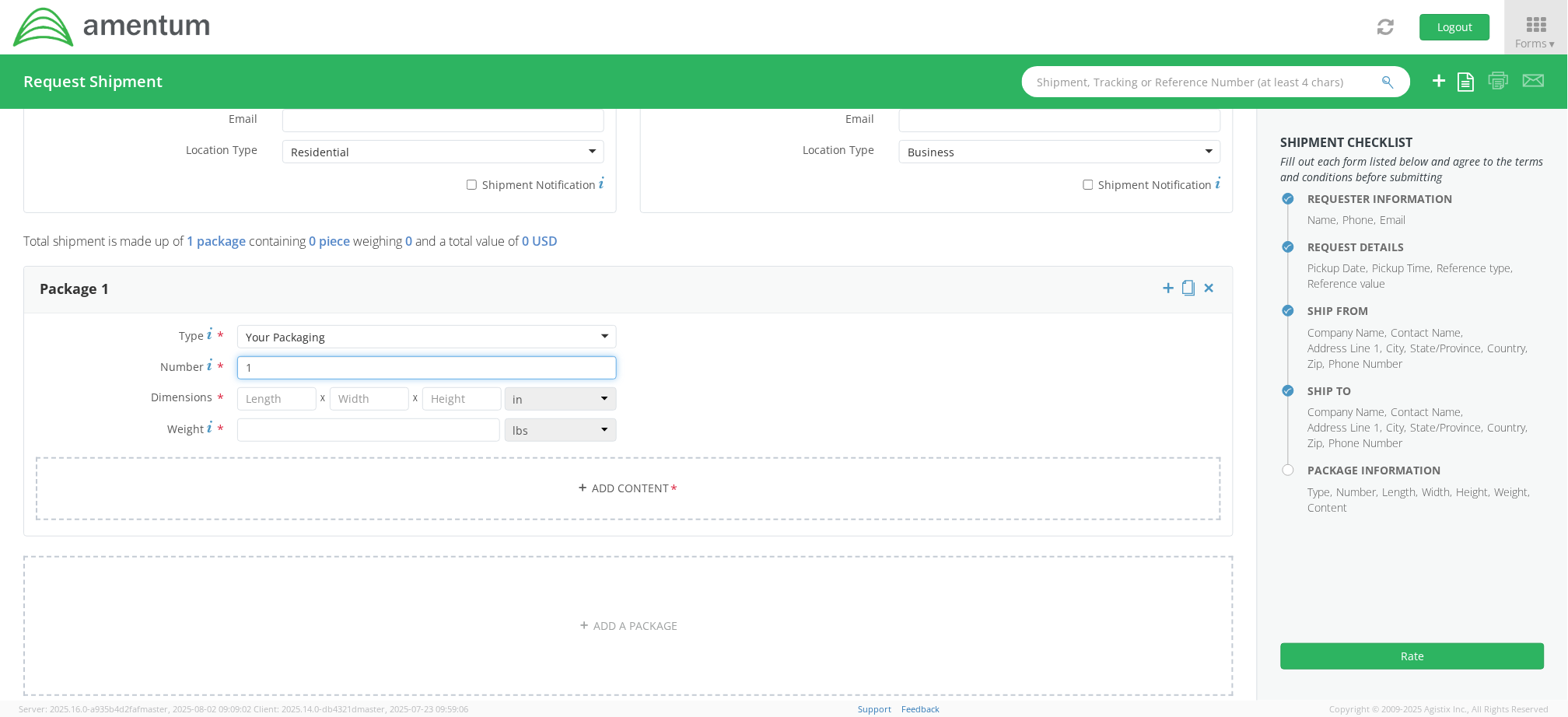 type on "1" 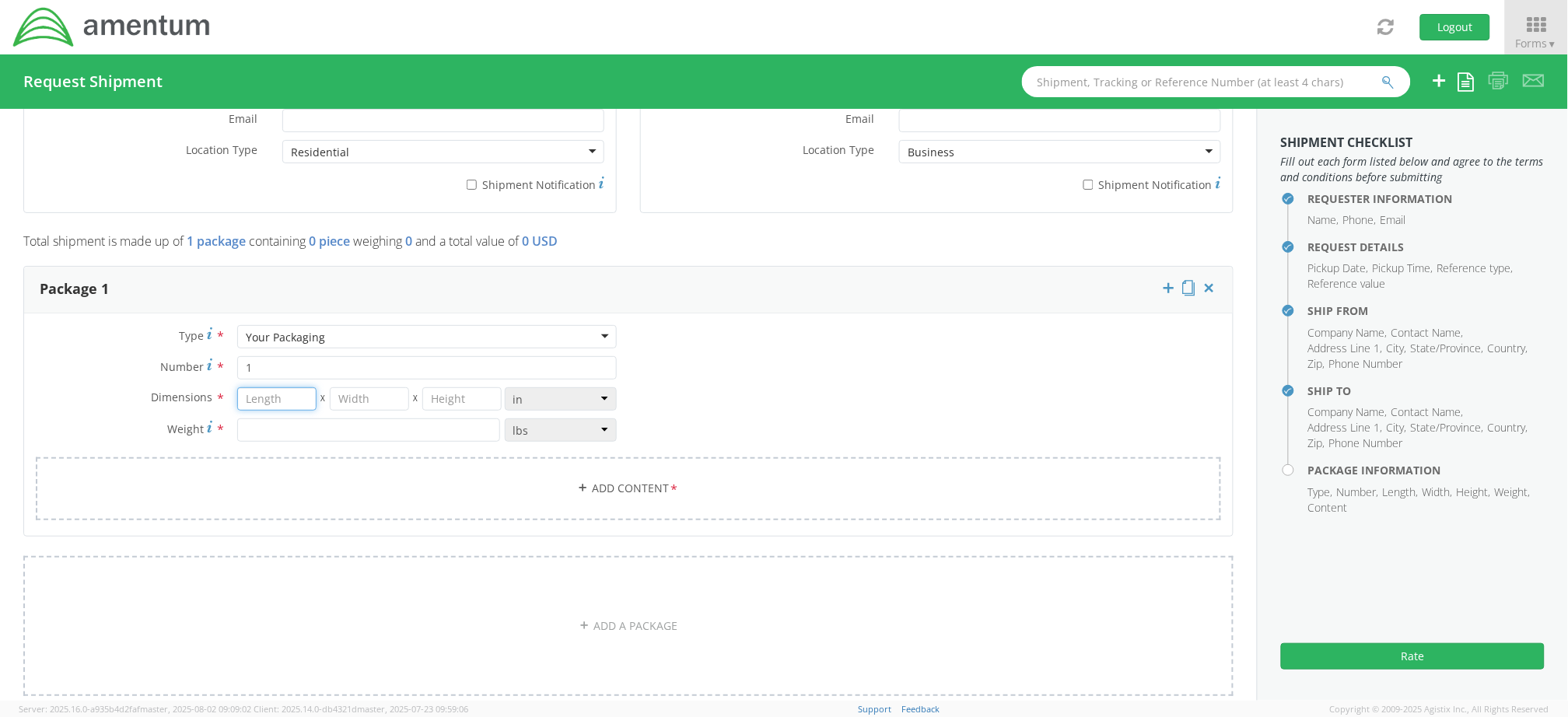 click at bounding box center (277, 399) 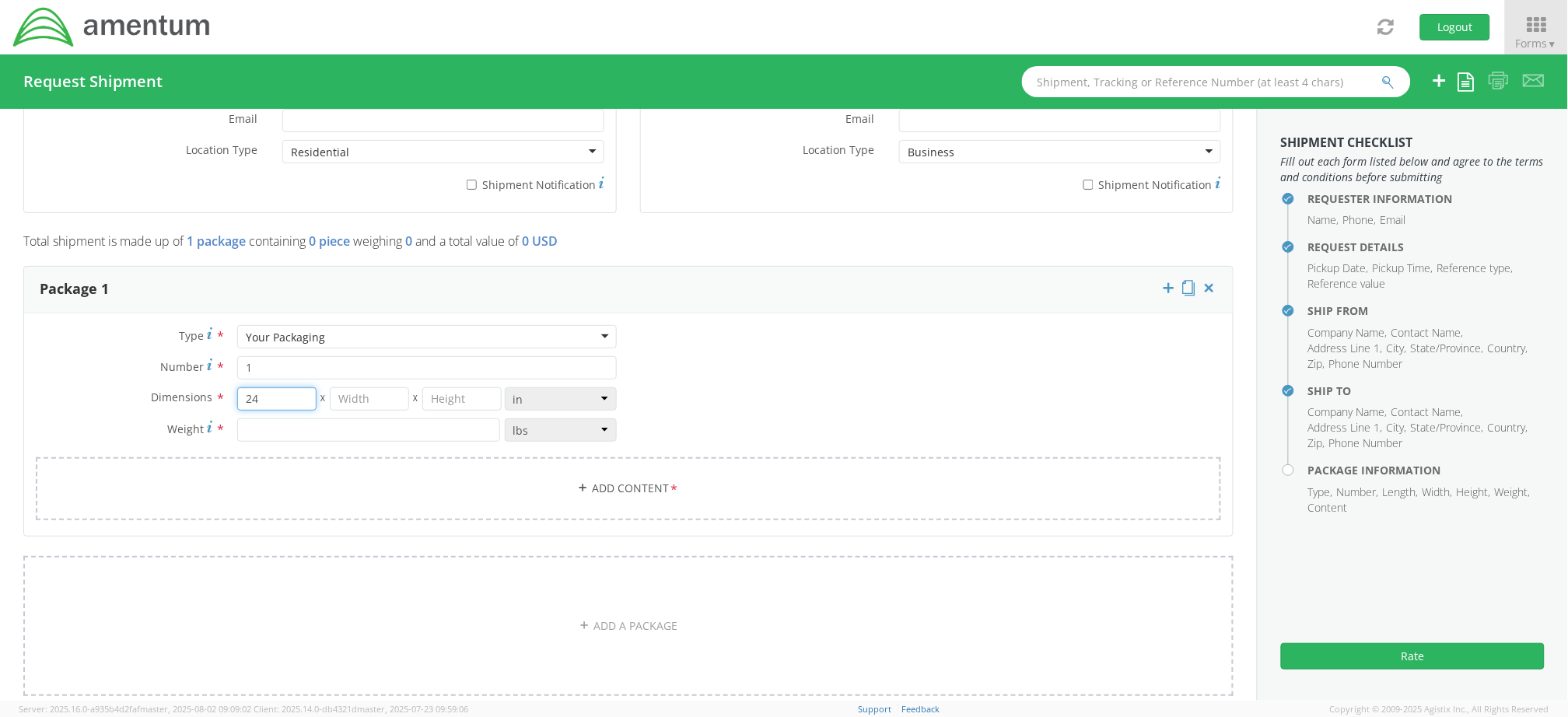 type on "24" 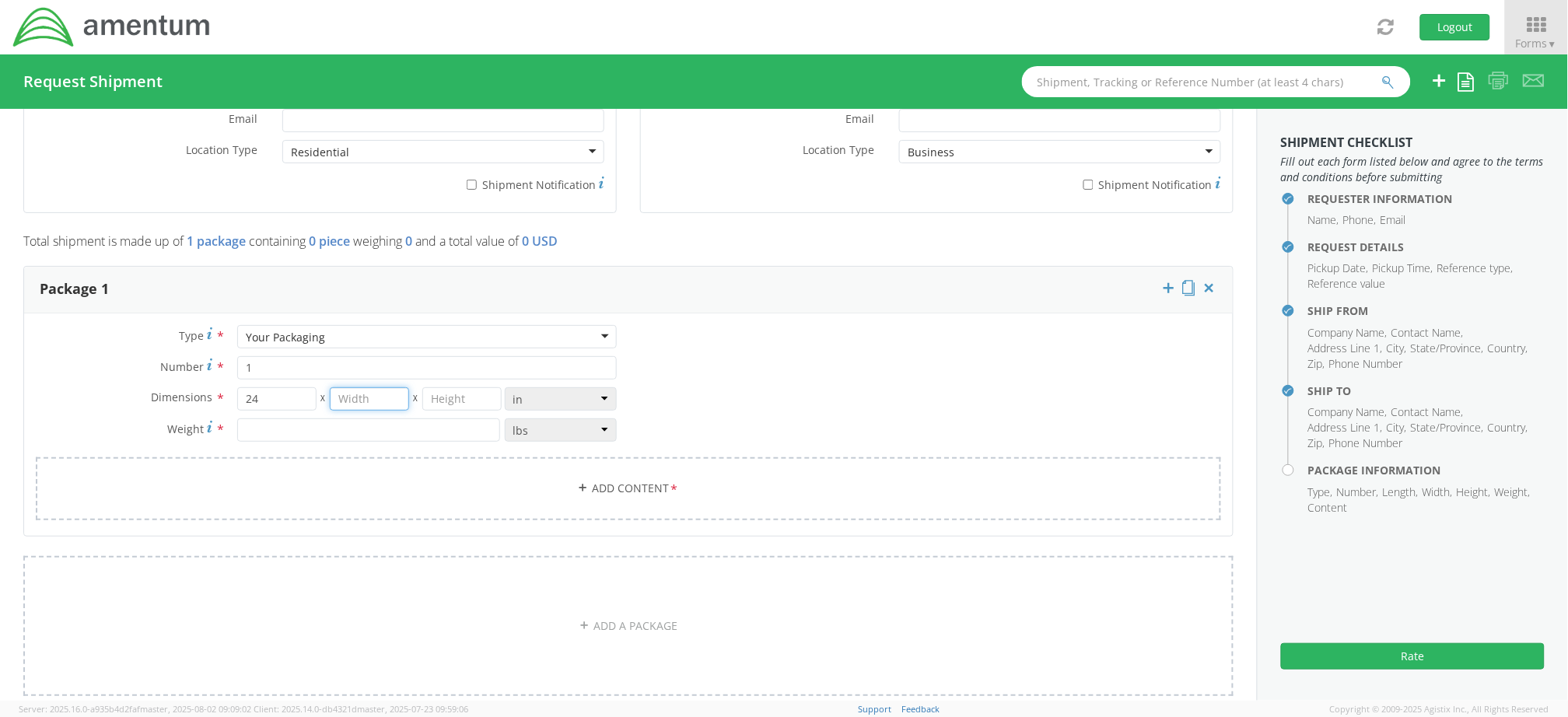 click at bounding box center (369, 399) 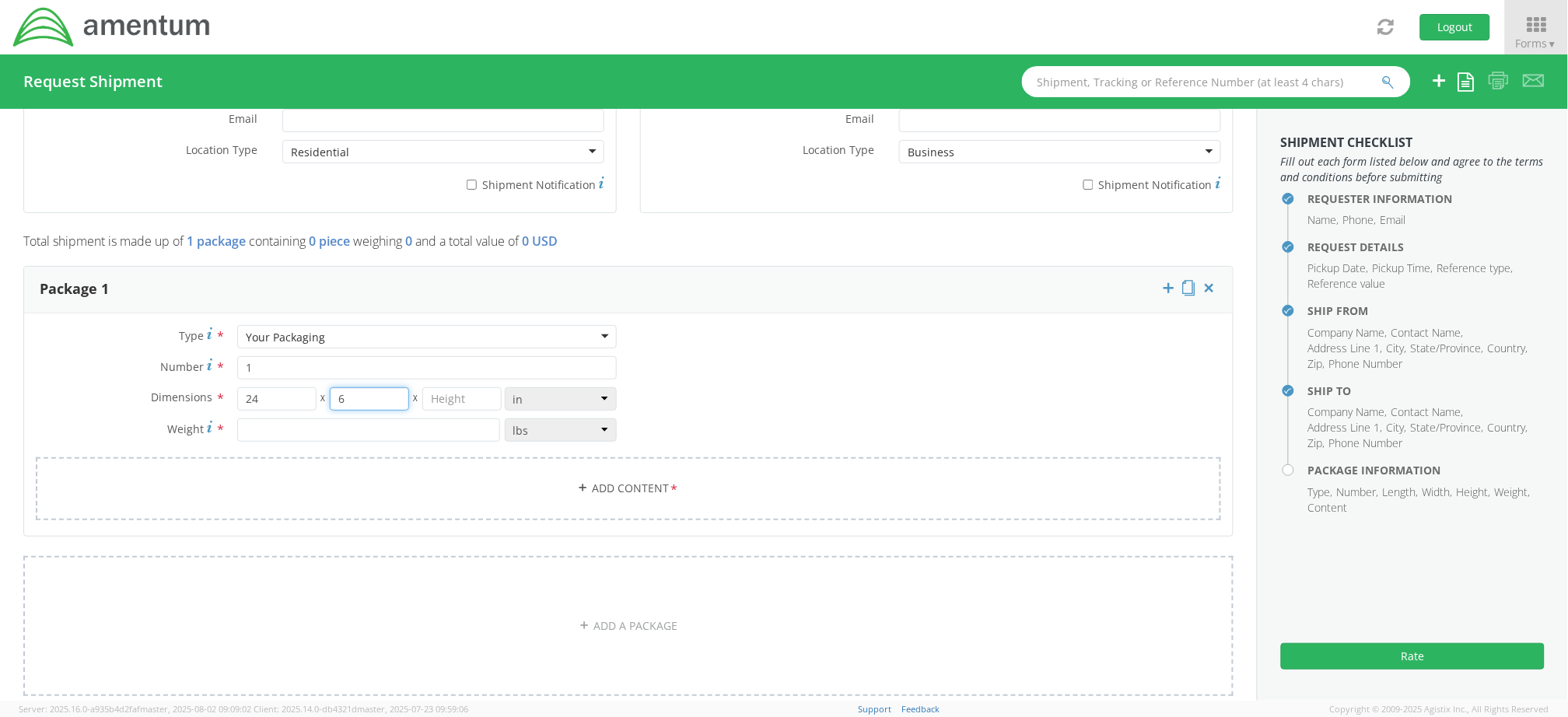 type on "6" 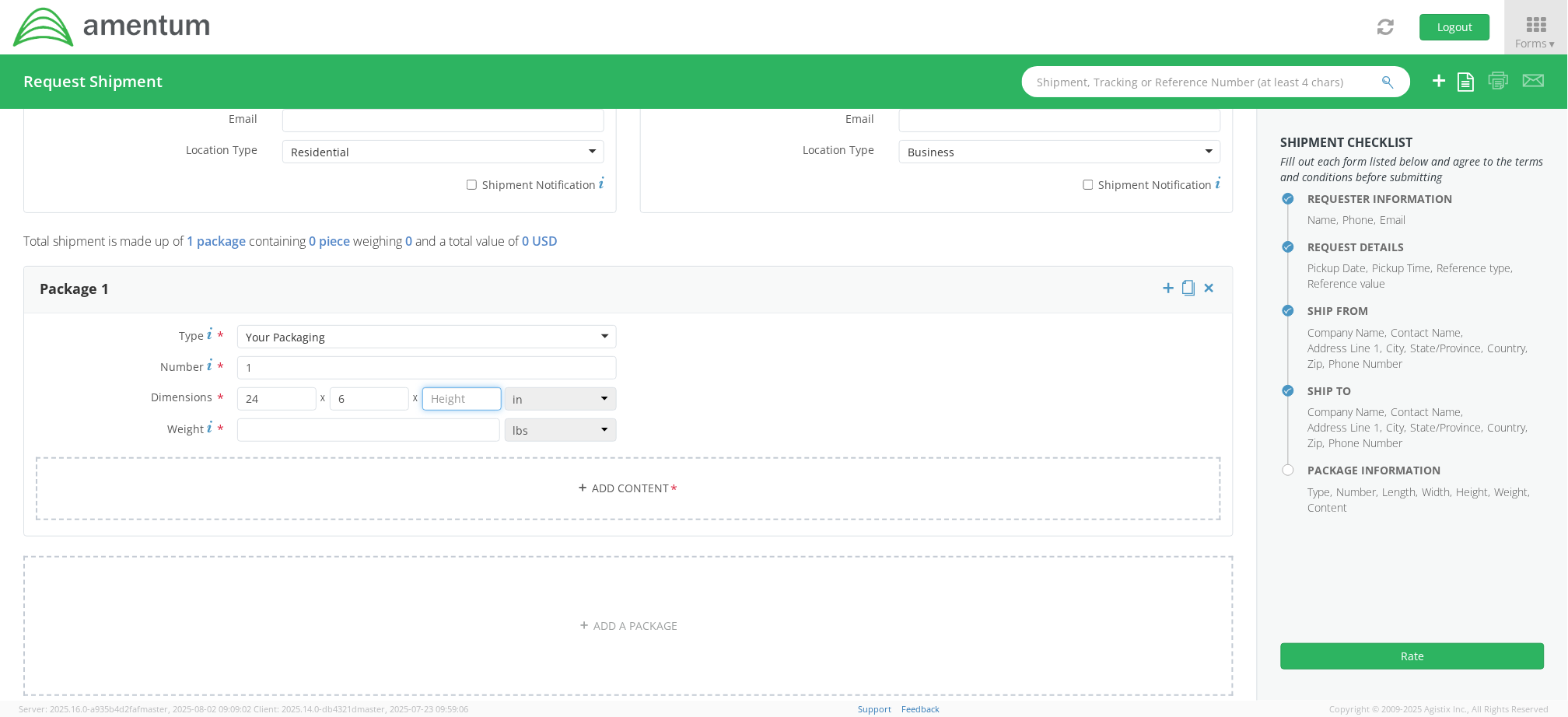 click at bounding box center (462, 399) 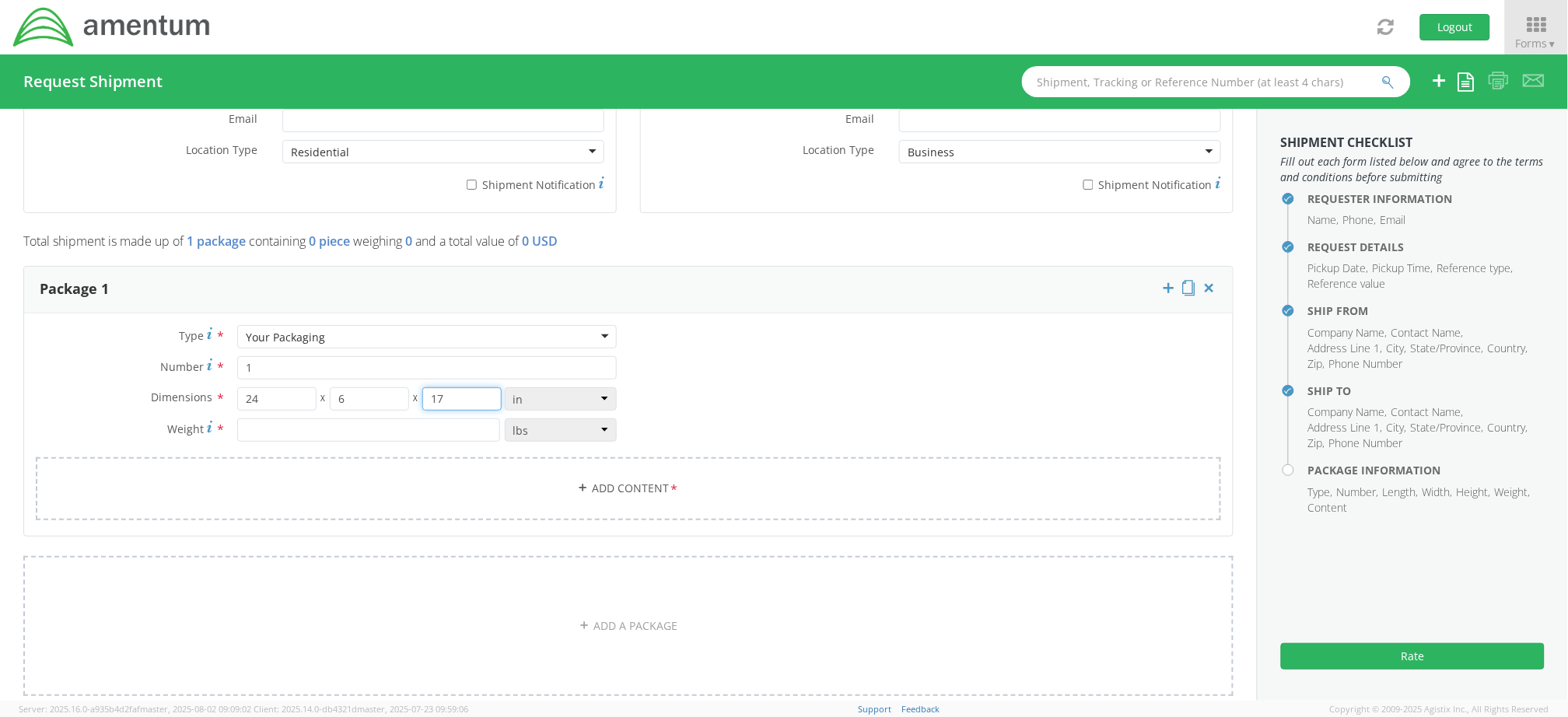 type on "17" 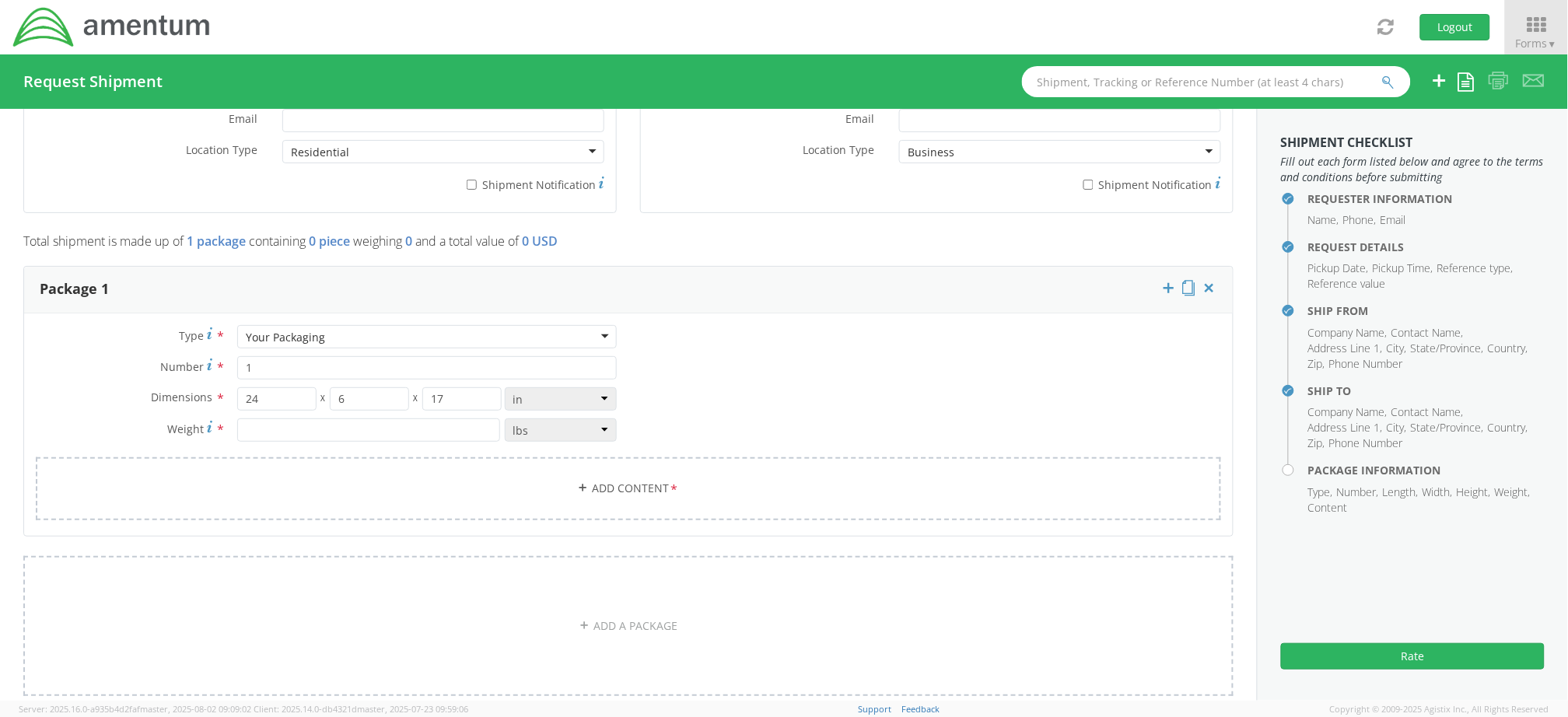 drag, startPoint x: 745, startPoint y: 406, endPoint x: 719, endPoint y: 450, distance: 51.10773 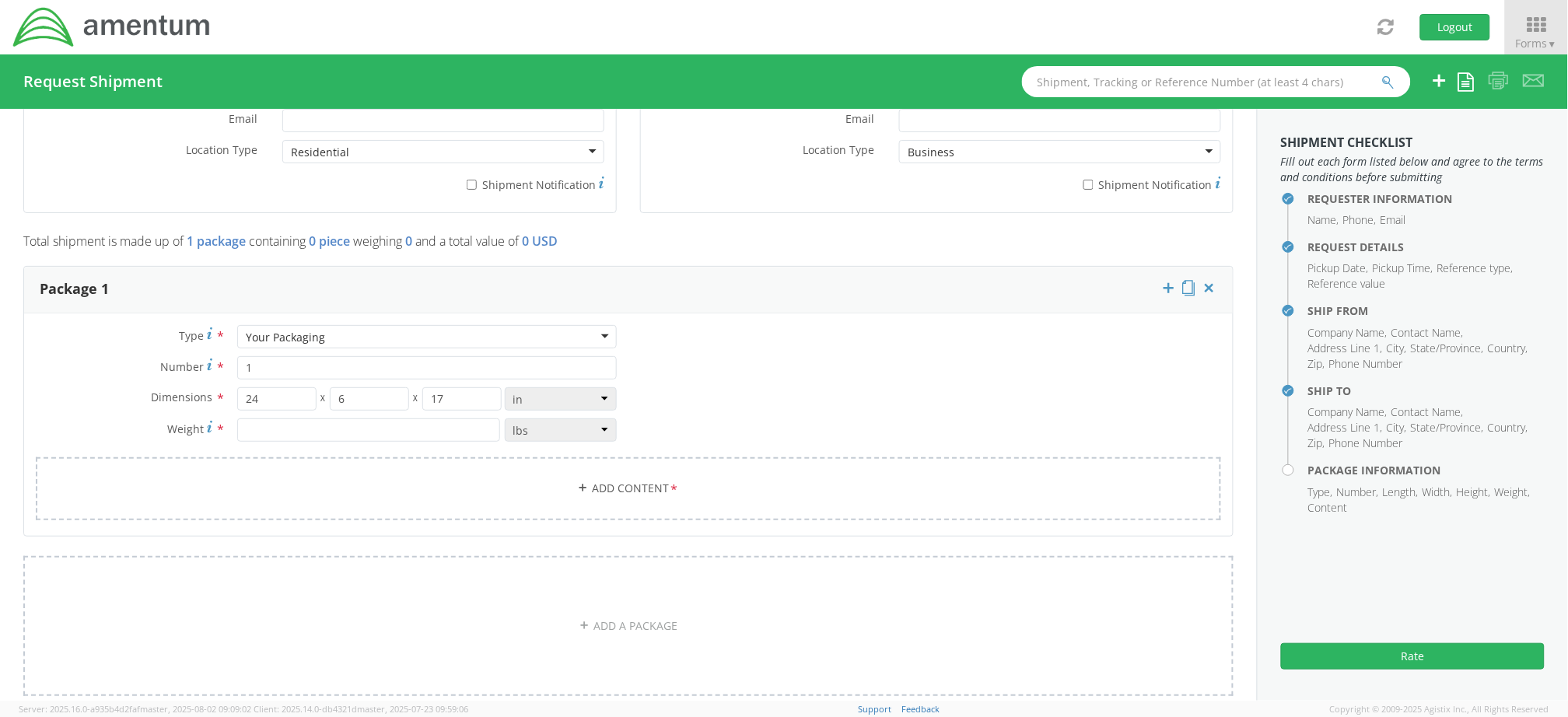 click on "Type * Your Packaging Your Packaging Crate(s) Envelope Pallet(s) Oversized (Not Stackable) Pallet(s) Oversized (Stackable) Pallet(s) Standard (Not Stackable) Pallet(s) Standard (Stackable) Your Packaging Number * 1 Dimensions * 24 X 6 X 17 in cm ft Weight * lbs kgs Add Content *" at bounding box center [628, 432] 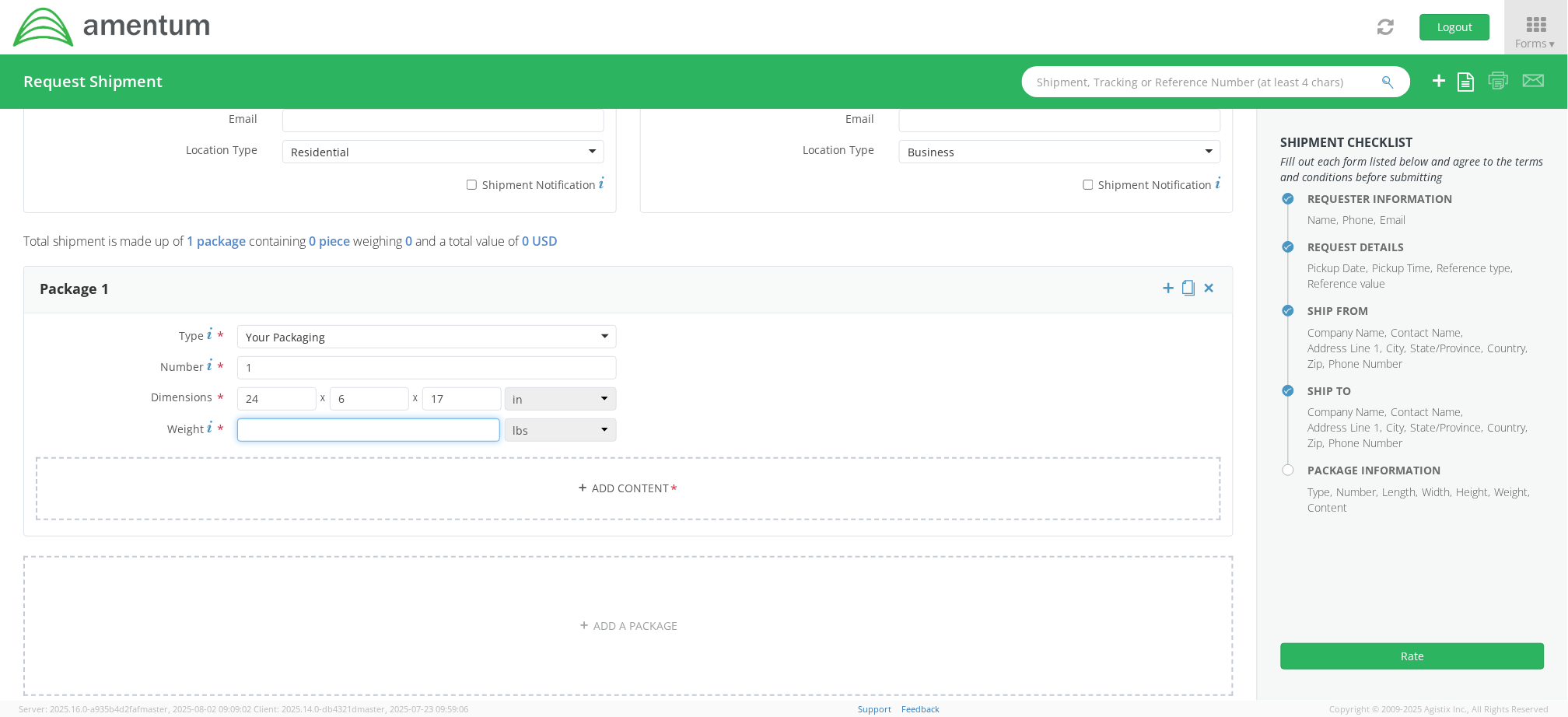click at bounding box center [369, 430] 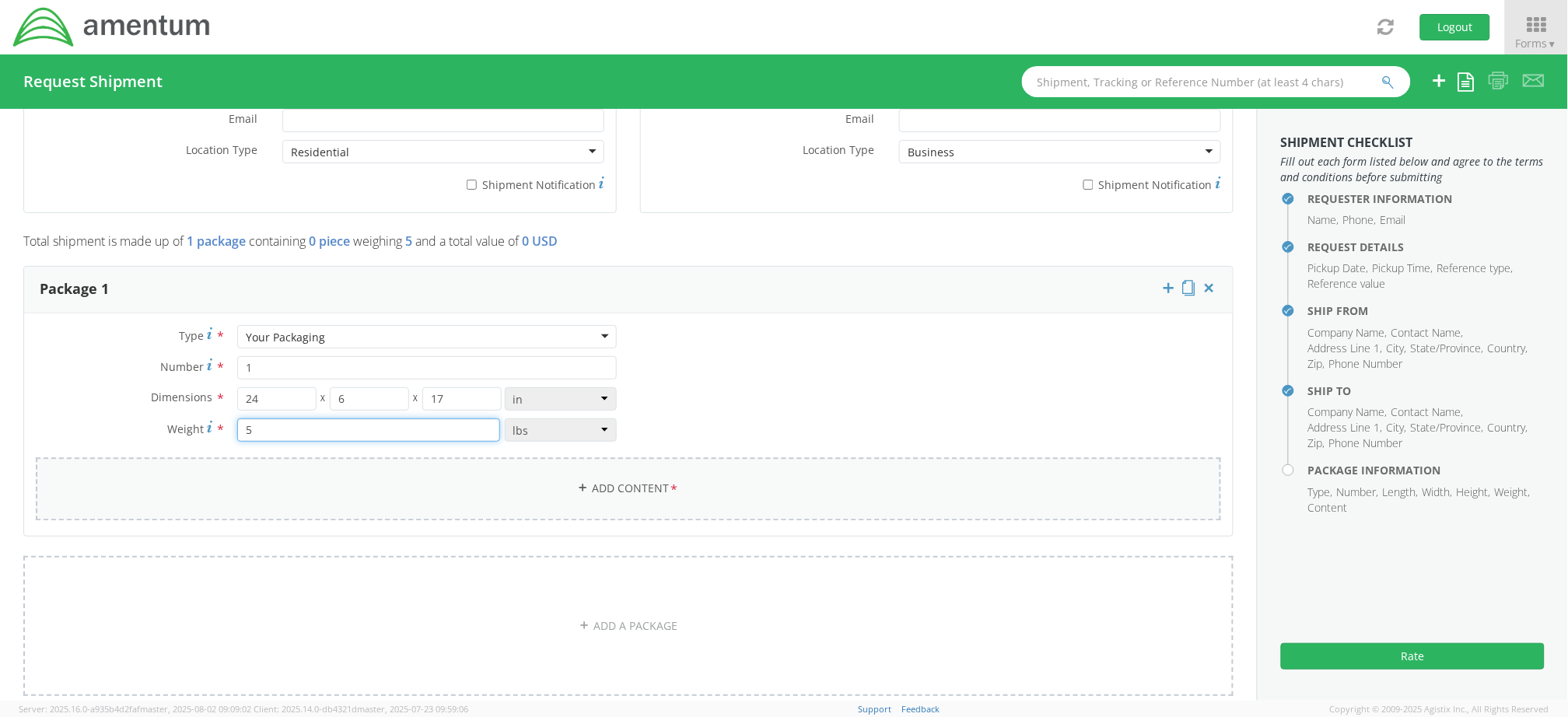 type on "5" 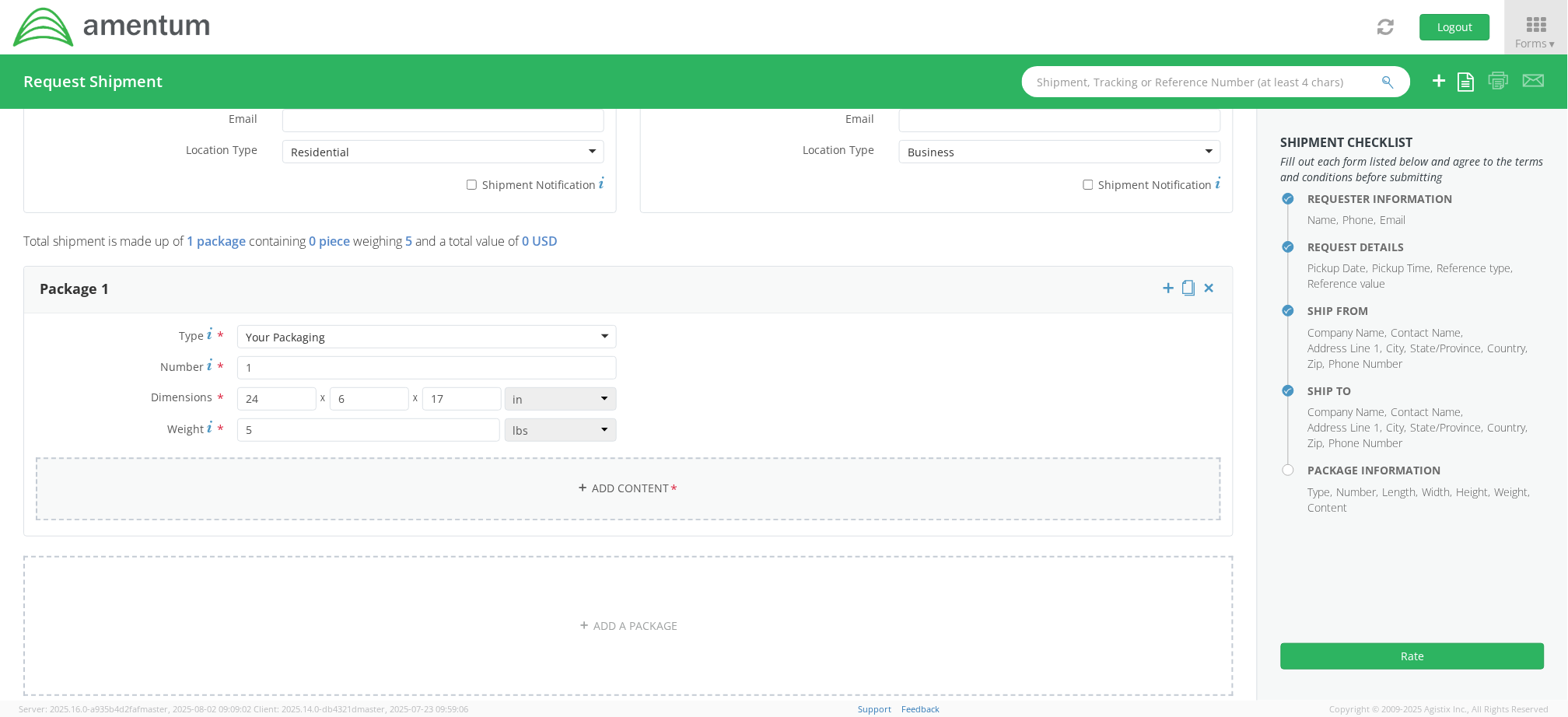 click on "Add Content  *" at bounding box center (628, 488) 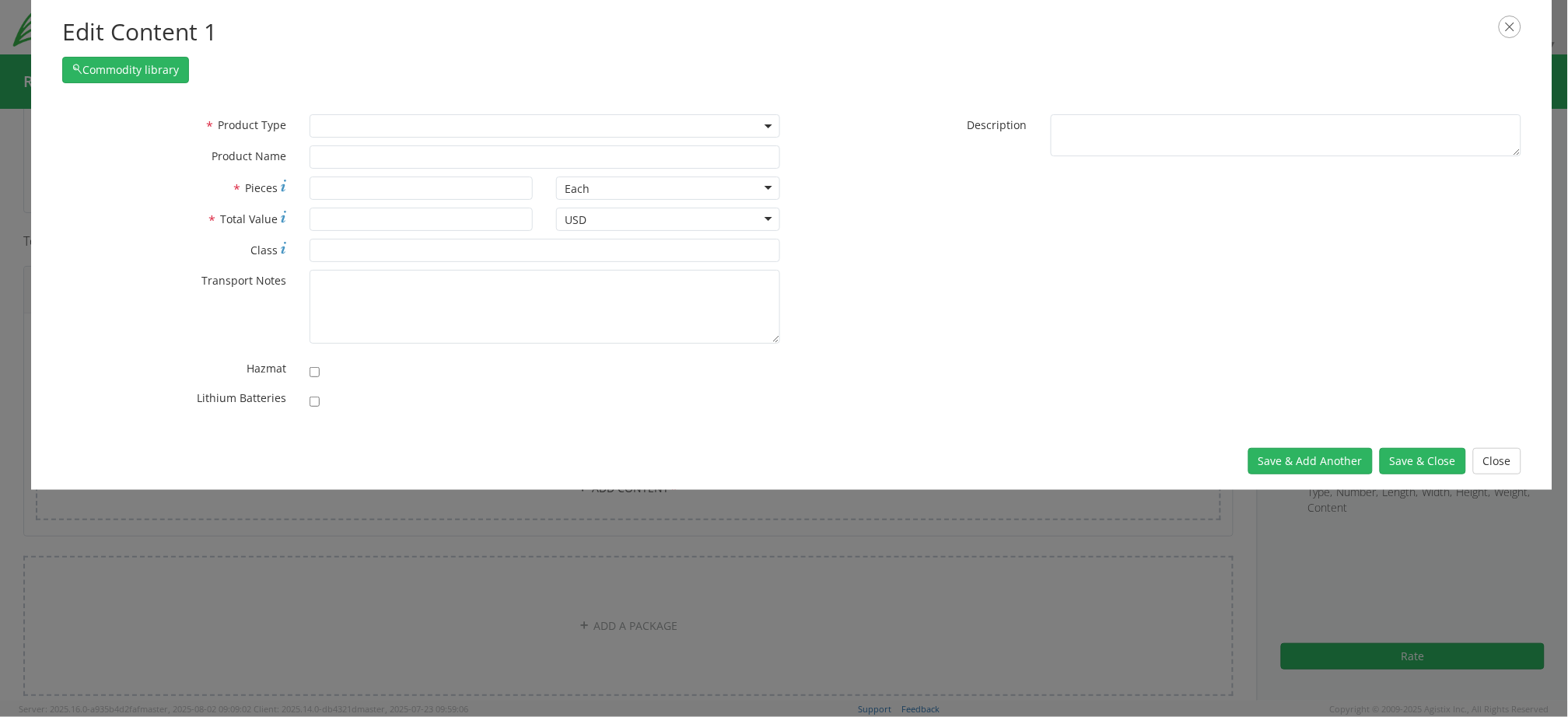 click at bounding box center (544, 126) 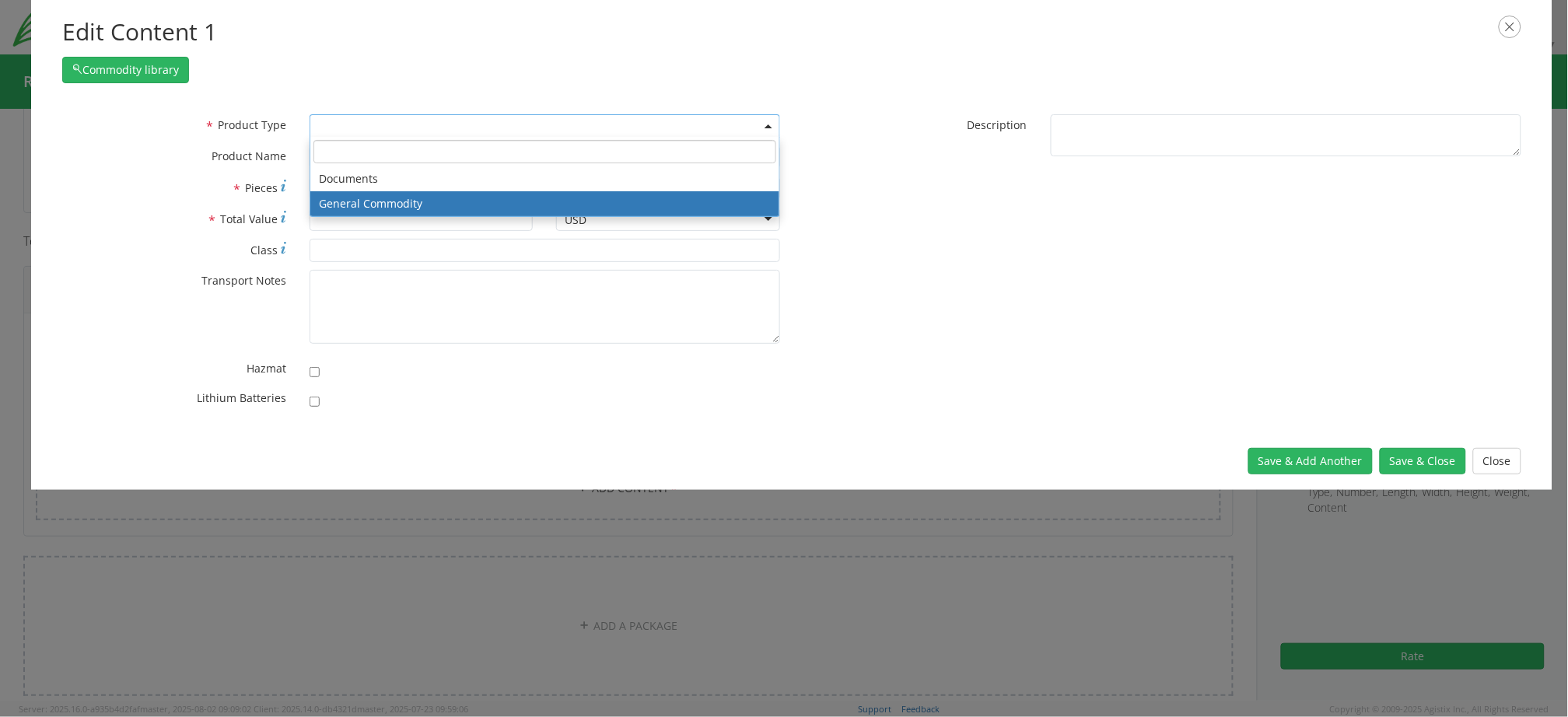 select on "COMMODITY" 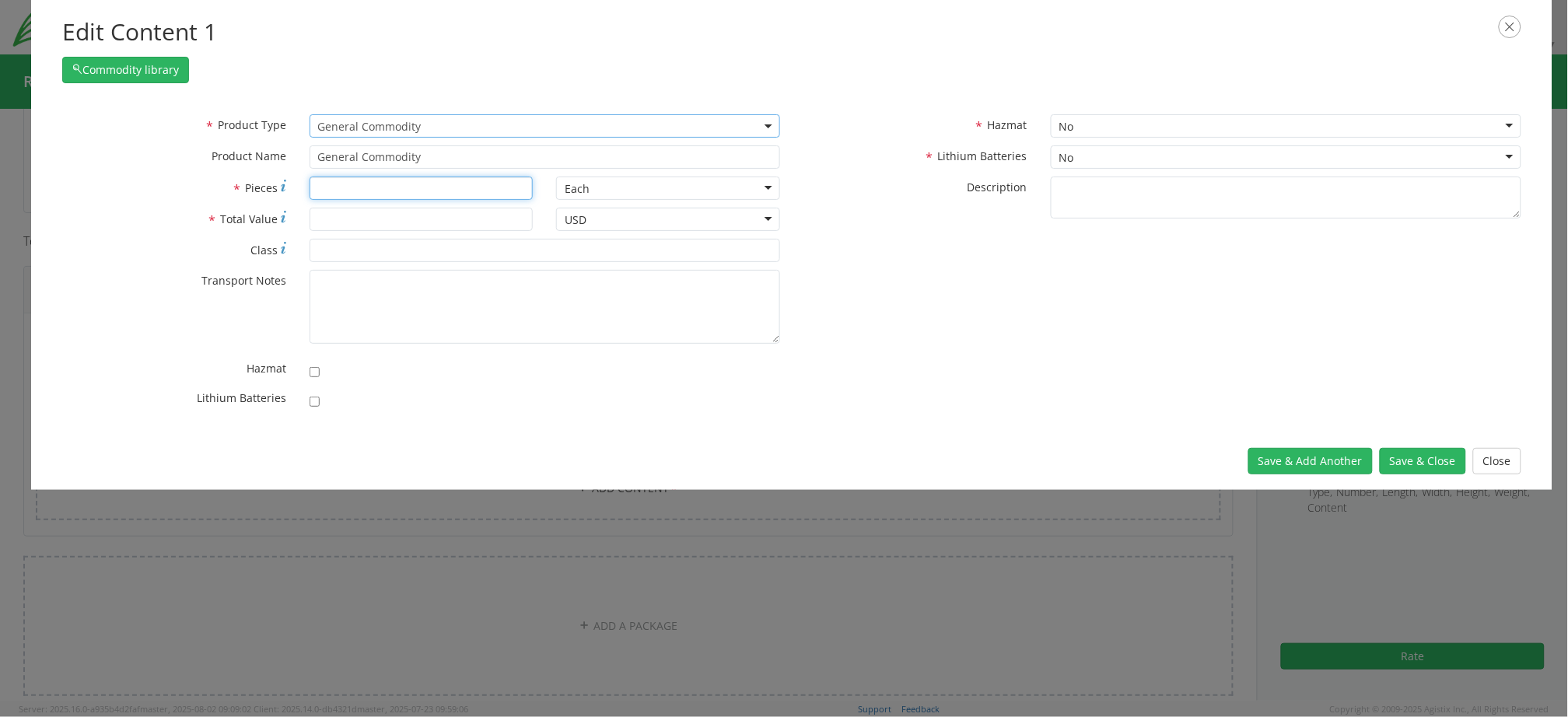click on "*   Pieces" at bounding box center (422, 188) 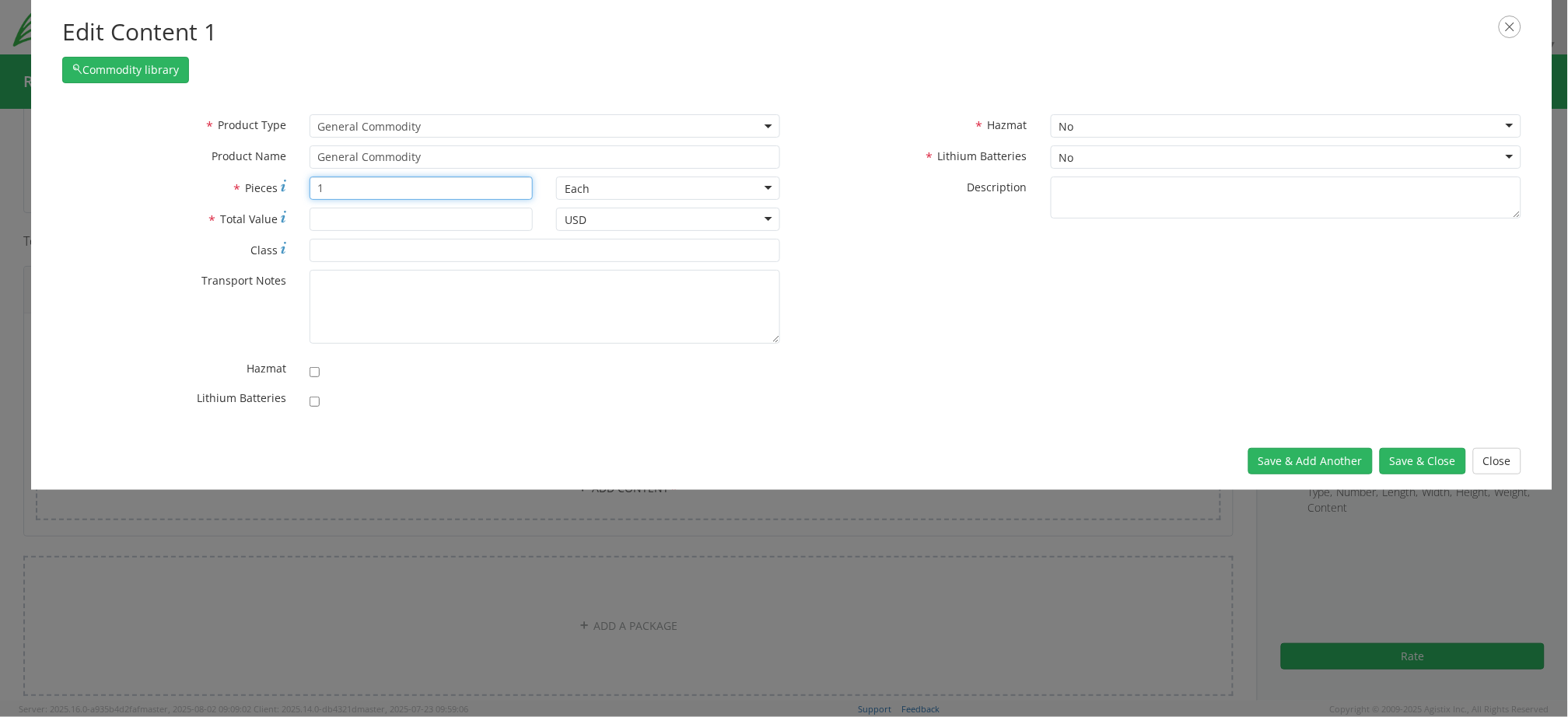 type on "1" 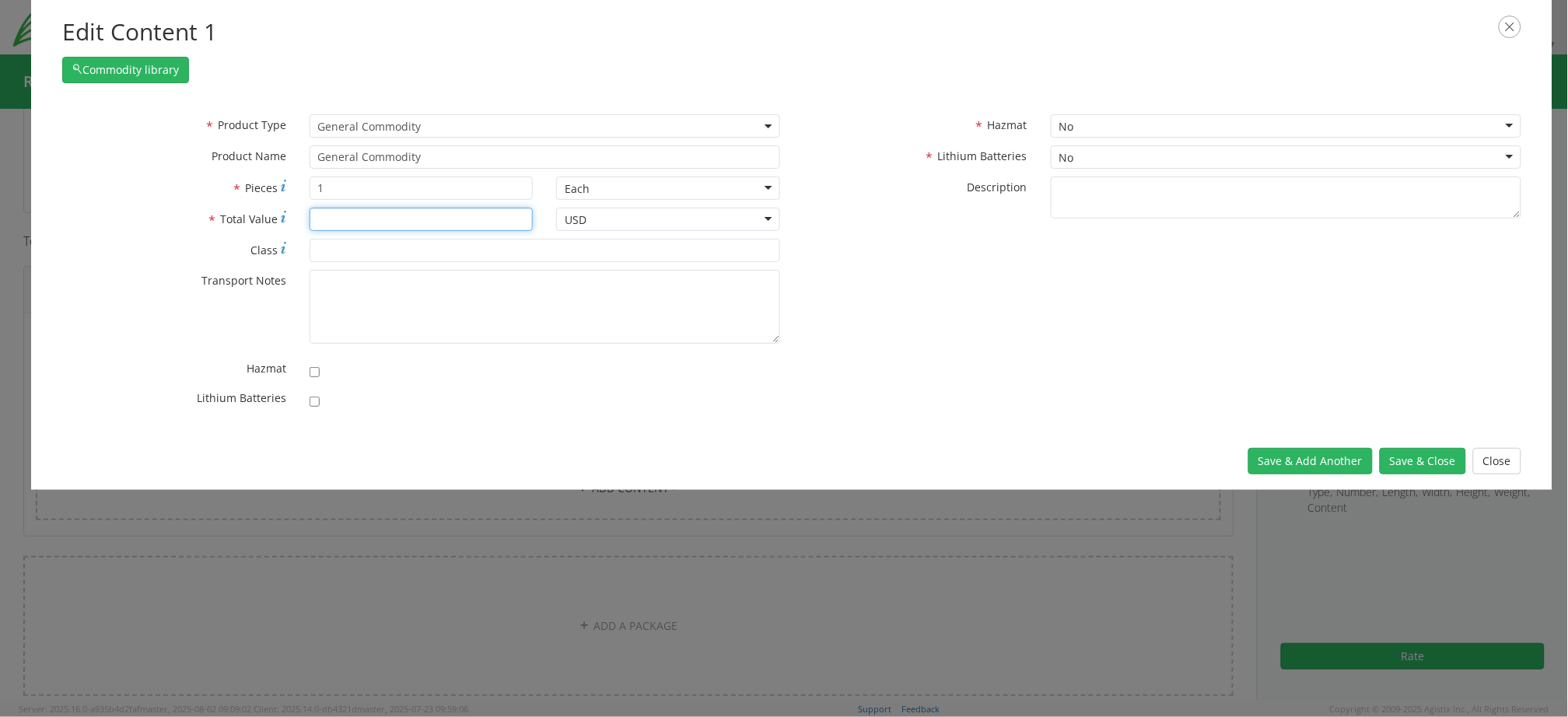click on "*   Total Value" at bounding box center (422, 219) 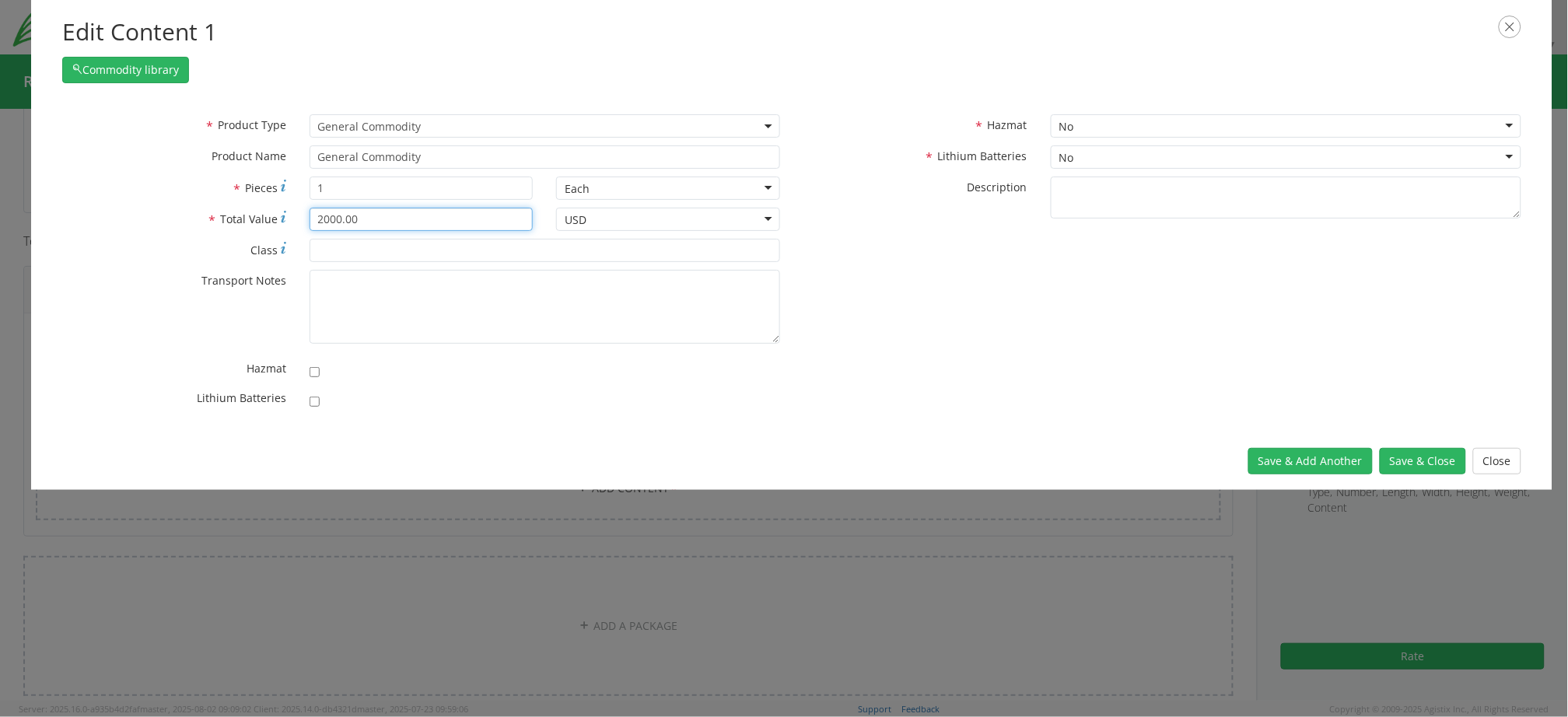 type on "2000.00" 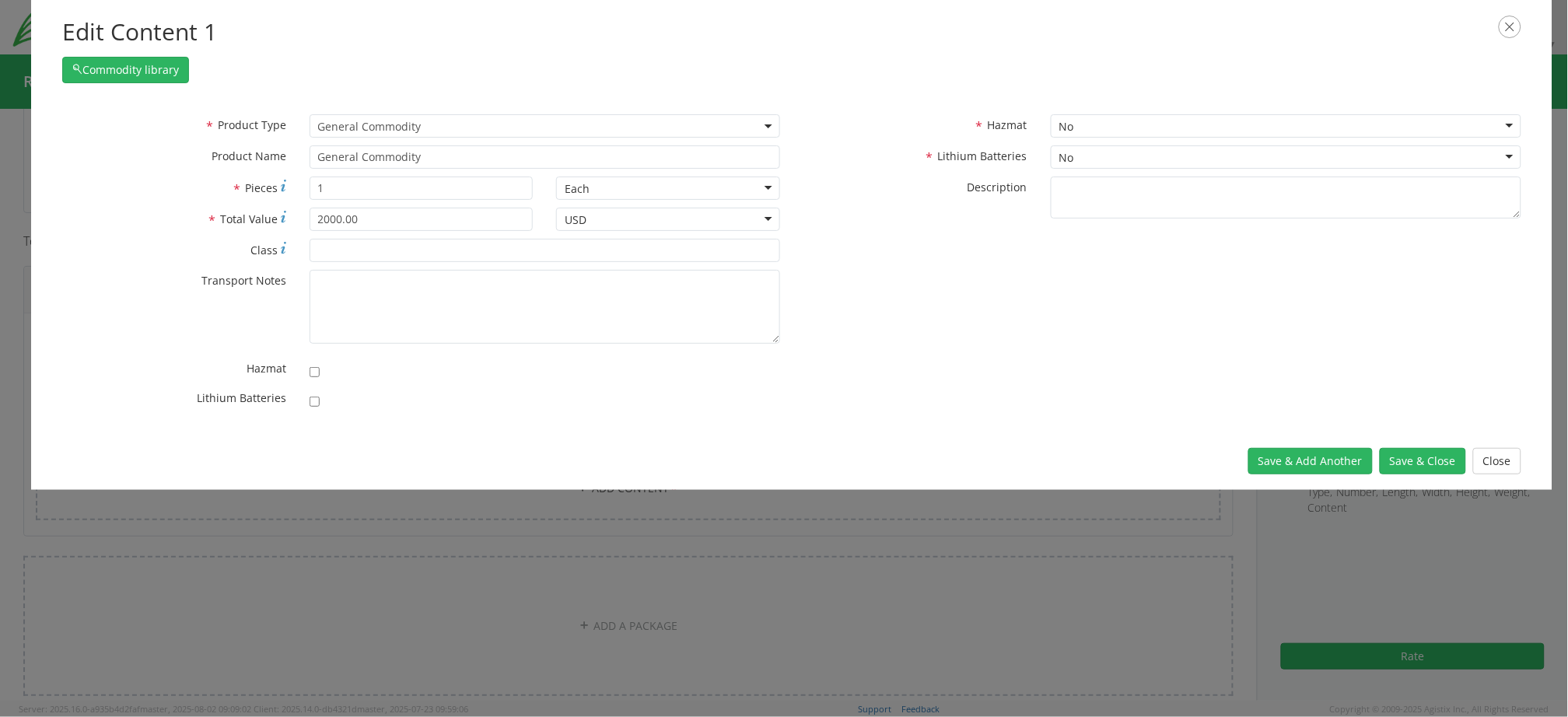 click on "*   Product Type                      Documents General Commodity General Commodity                                         *   Product Name                  General Commodity                                                   *   Pieces              1                                                           Each Each Bag Blister Pack Bottle Capsule Carton Centimeter Cubic centimeter Cubic foot Cubic meter Cubic yard Curies Dozen Drum Each Fluid Ounce US Foot Gallons Gram Hour Inches Kilogram Kilometer Liter Meter Milligram Milliliter Ounce Pack Pound Quart, US liquid Roll Square foot Square inch Square meter Tablet Tonne US ton Vials                                               *   Total Value              2000.00                                                           USD USD USD                                             *   Class                                                                *   Transport Notes" at bounding box center [792, 265] 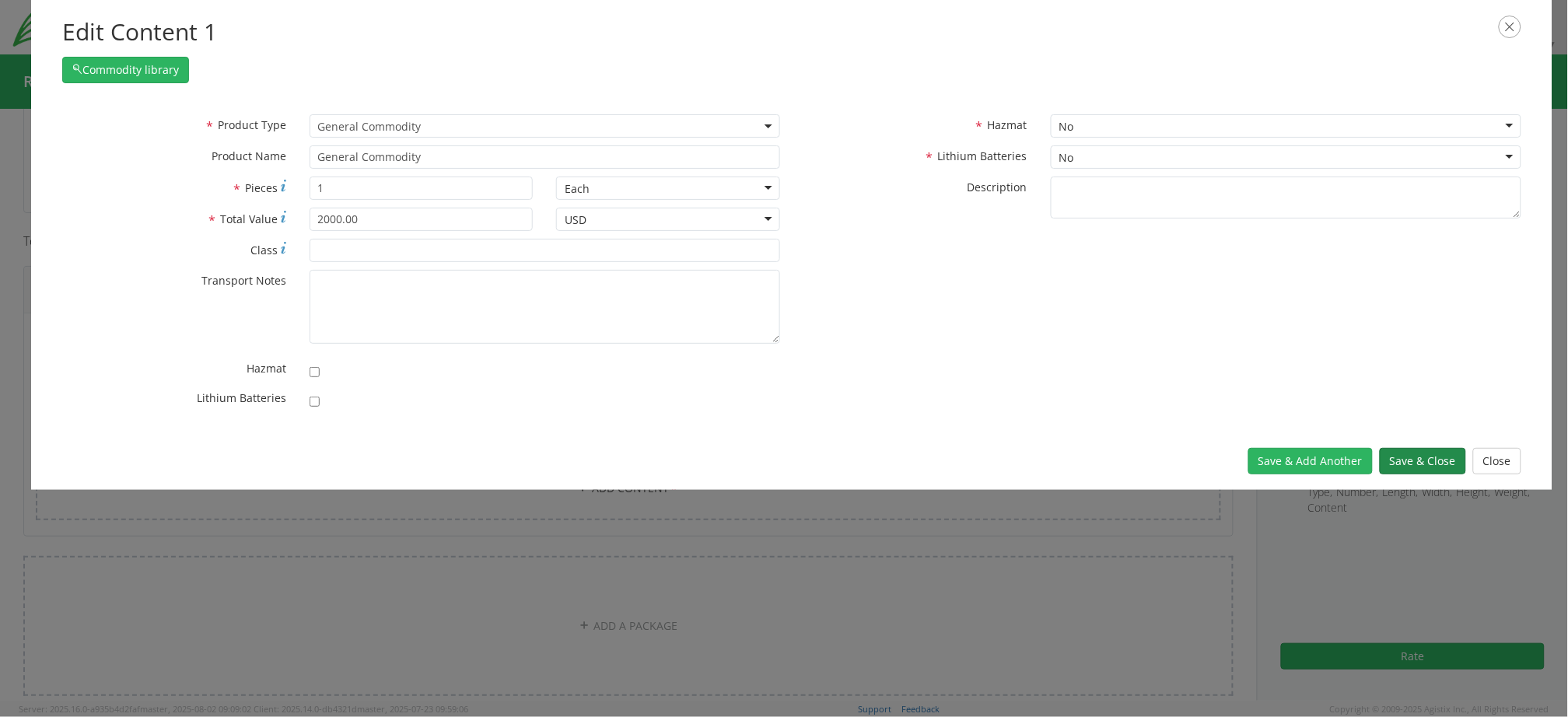 click on "Save & Close" at bounding box center (1423, 461) 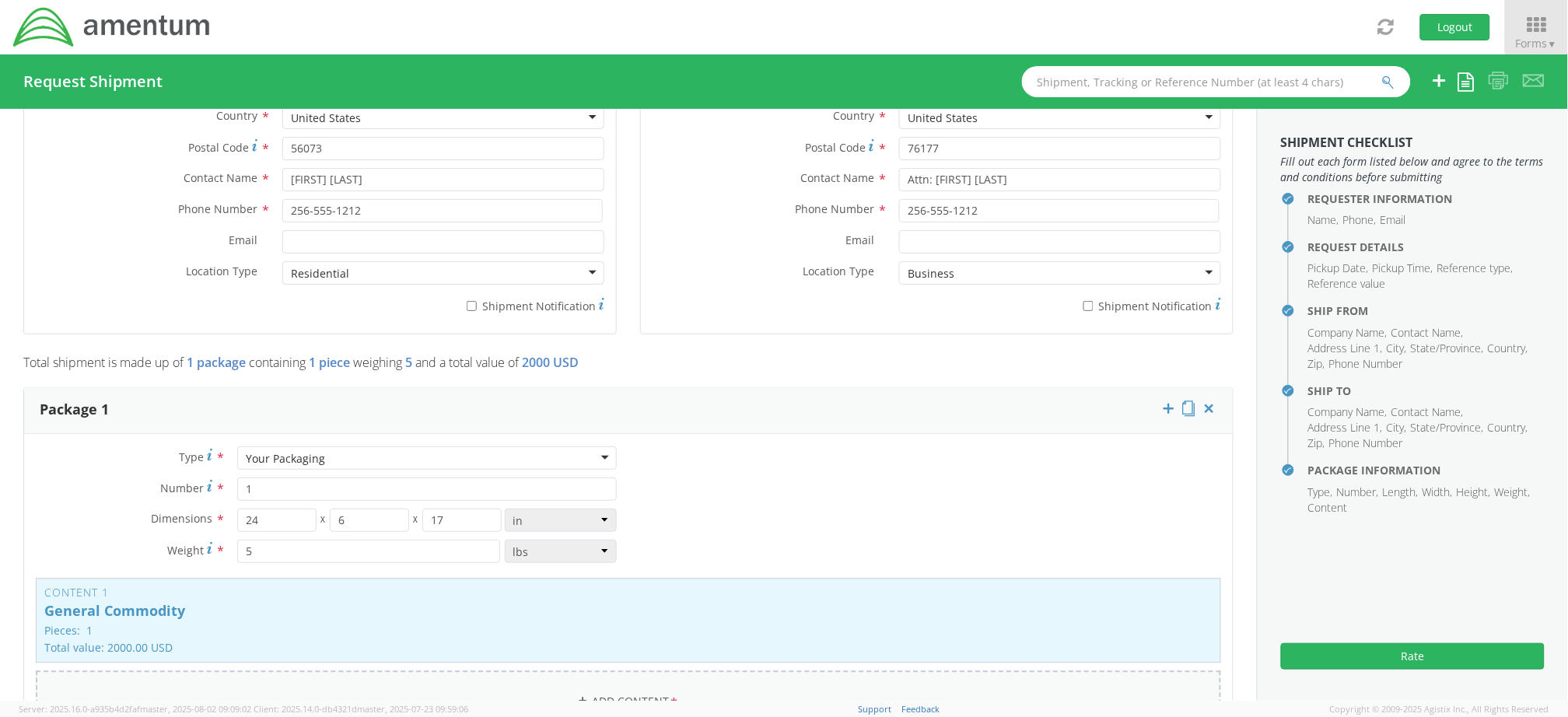 scroll, scrollTop: 726, scrollLeft: 0, axis: vertical 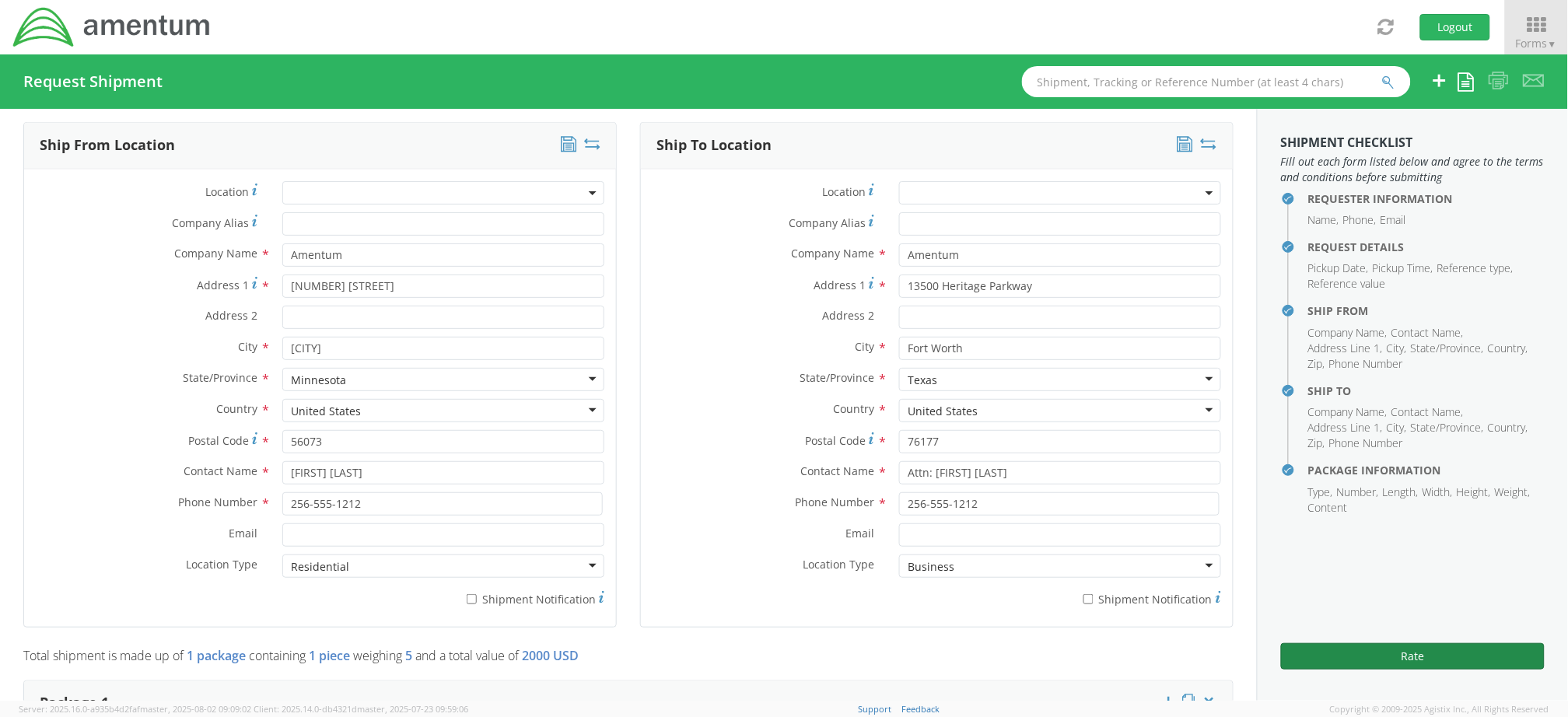 click on "Rate" at bounding box center [1412, 656] 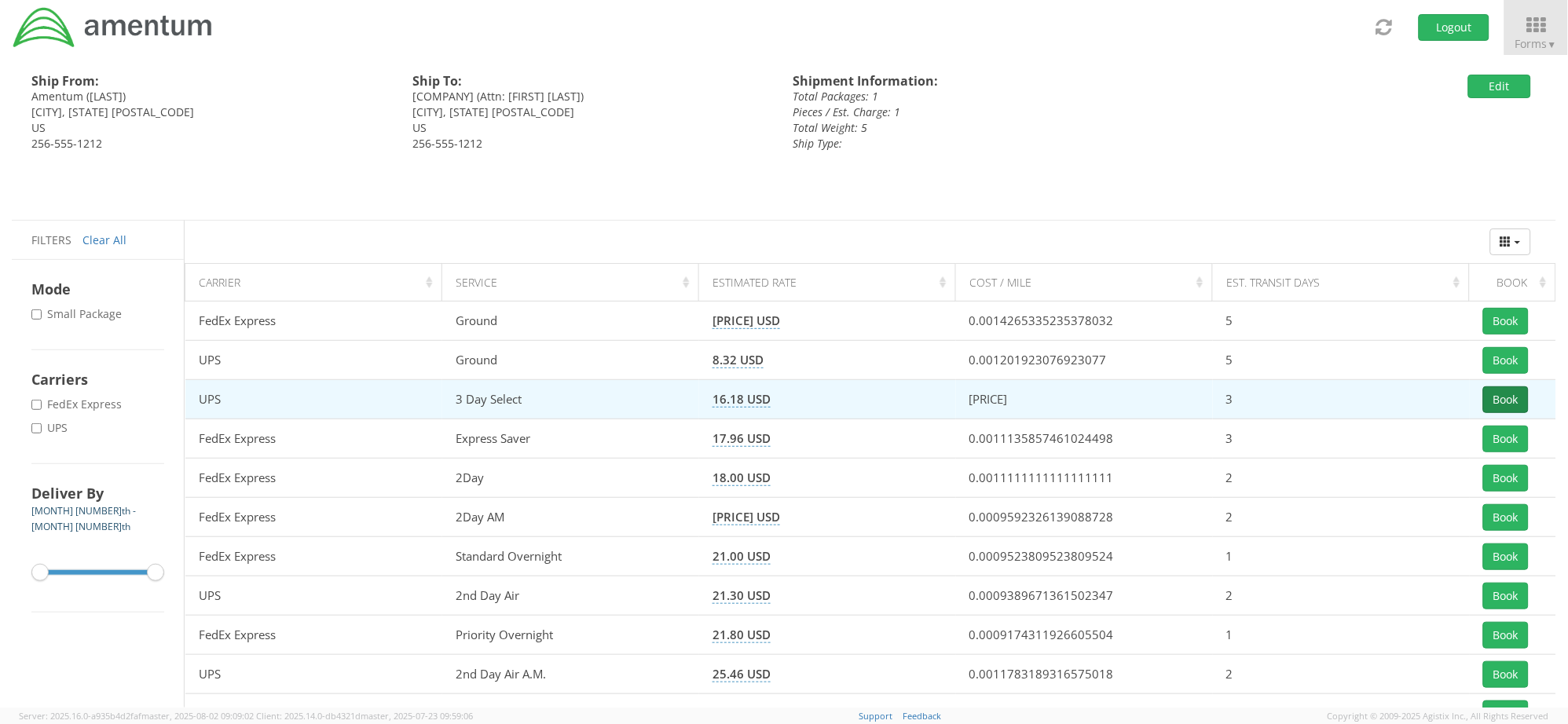 click on "Book" at bounding box center (1506, 400) 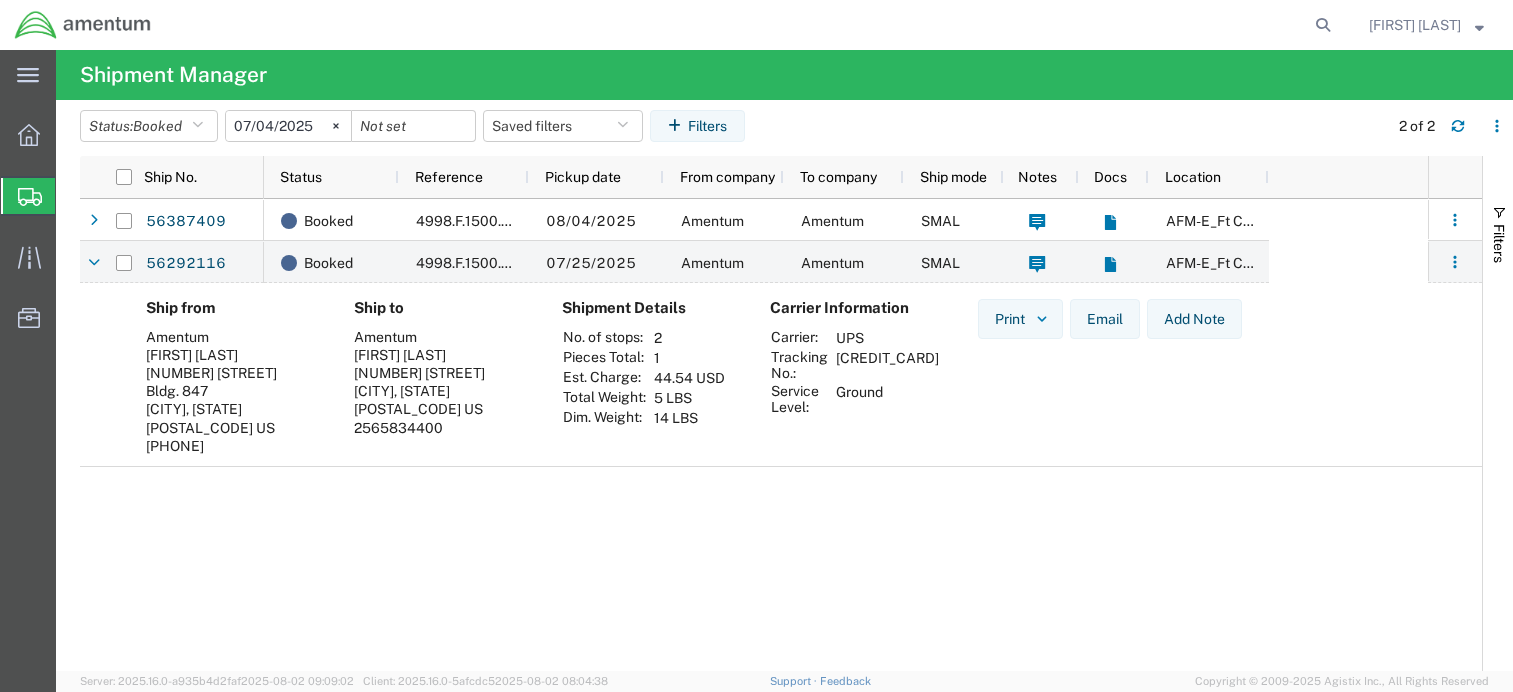 scroll, scrollTop: 0, scrollLeft: 0, axis: both 